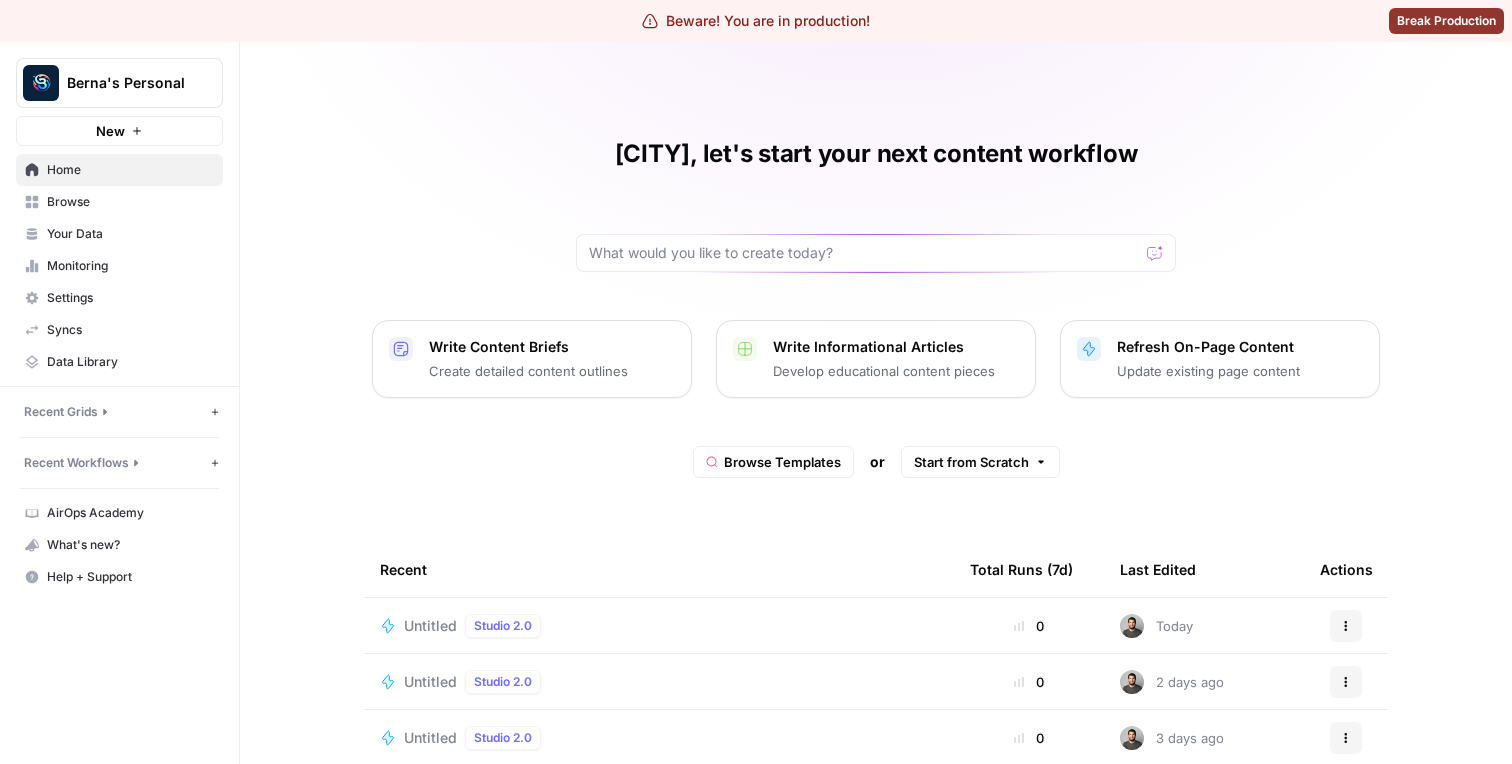 click on "Your Data" at bounding box center (130, 234) 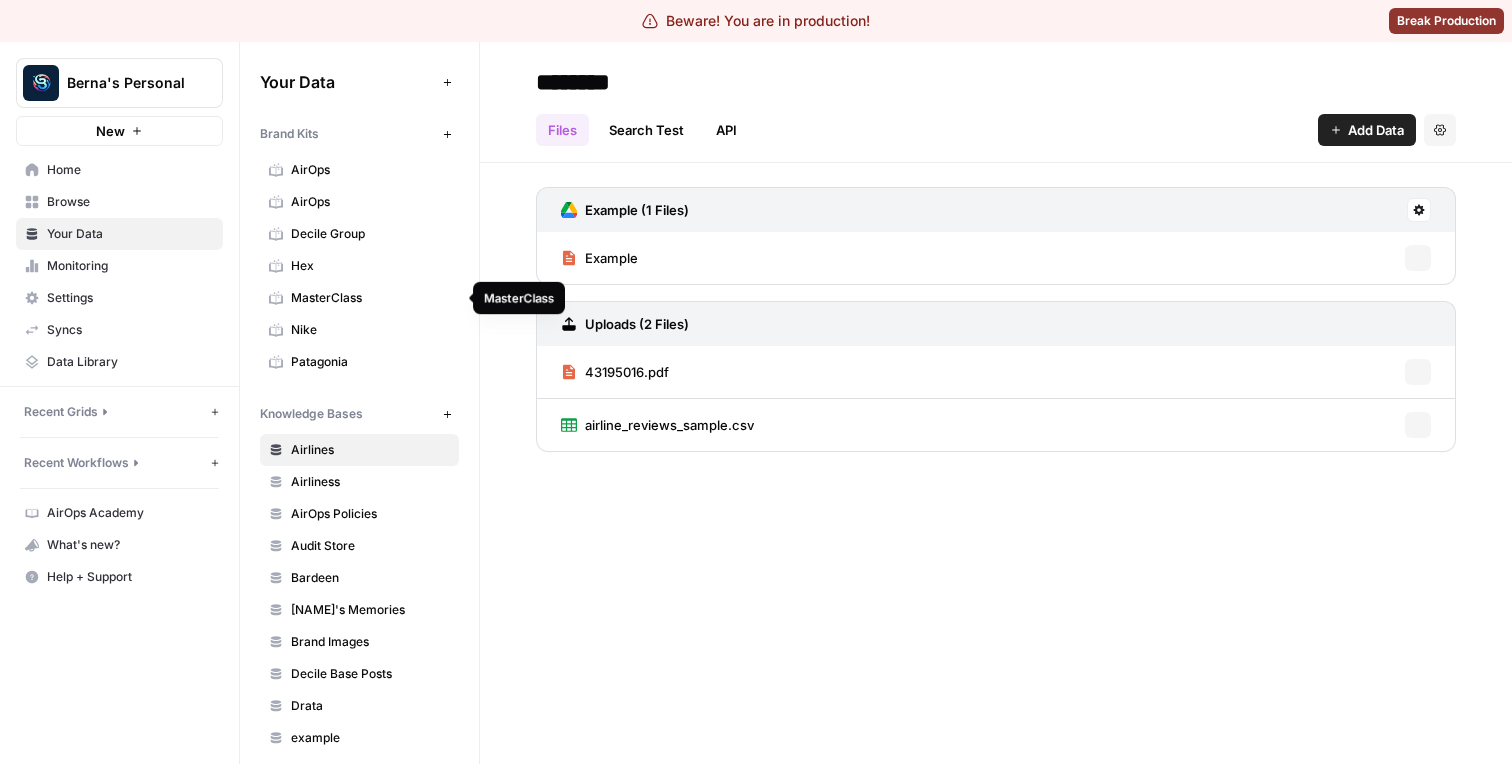 scroll, scrollTop: 0, scrollLeft: 0, axis: both 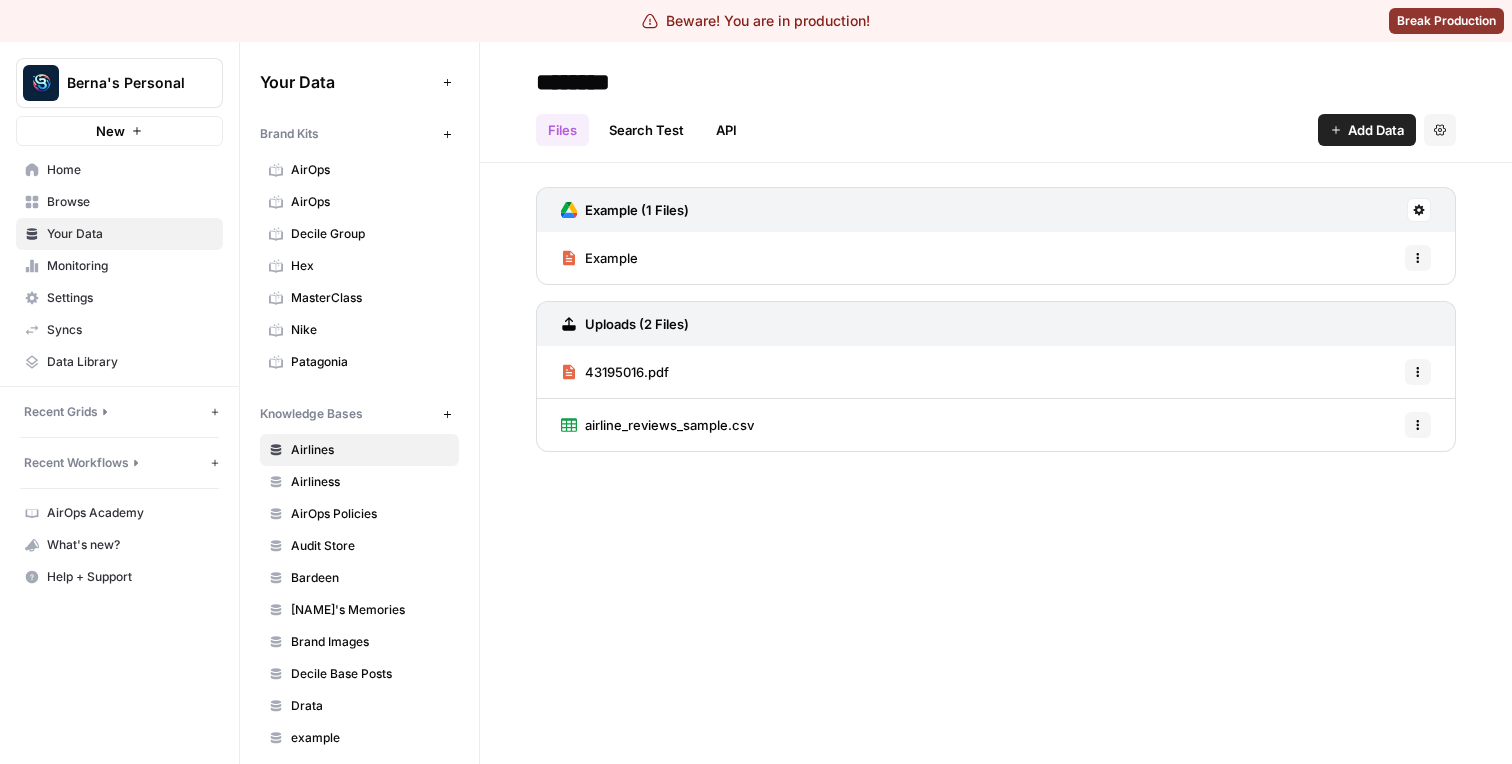 click on "MasterClass" at bounding box center (359, 298) 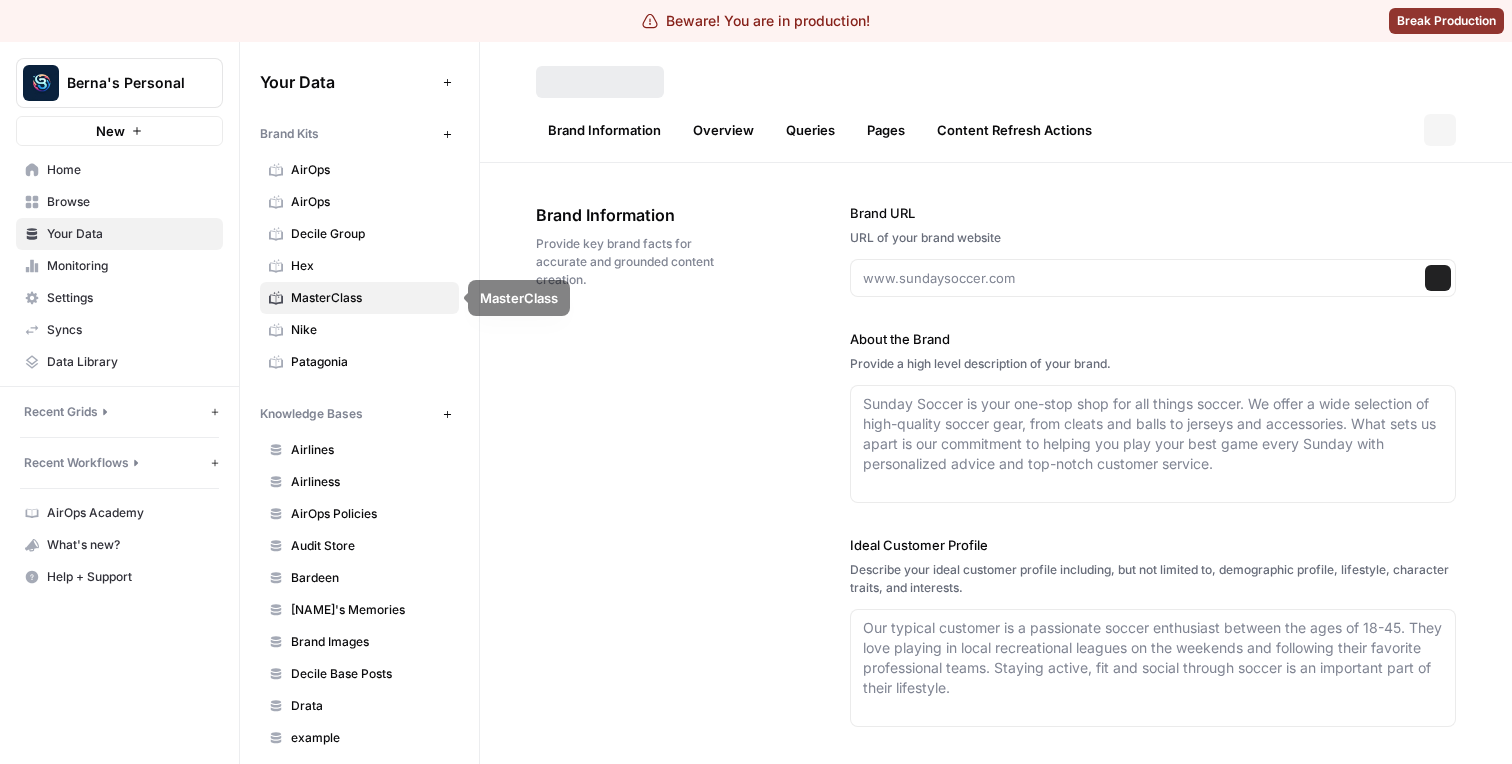 type on "masterclass.com" 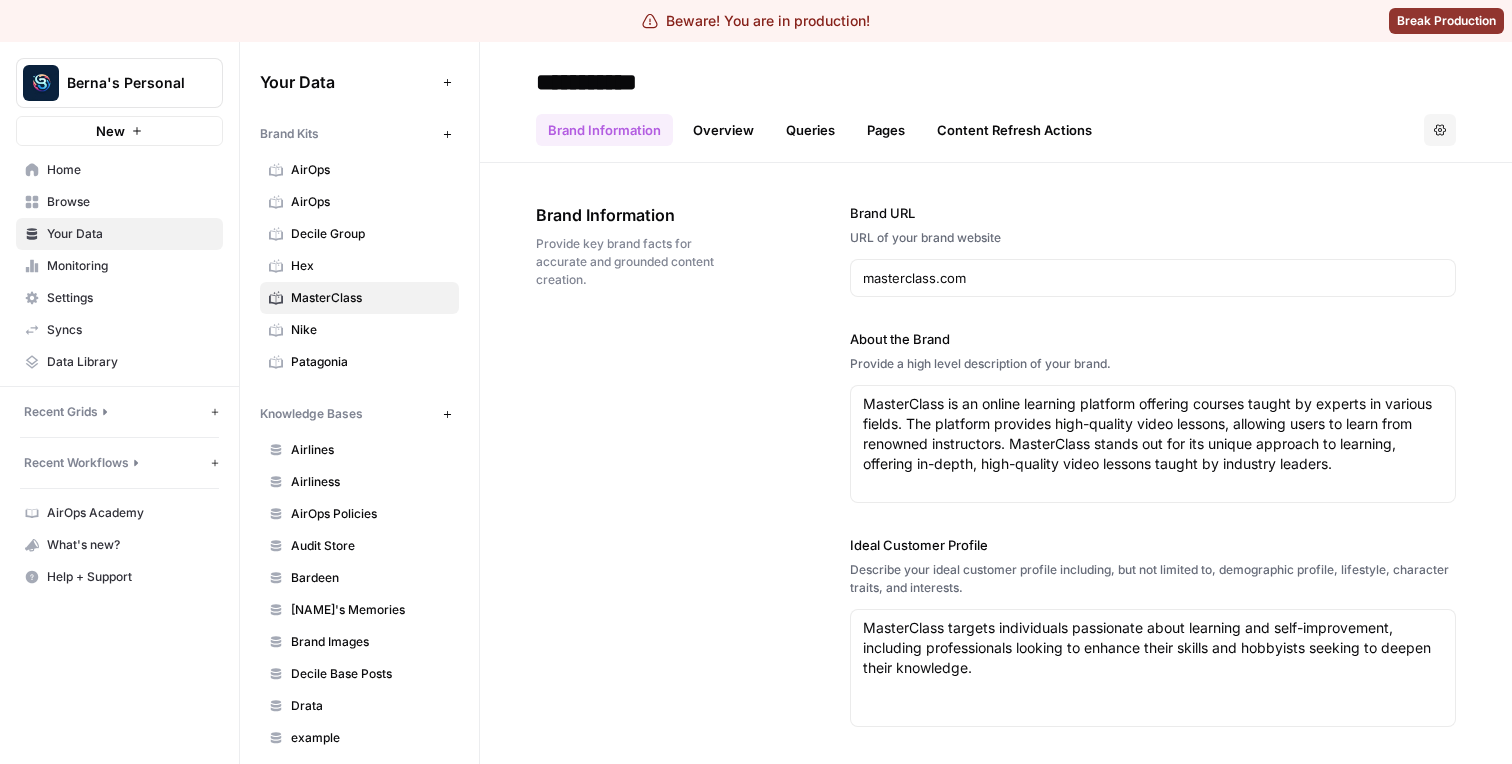 click on "Overview" at bounding box center (723, 130) 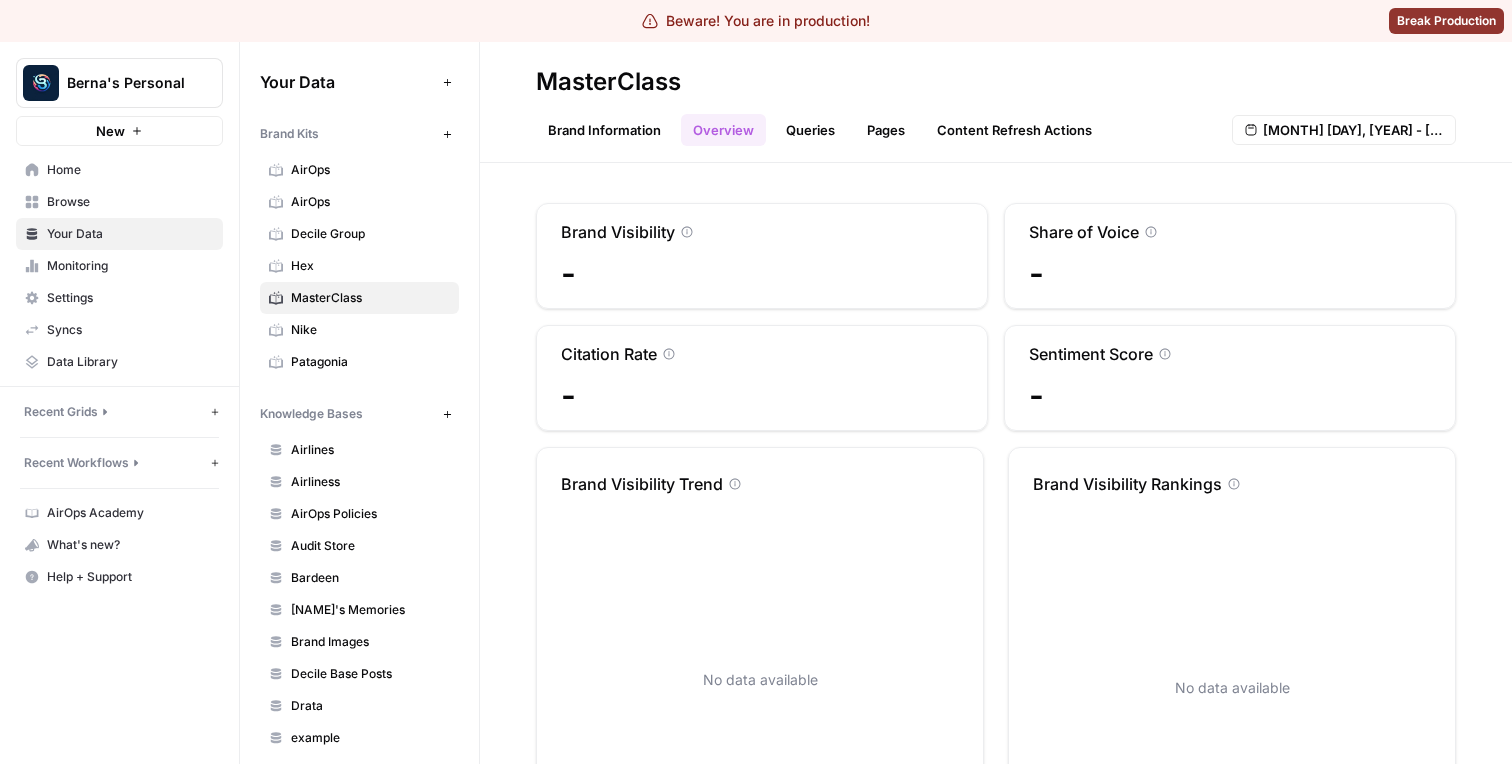 click on "Queries" at bounding box center [810, 130] 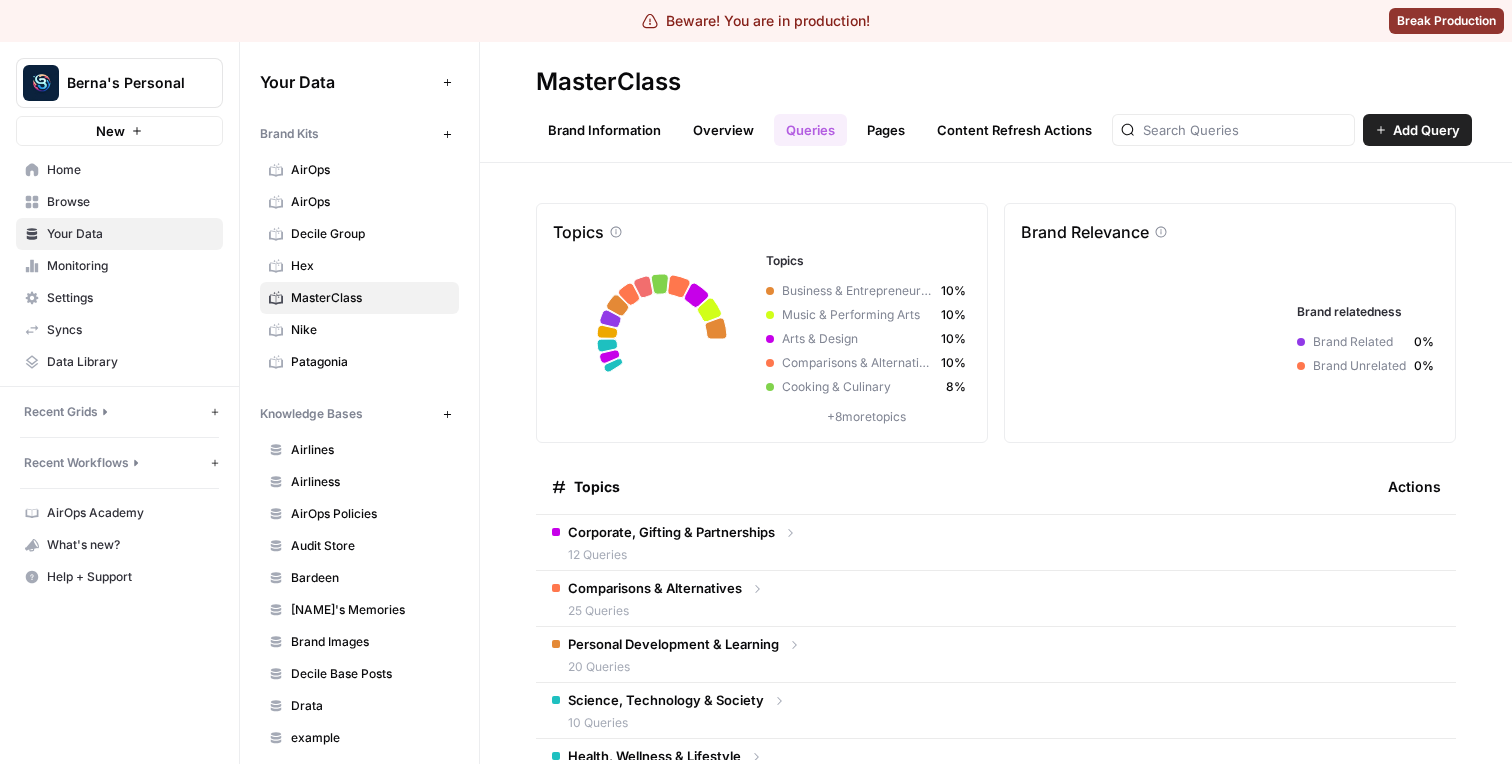 click on "Corporate, Gifting & Partnerships" at bounding box center [671, 532] 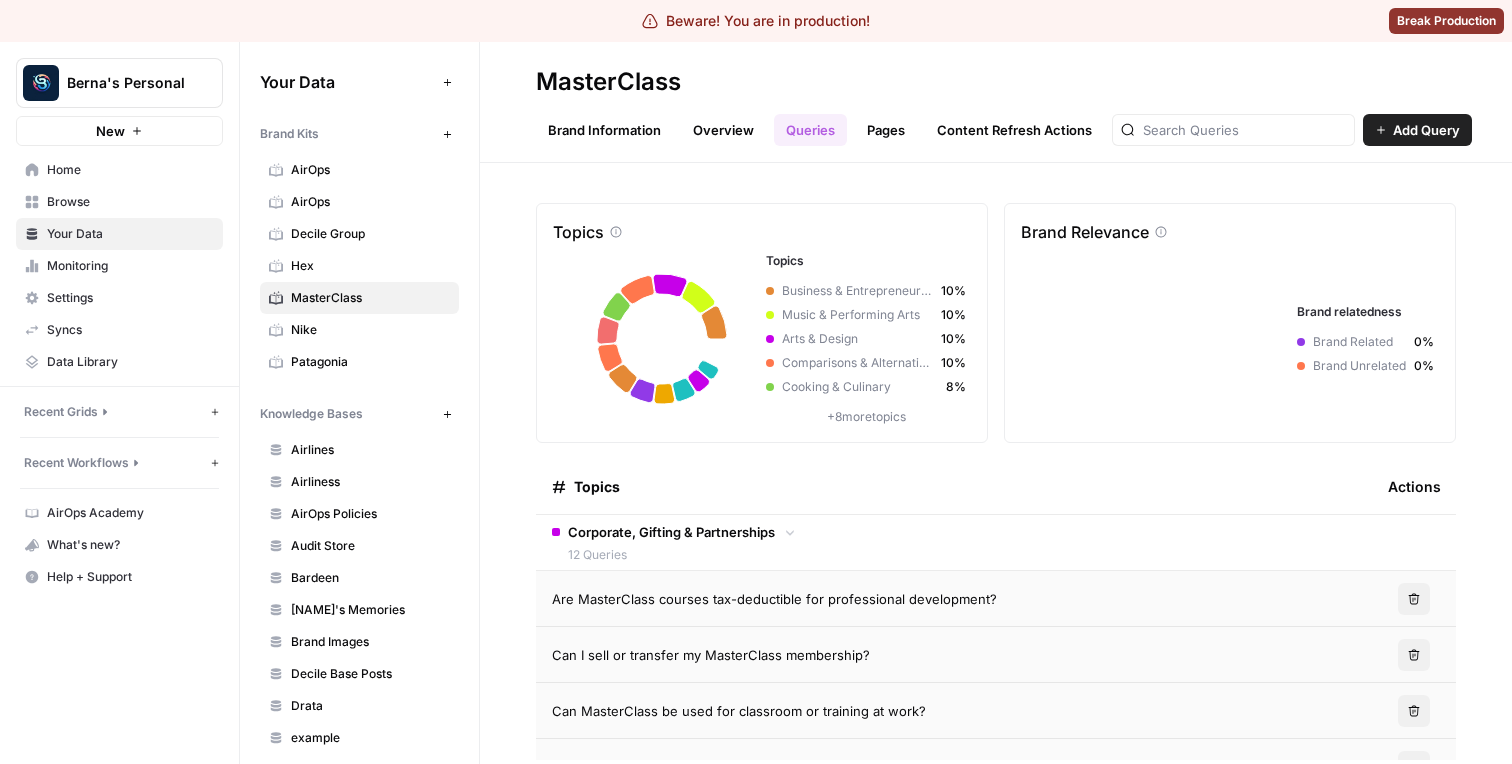 click on "Are MasterClass courses tax-deductible for professional development?" at bounding box center (954, 599) 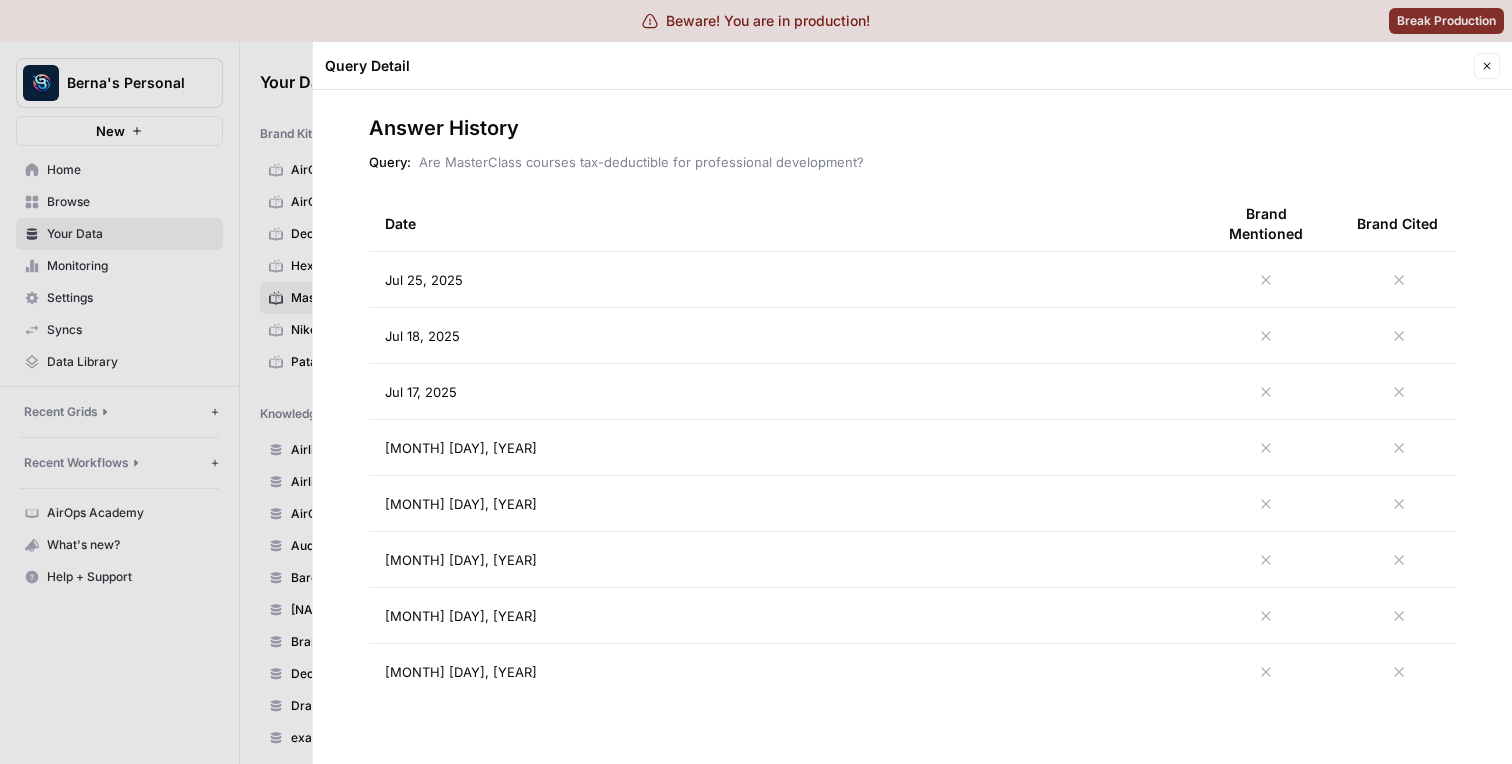 click on "Jul 25, 2025" at bounding box center (780, 279) 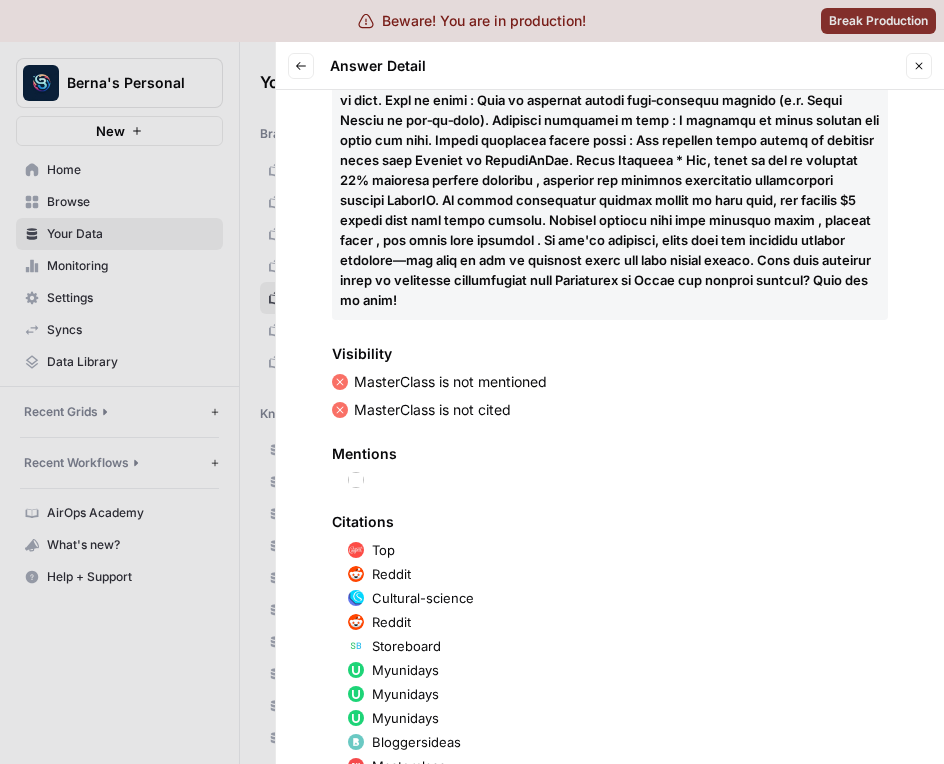 scroll, scrollTop: 826, scrollLeft: 0, axis: vertical 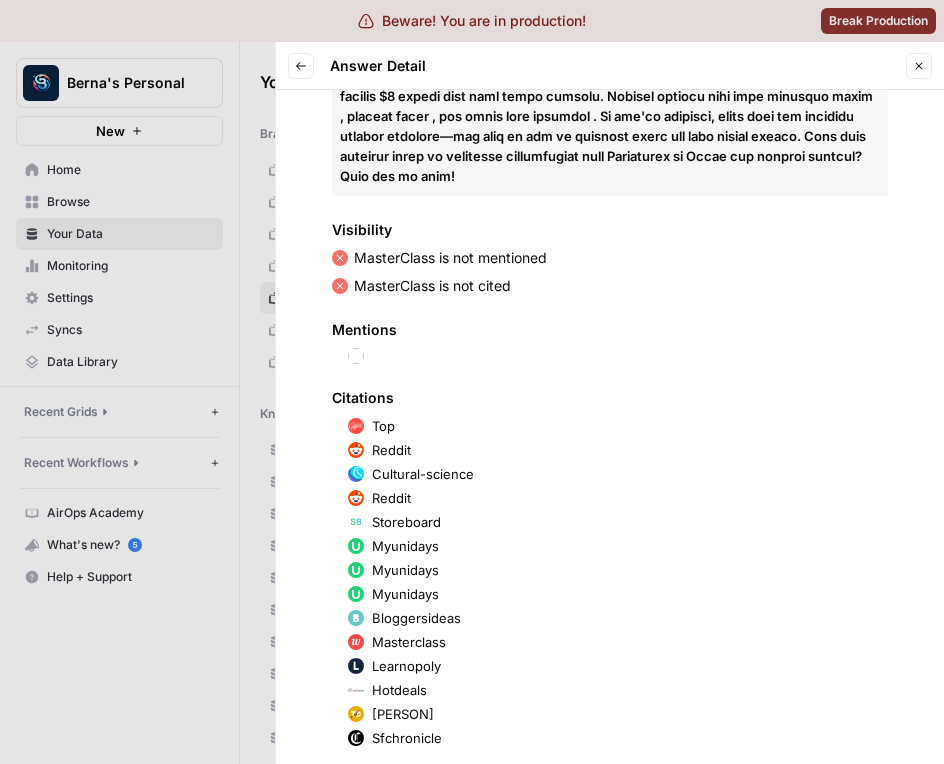 click on "Top" at bounding box center [383, 426] 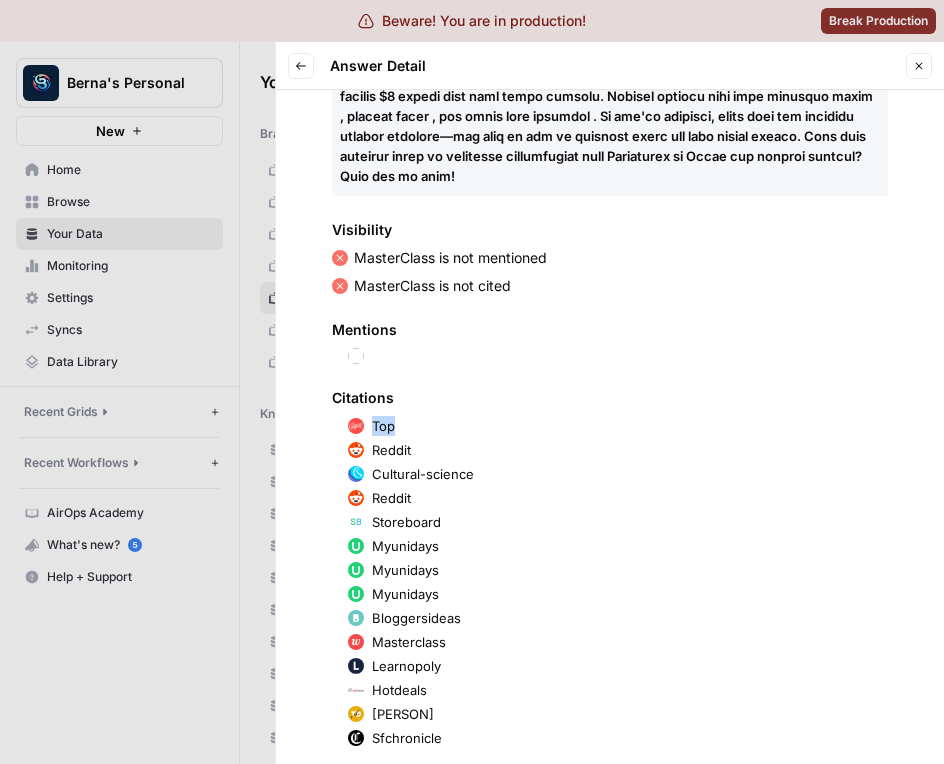 click on "Top" at bounding box center (383, 426) 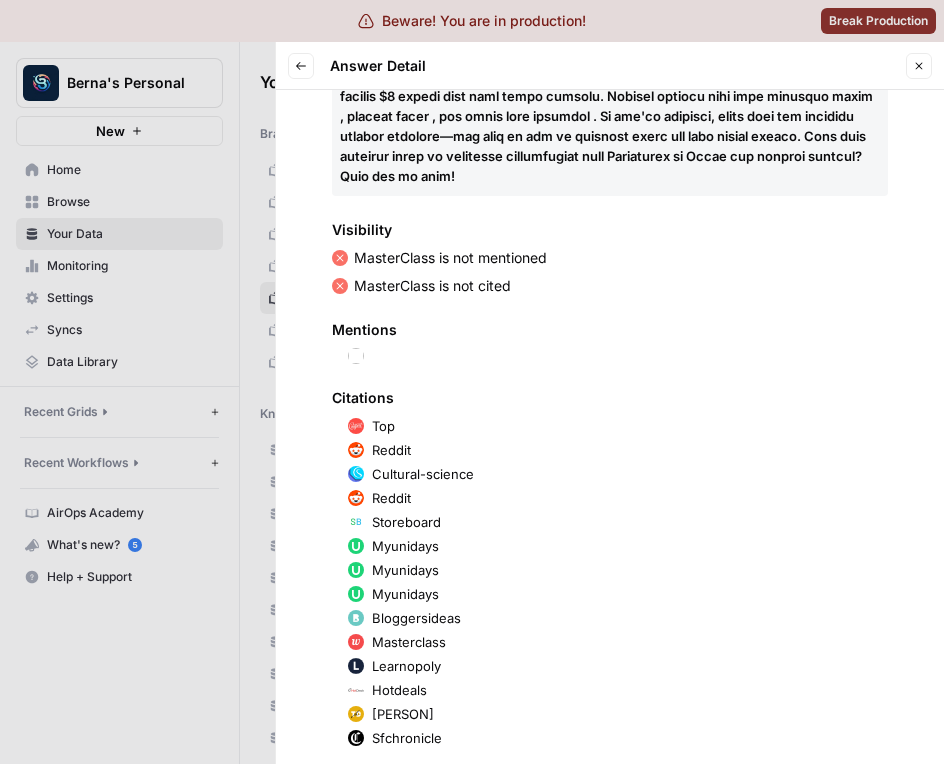 click on "Top" at bounding box center (383, 426) 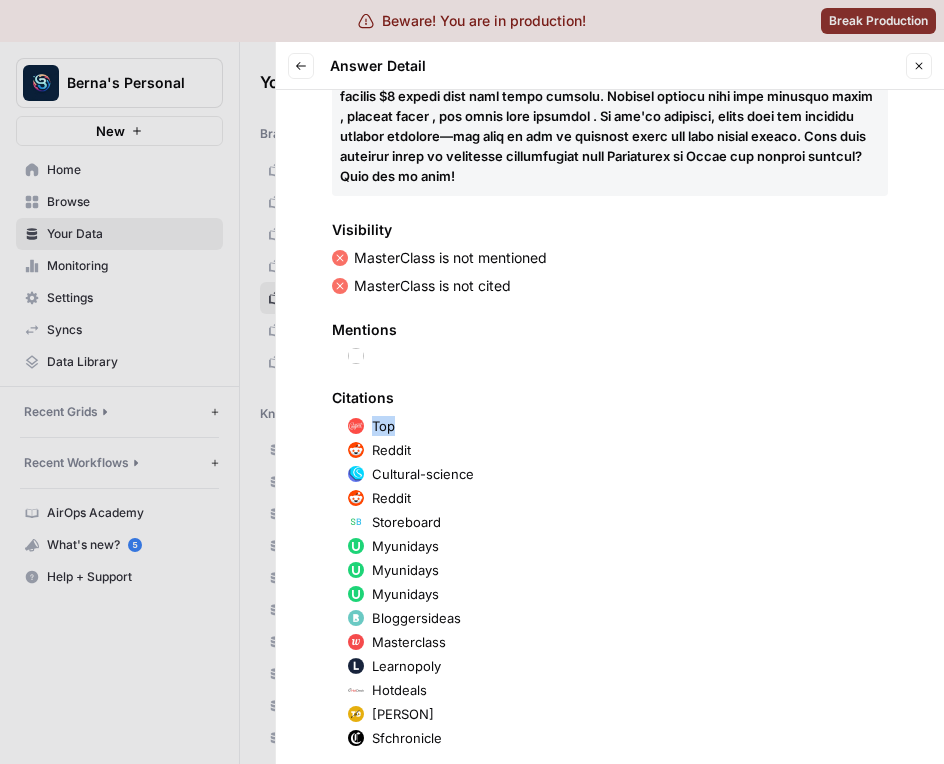 click on "Top" at bounding box center (383, 426) 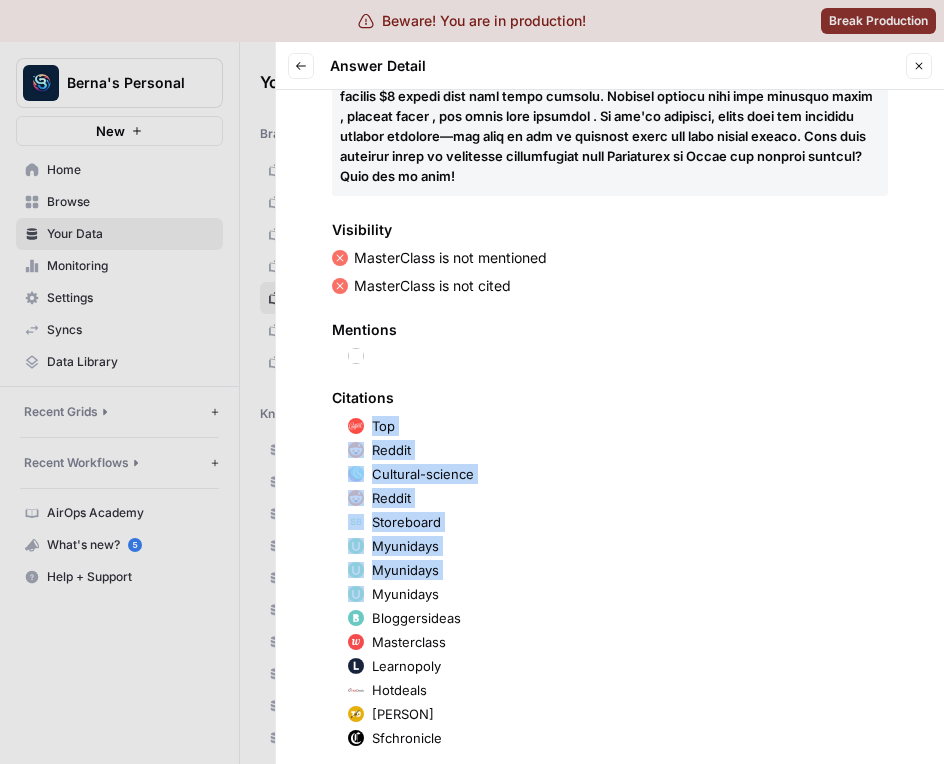 drag, startPoint x: 387, startPoint y: 423, endPoint x: 400, endPoint y: 577, distance: 154.54773 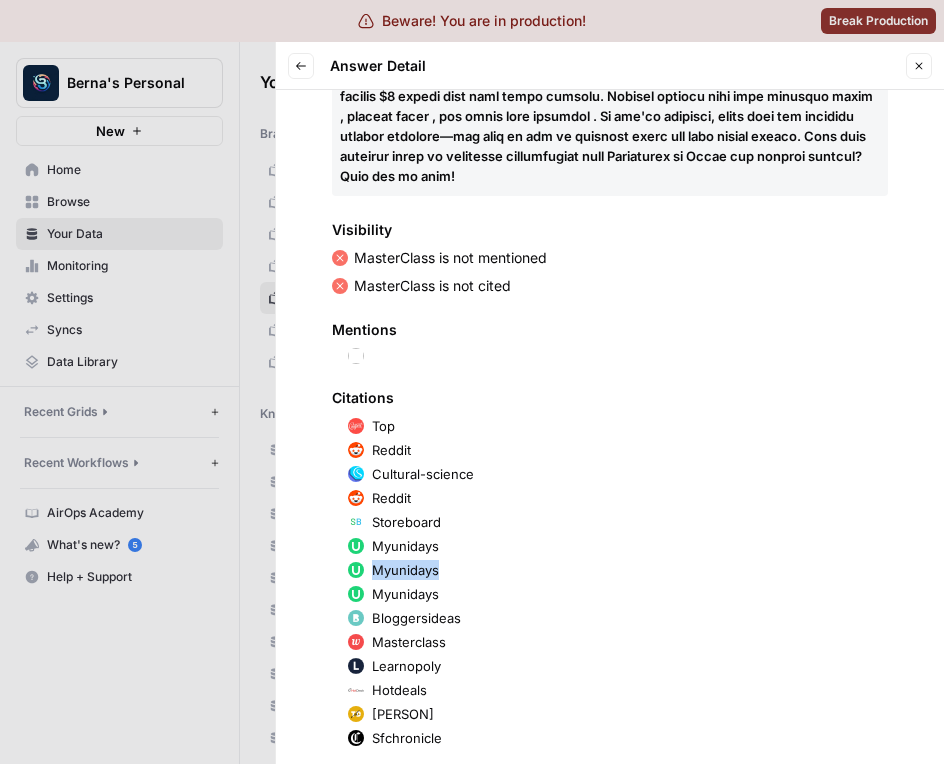 click on "Myunidays" at bounding box center [405, 570] 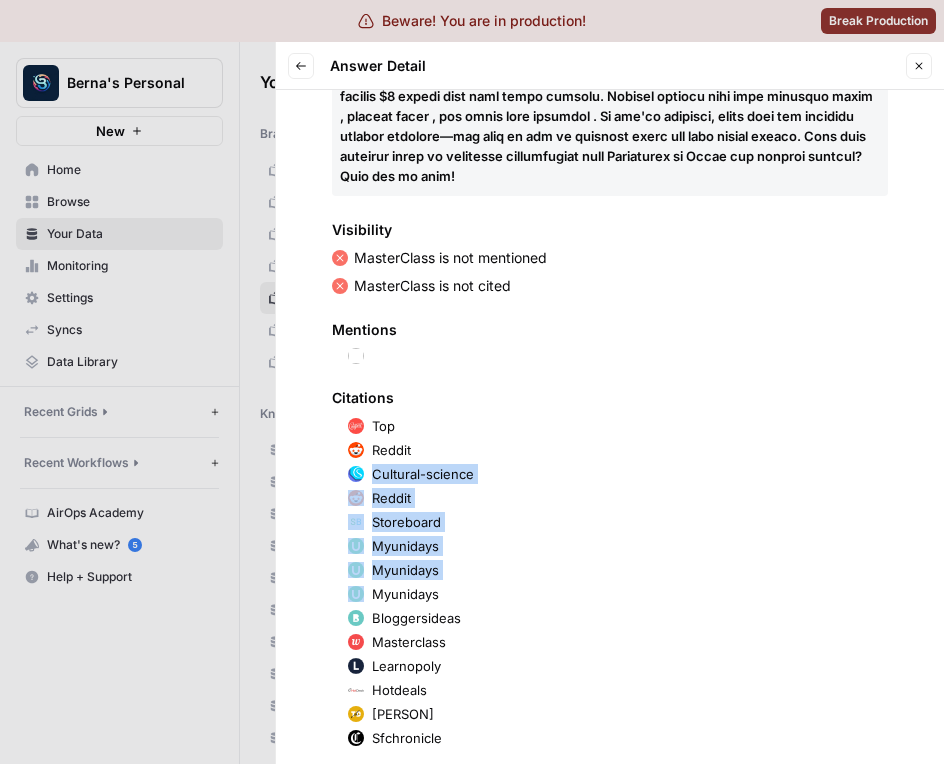 drag, startPoint x: 400, startPoint y: 577, endPoint x: 395, endPoint y: 464, distance: 113.110565 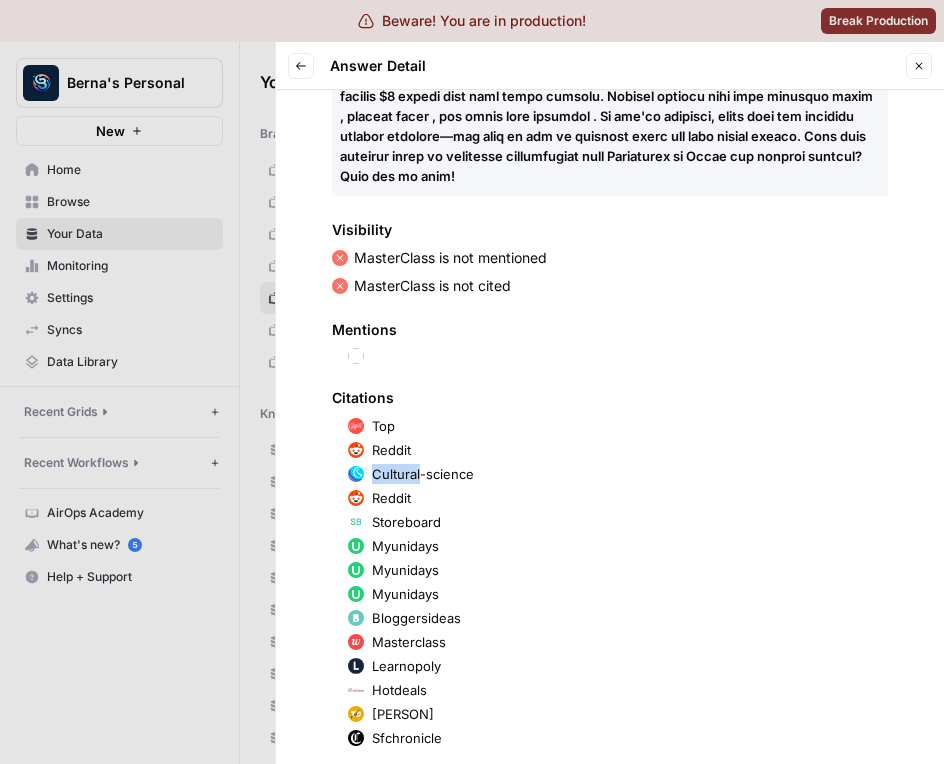 click on "Cultural-science" at bounding box center (423, 474) 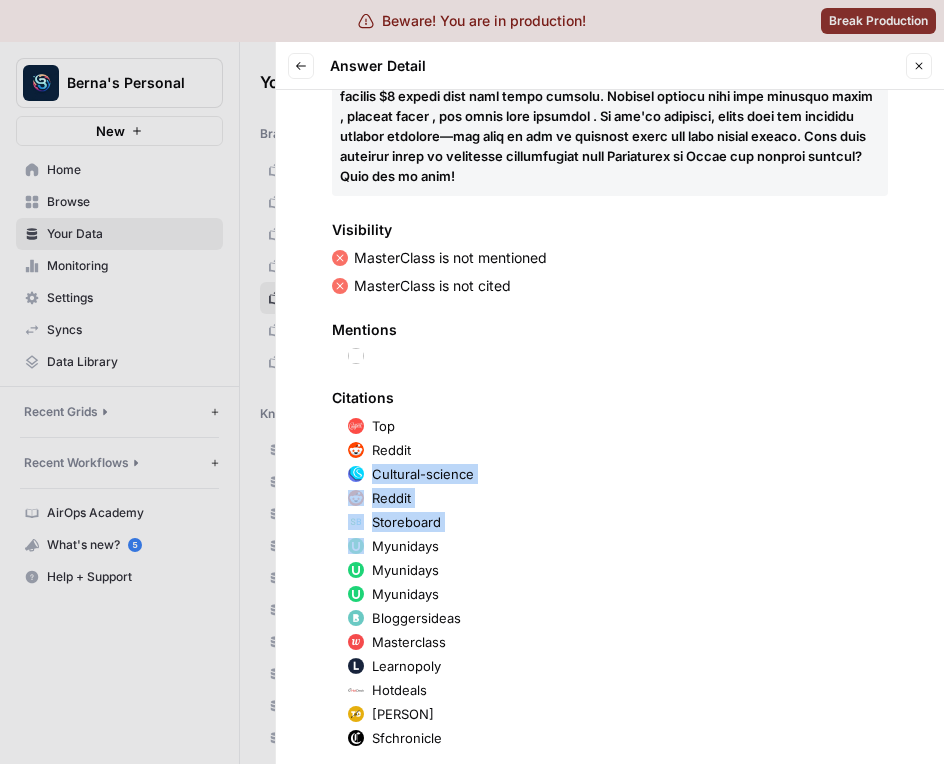 drag, startPoint x: 395, startPoint y: 464, endPoint x: 395, endPoint y: 531, distance: 67 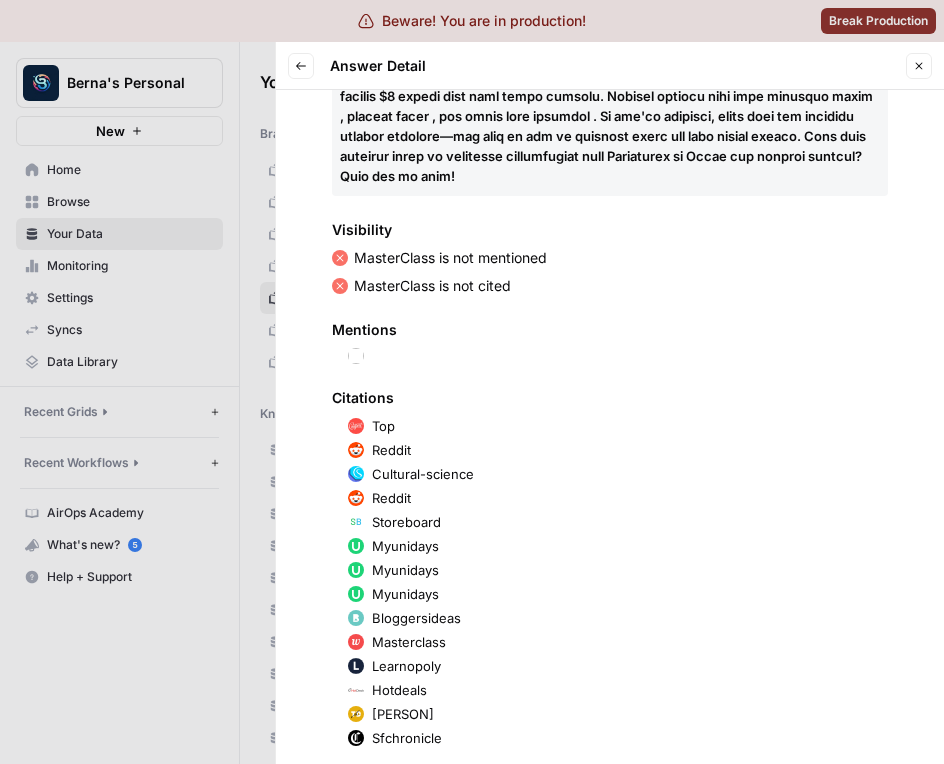 click on "Top Reddit Cultural-science Reddit Storeboard Myunidays Myunidays Myunidays Bloggersideas Masterclass Learnopoly Hotdeals Alexanderrichtertd Sfchronicle" at bounding box center [610, 582] 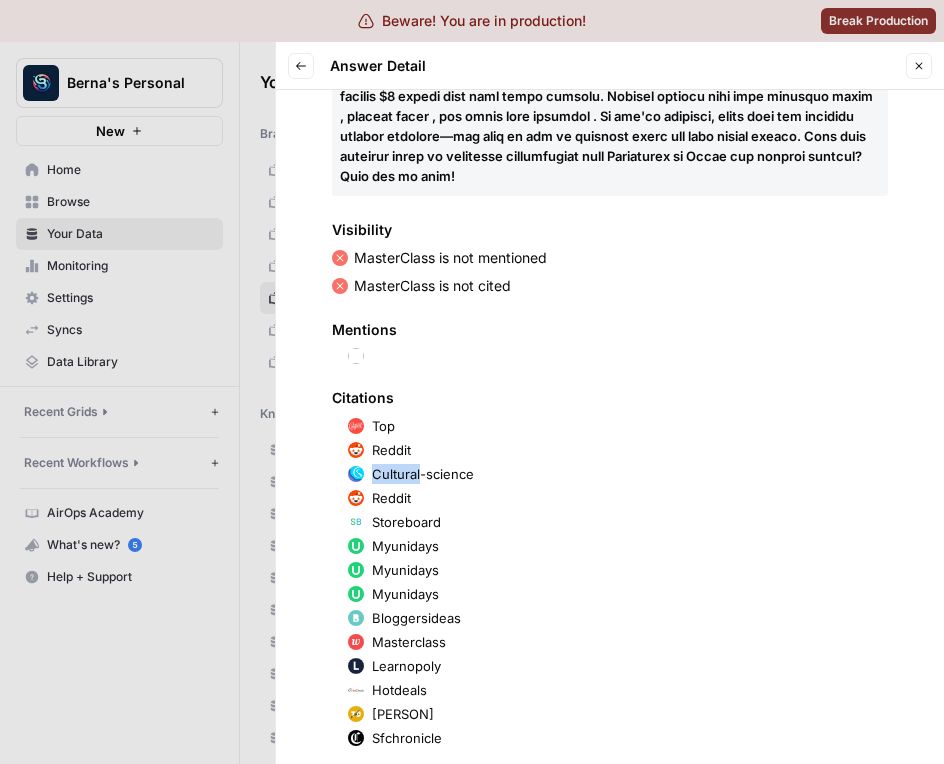 click on "Top Reddit Cultural-science Reddit Storeboard Myunidays Myunidays Myunidays Bloggersideas Masterclass Learnopoly Hotdeals Alexanderrichtertd Sfchronicle" at bounding box center (610, 582) 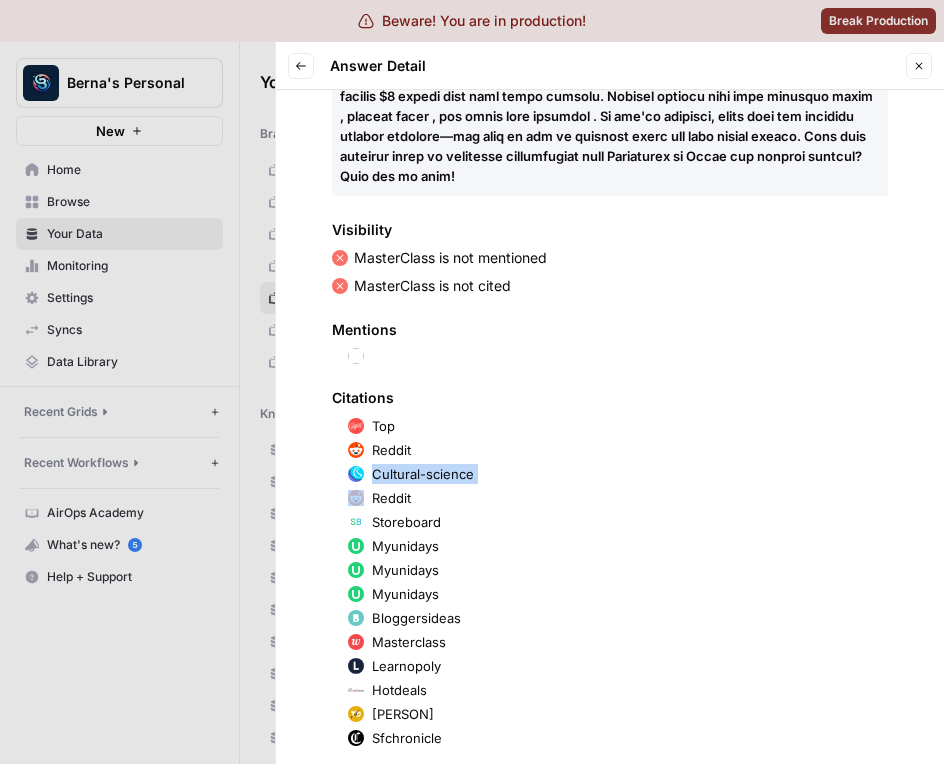 click on "Top Reddit Cultural-science Reddit Storeboard Myunidays Myunidays Myunidays Bloggersideas Masterclass Learnopoly Hotdeals Alexanderrichtertd Sfchronicle" at bounding box center (610, 582) 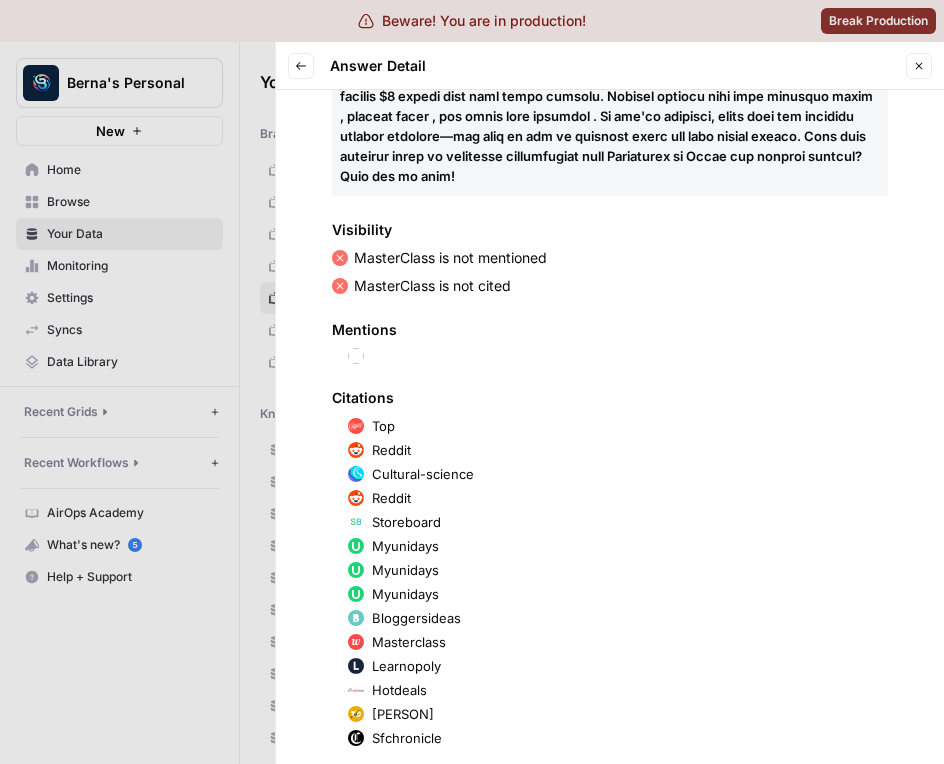 click on "Top Reddit Cultural-science Reddit Storeboard Myunidays Myunidays Myunidays Bloggersideas Masterclass Learnopoly Hotdeals Alexanderrichtertd Sfchronicle" at bounding box center (610, 582) 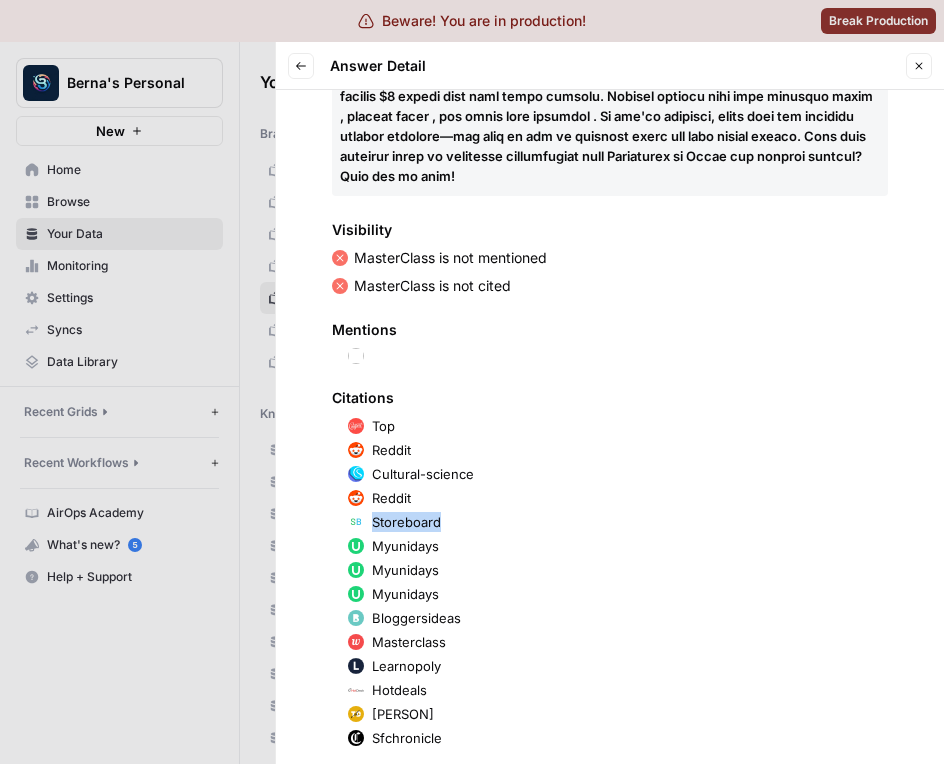 click on "Top Reddit Cultural-science Reddit Storeboard Myunidays Myunidays Myunidays Bloggersideas Masterclass Learnopoly Hotdeals Alexanderrichtertd Sfchronicle" at bounding box center [610, 582] 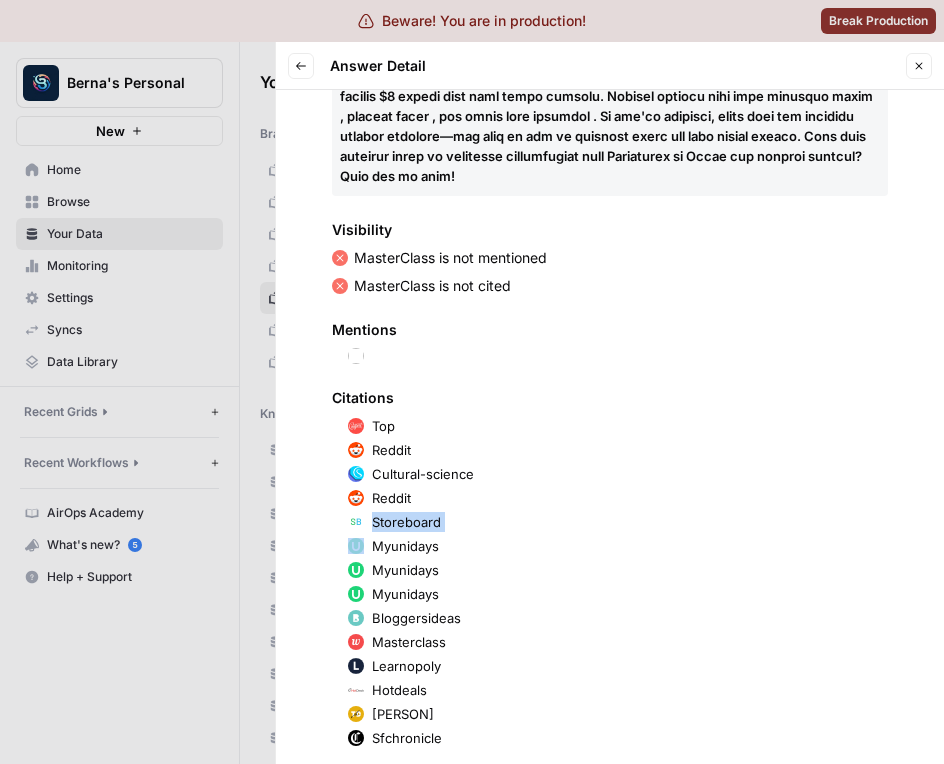click on "Top Reddit Cultural-science Reddit Storeboard Myunidays Myunidays Myunidays Bloggersideas Masterclass Learnopoly Hotdeals Alexanderrichtertd Sfchronicle" at bounding box center [610, 582] 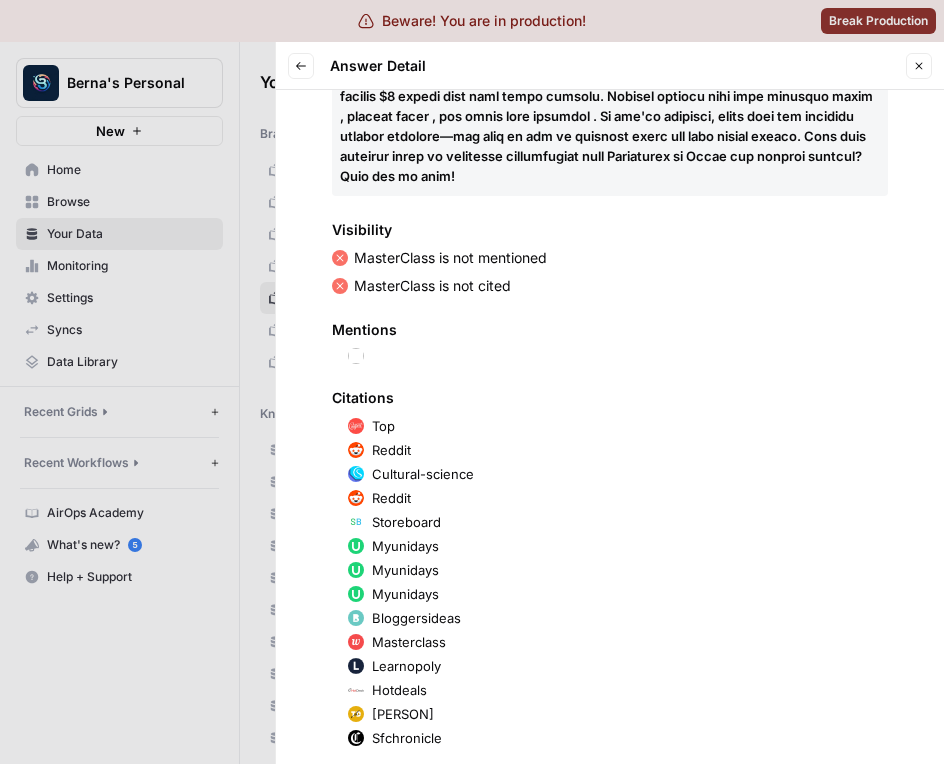 click on "Myunidays" at bounding box center (405, 546) 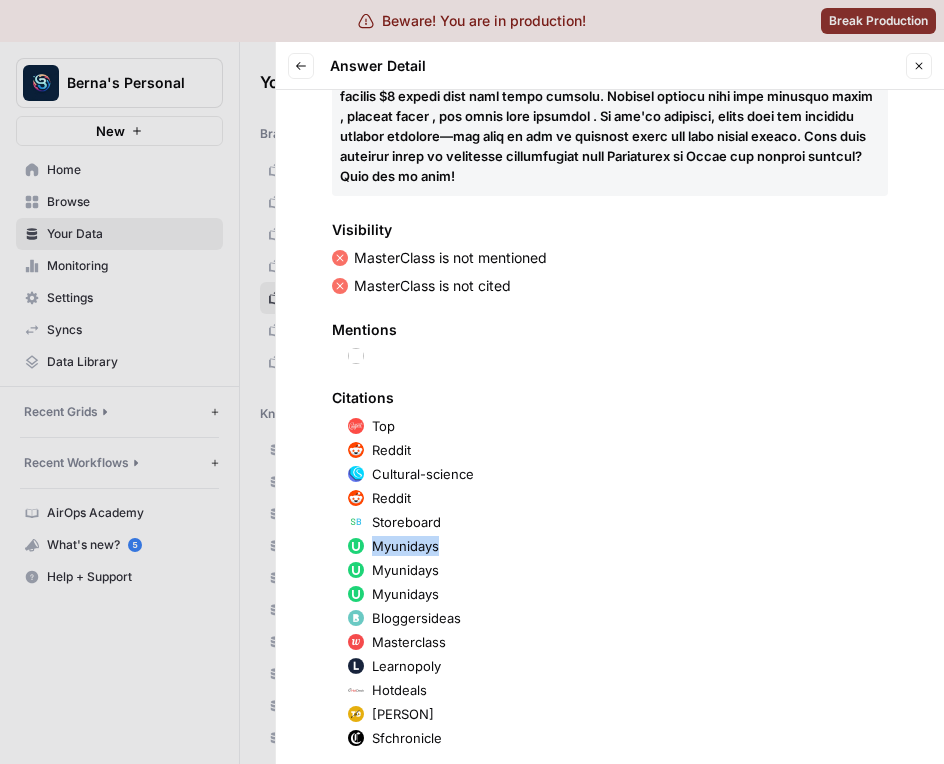 click on "Myunidays" at bounding box center (405, 546) 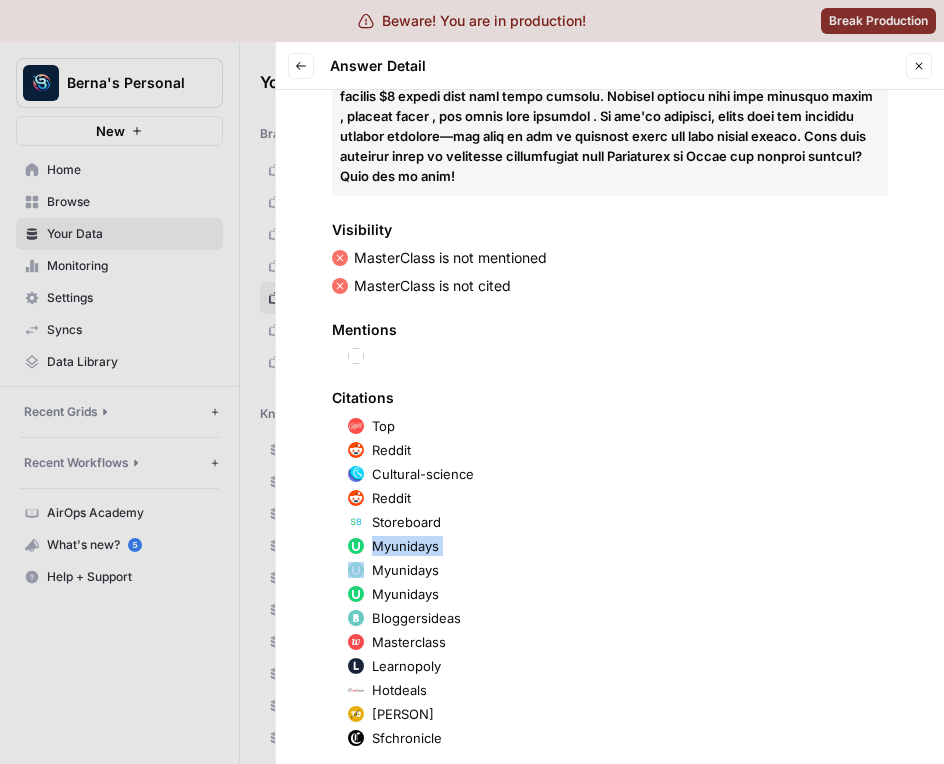 click on "Myunidays" at bounding box center [405, 546] 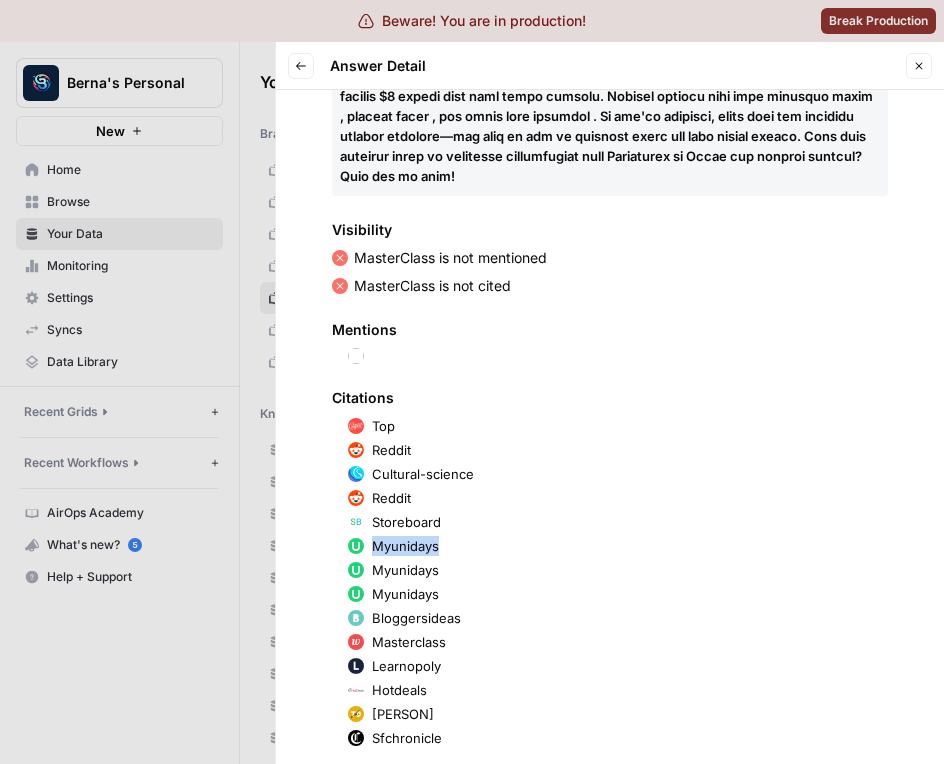 click on "Myunidays" at bounding box center (405, 546) 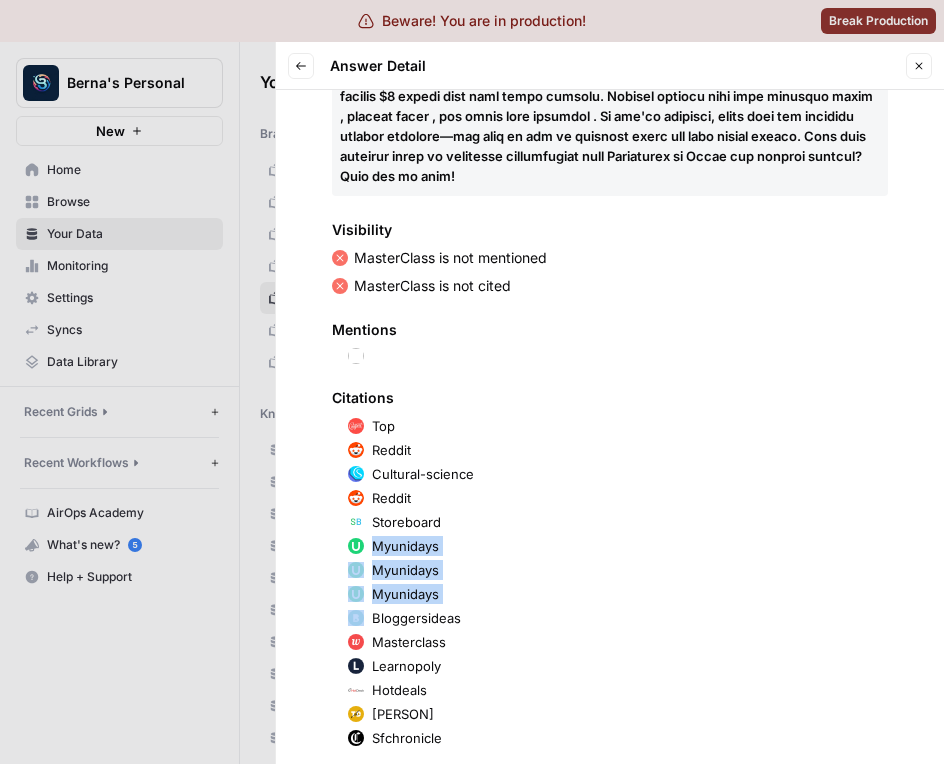 drag, startPoint x: 402, startPoint y: 552, endPoint x: 402, endPoint y: 591, distance: 39 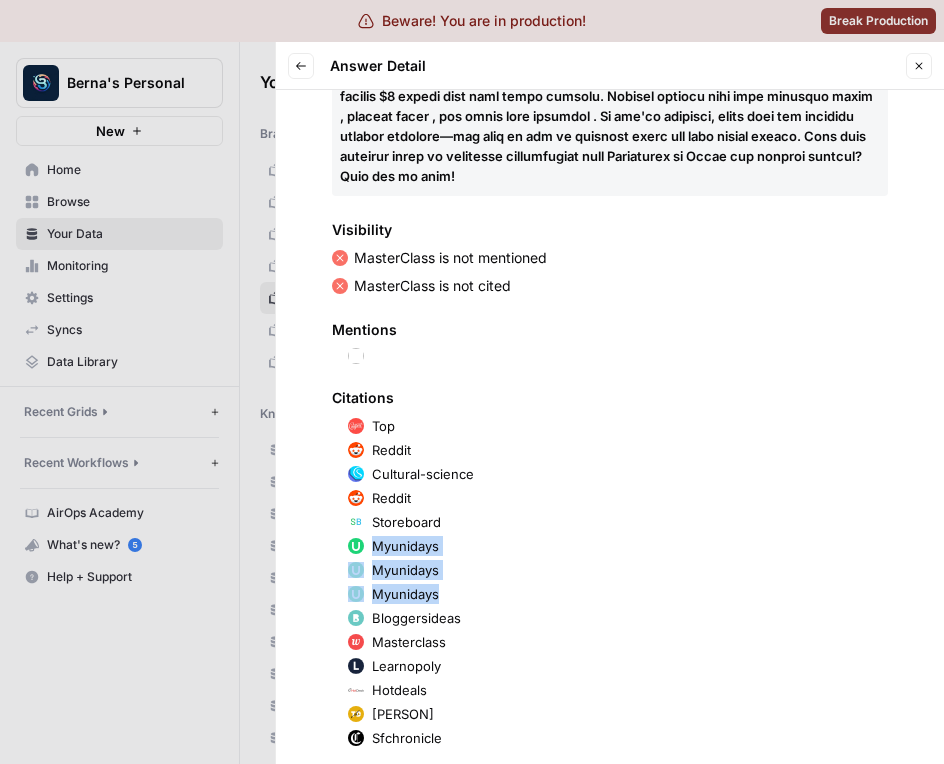 drag, startPoint x: 402, startPoint y: 591, endPoint x: 409, endPoint y: 551, distance: 40.60788 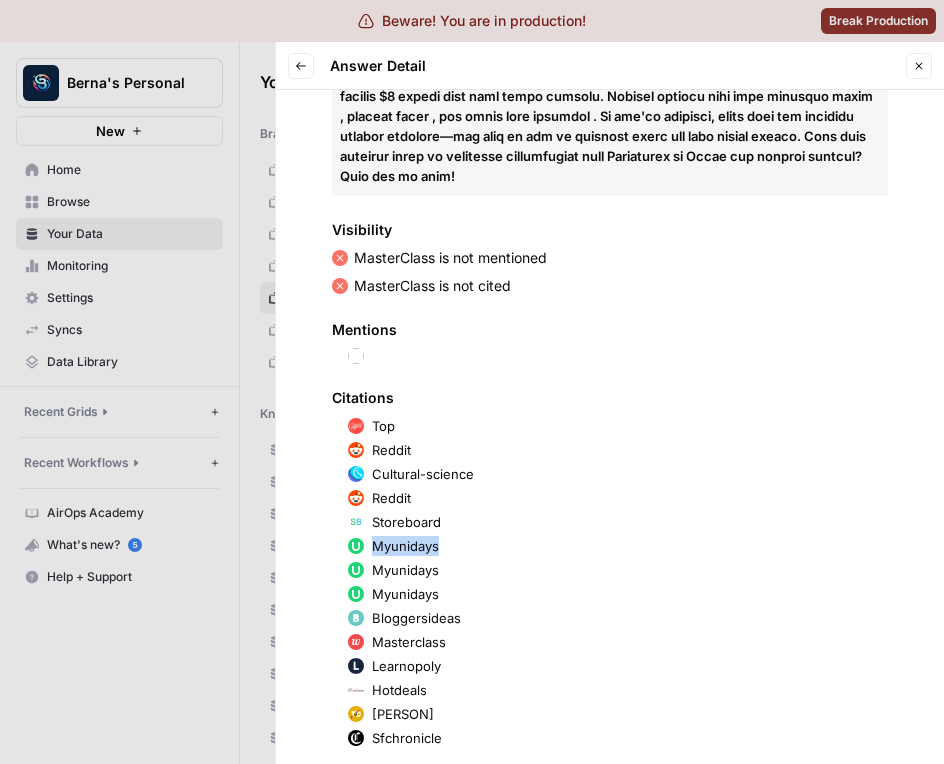 click on "Myunidays" at bounding box center [405, 546] 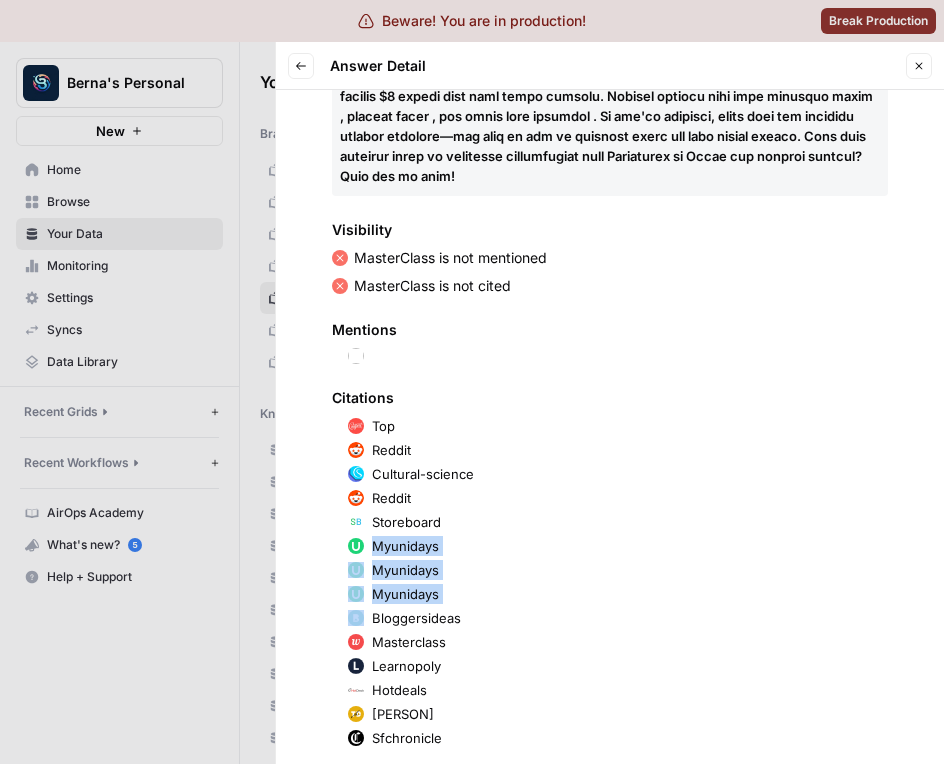 drag, startPoint x: 409, startPoint y: 551, endPoint x: 406, endPoint y: 584, distance: 33.13608 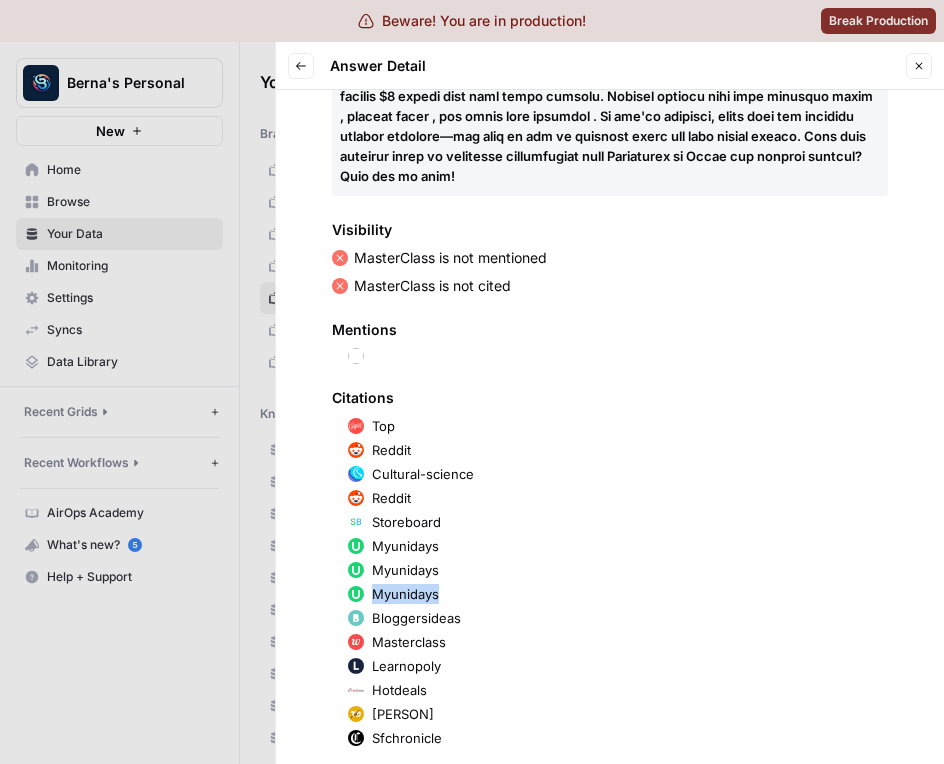 click on "Myunidays" at bounding box center (405, 594) 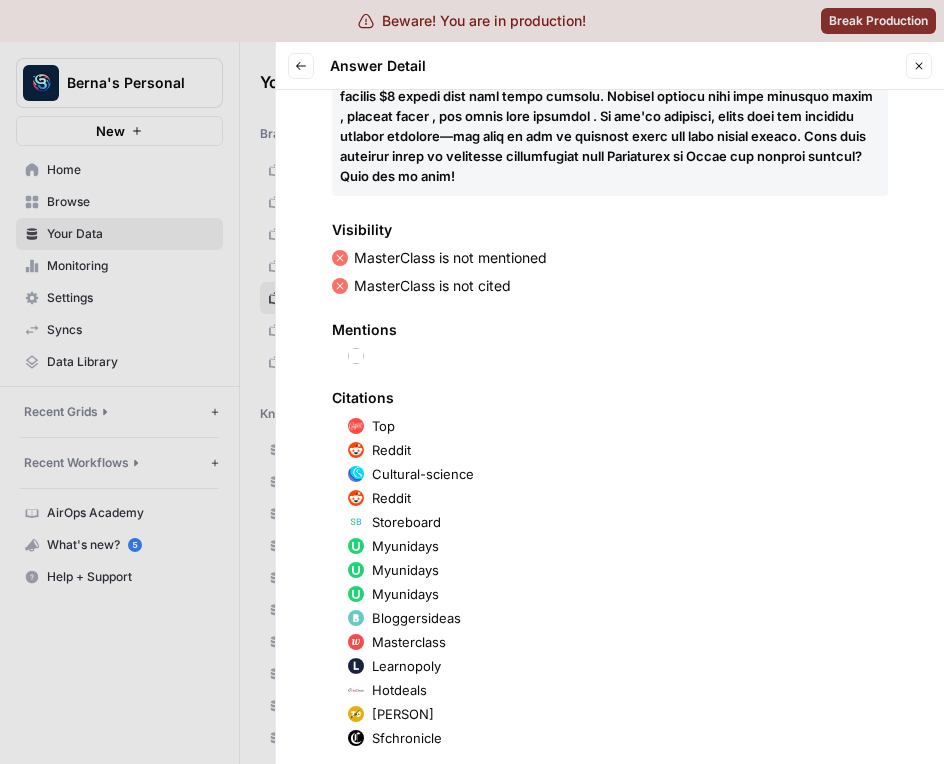 click on "Myunidays" at bounding box center [405, 546] 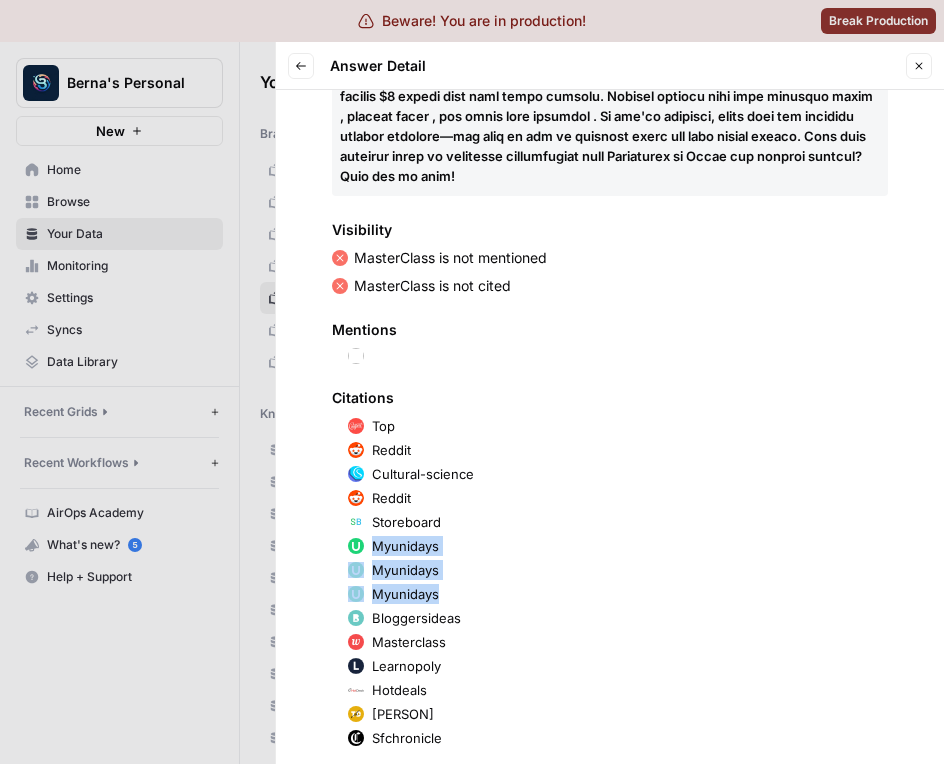 drag, startPoint x: 402, startPoint y: 544, endPoint x: 401, endPoint y: 598, distance: 54.00926 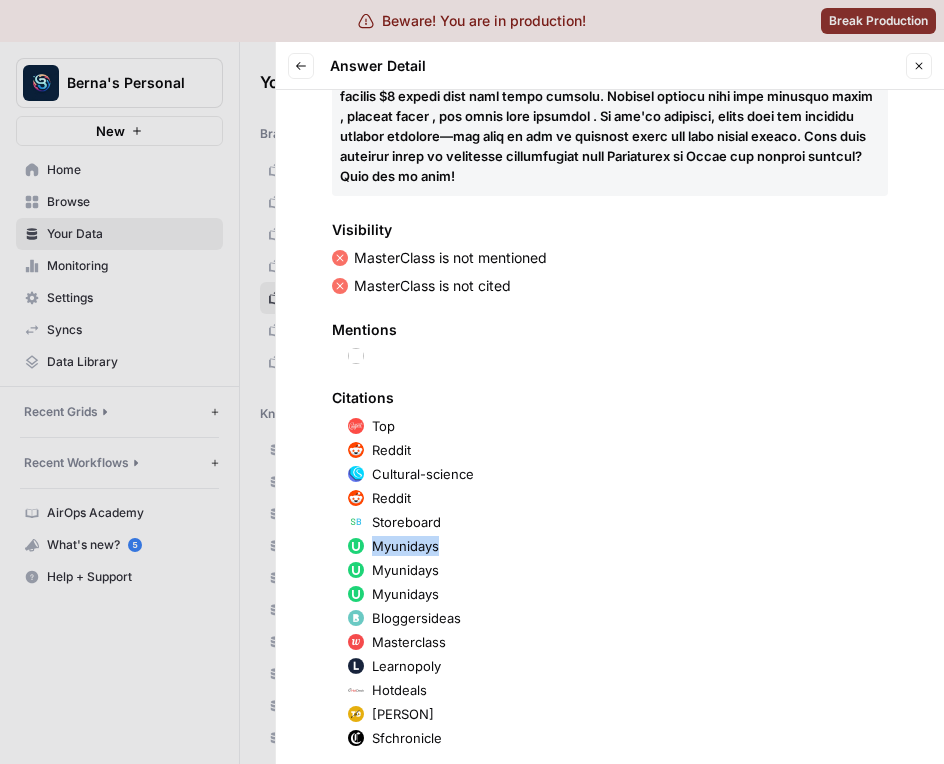 click on "Myunidays" at bounding box center [405, 546] 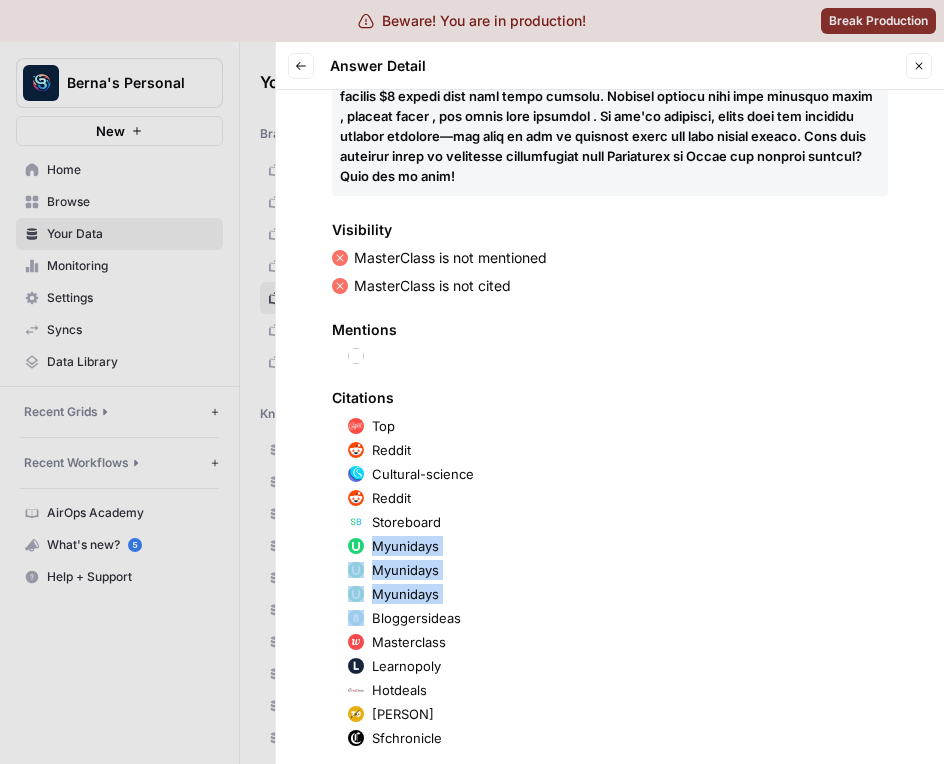 drag, startPoint x: 395, startPoint y: 548, endPoint x: 395, endPoint y: 583, distance: 35 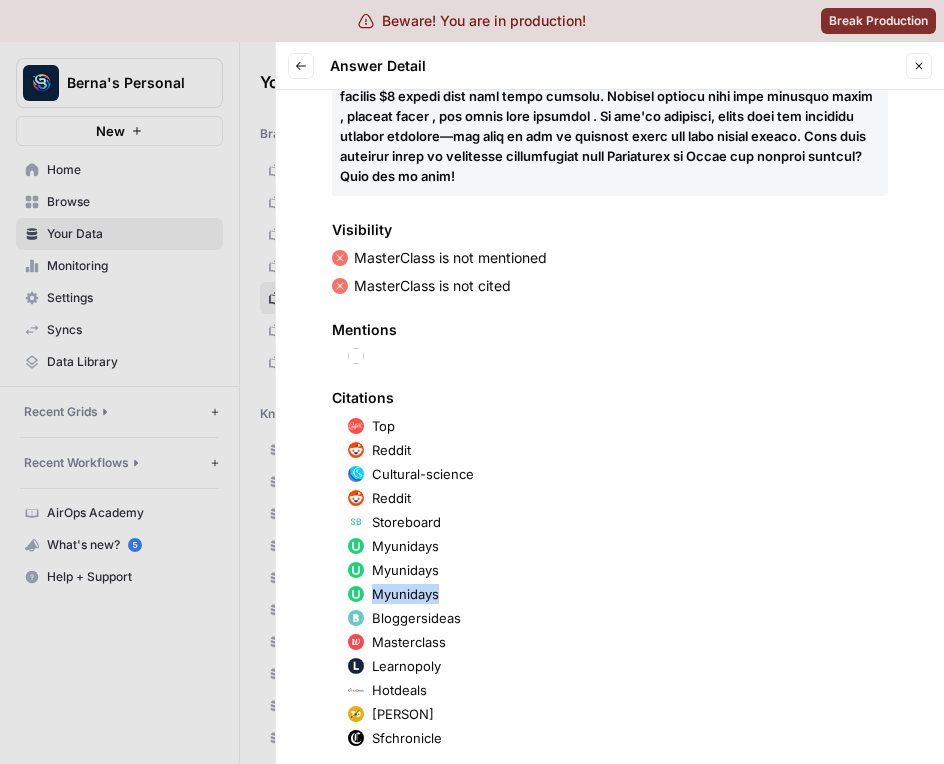 click on "Myunidays" at bounding box center (405, 594) 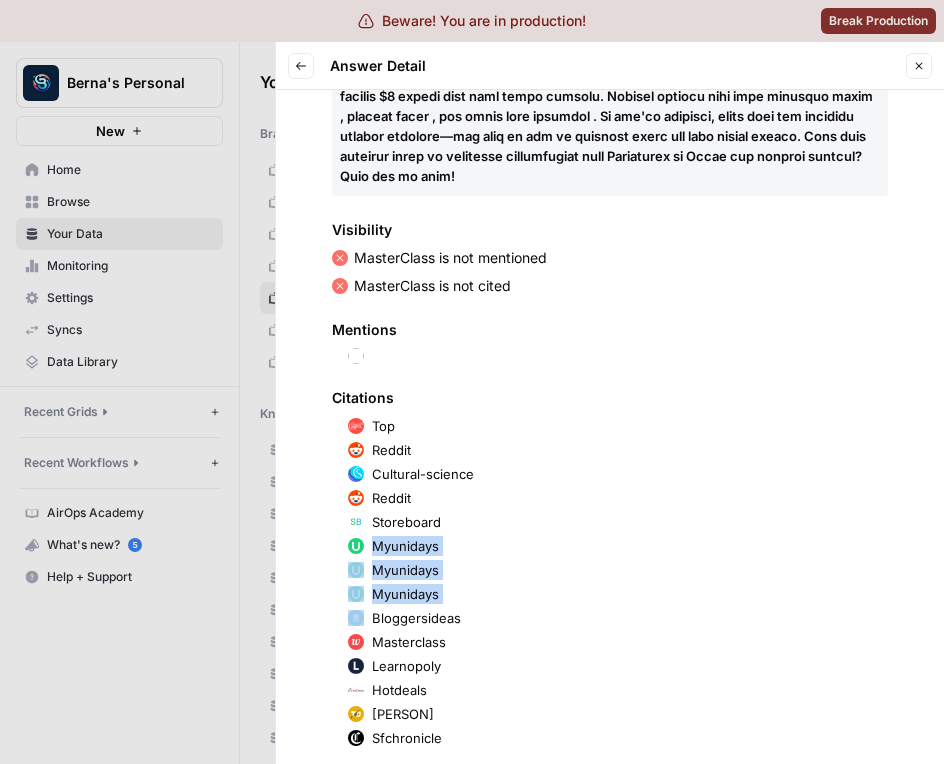 drag, startPoint x: 395, startPoint y: 583, endPoint x: 395, endPoint y: 552, distance: 31 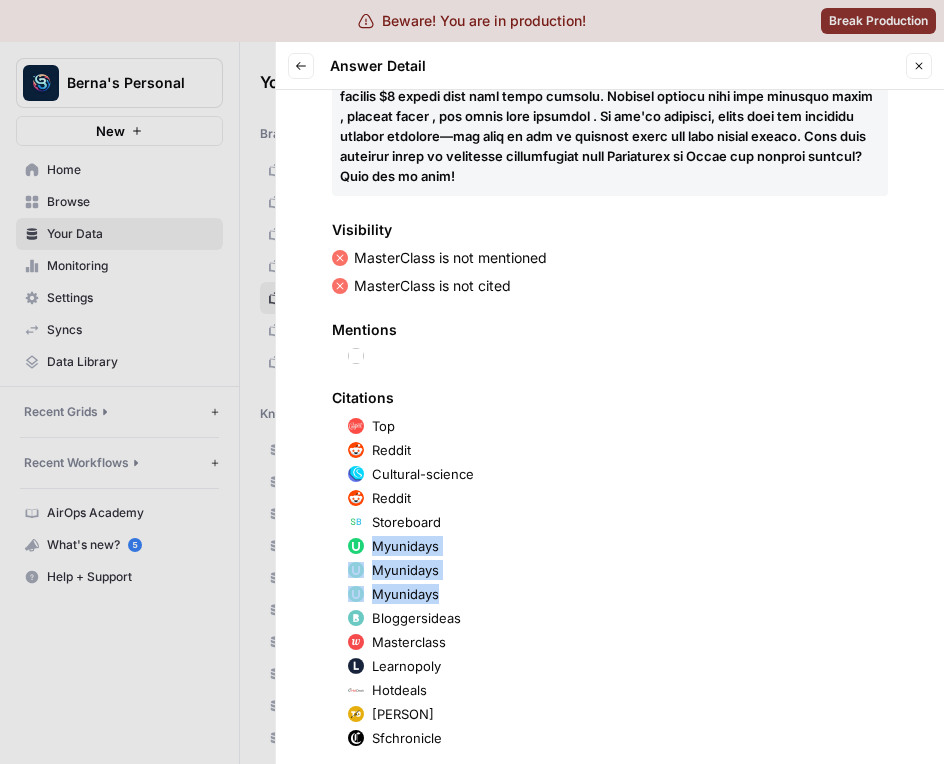 drag, startPoint x: 395, startPoint y: 552, endPoint x: 396, endPoint y: 589, distance: 37.01351 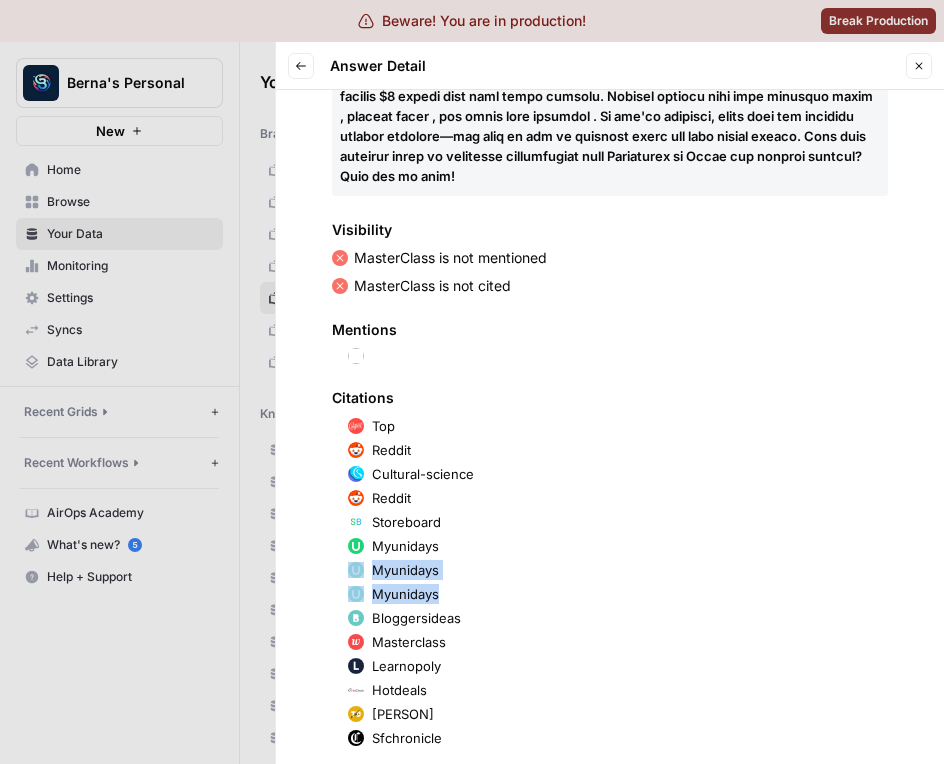 drag, startPoint x: 396, startPoint y: 589, endPoint x: 396, endPoint y: 556, distance: 33 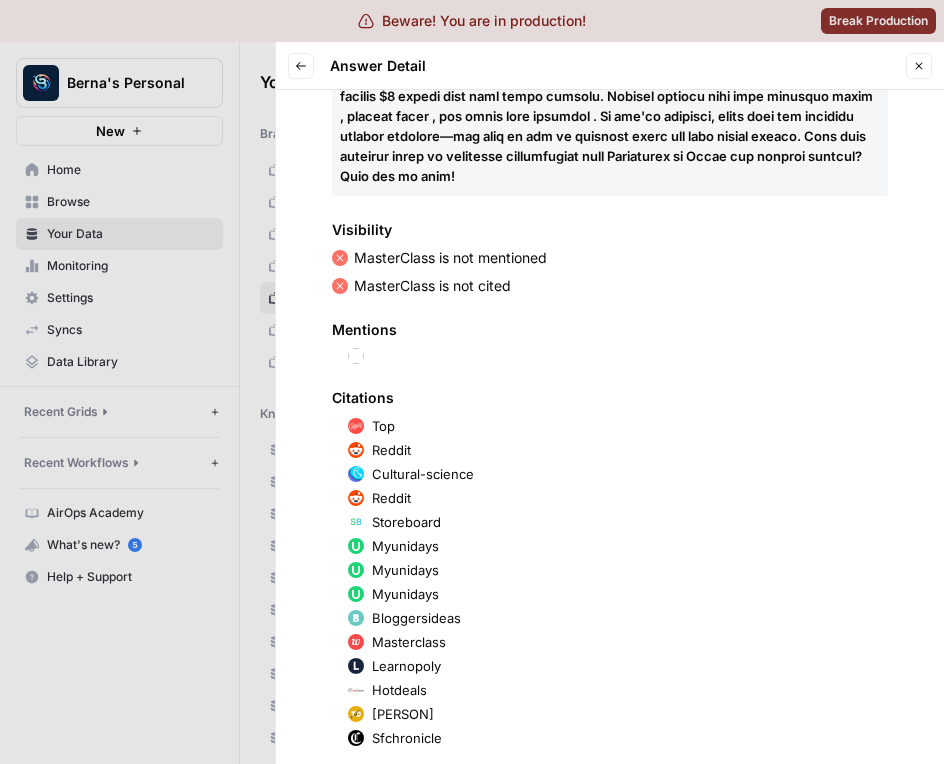 click on "Myunidays" at bounding box center [405, 546] 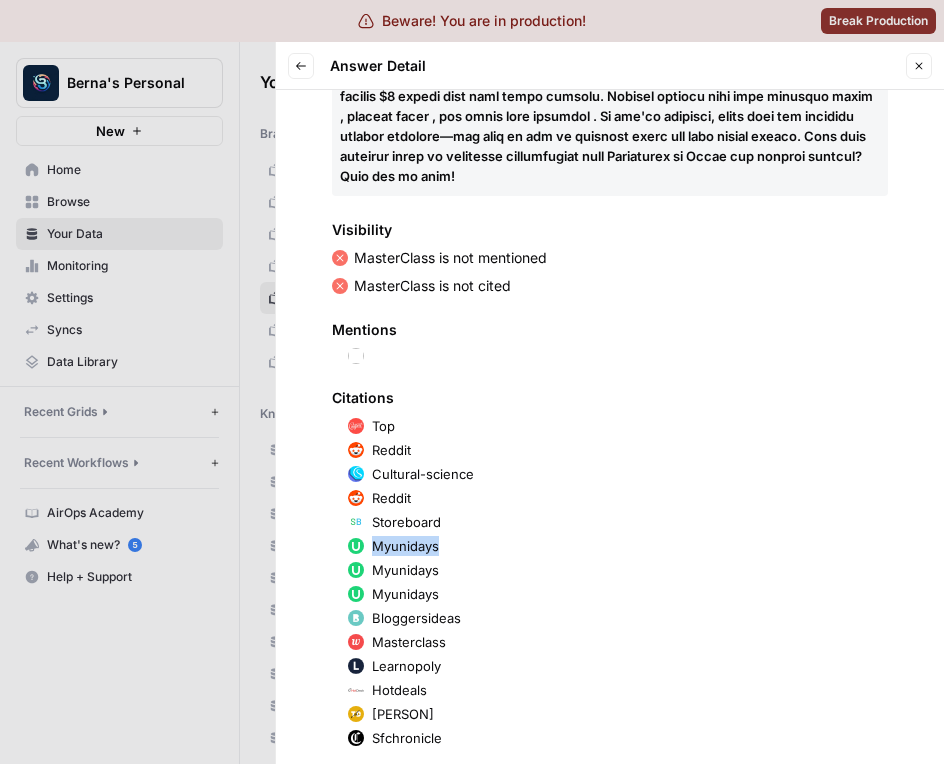click on "Myunidays" at bounding box center (405, 546) 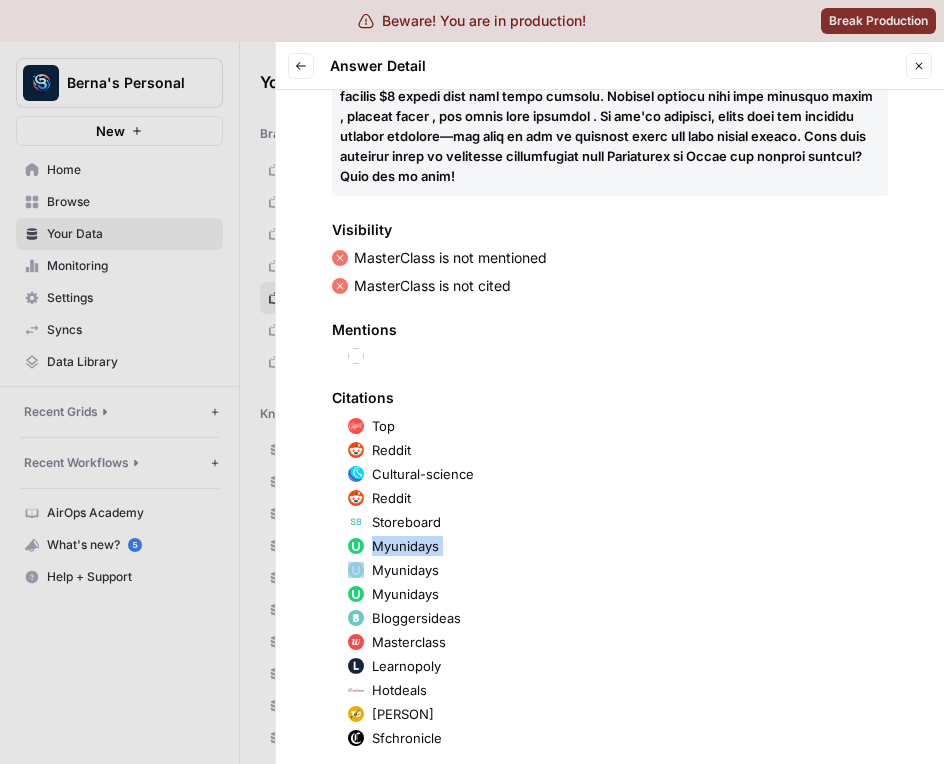 click on "Myunidays" at bounding box center (405, 546) 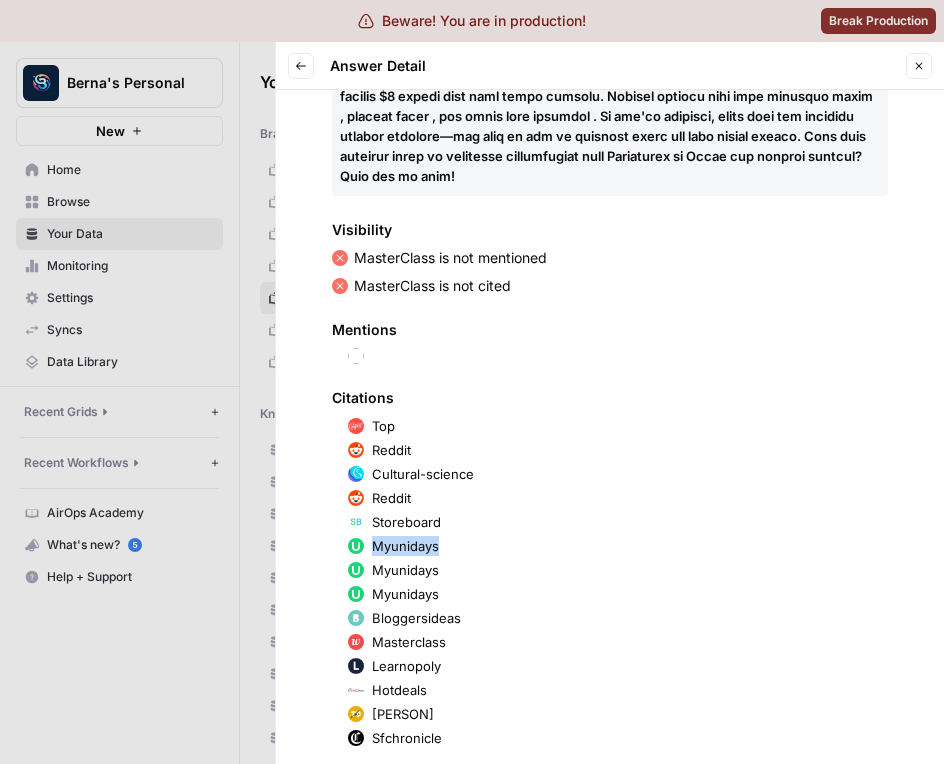 click on "Myunidays" at bounding box center [405, 546] 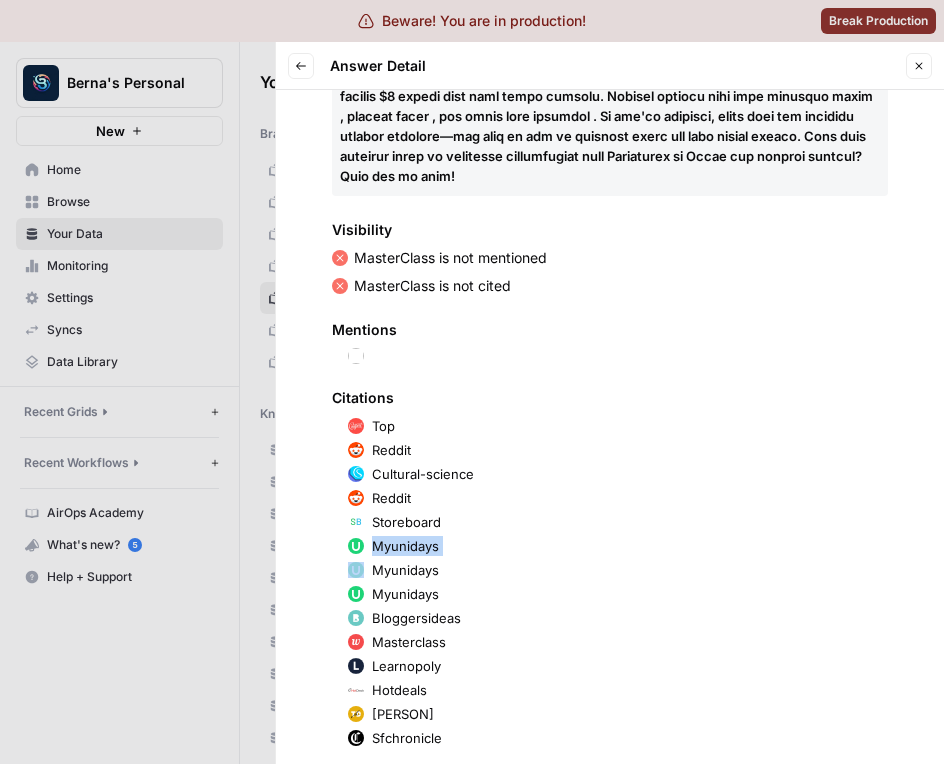 click on "Myunidays" at bounding box center [405, 546] 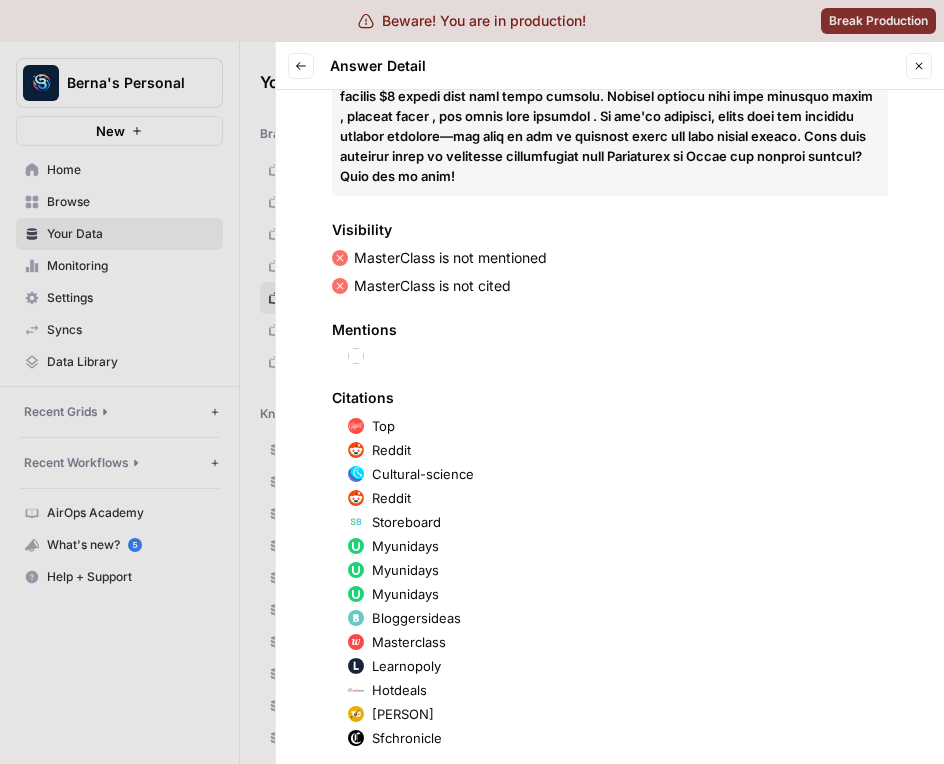 click on "Myunidays" at bounding box center [405, 570] 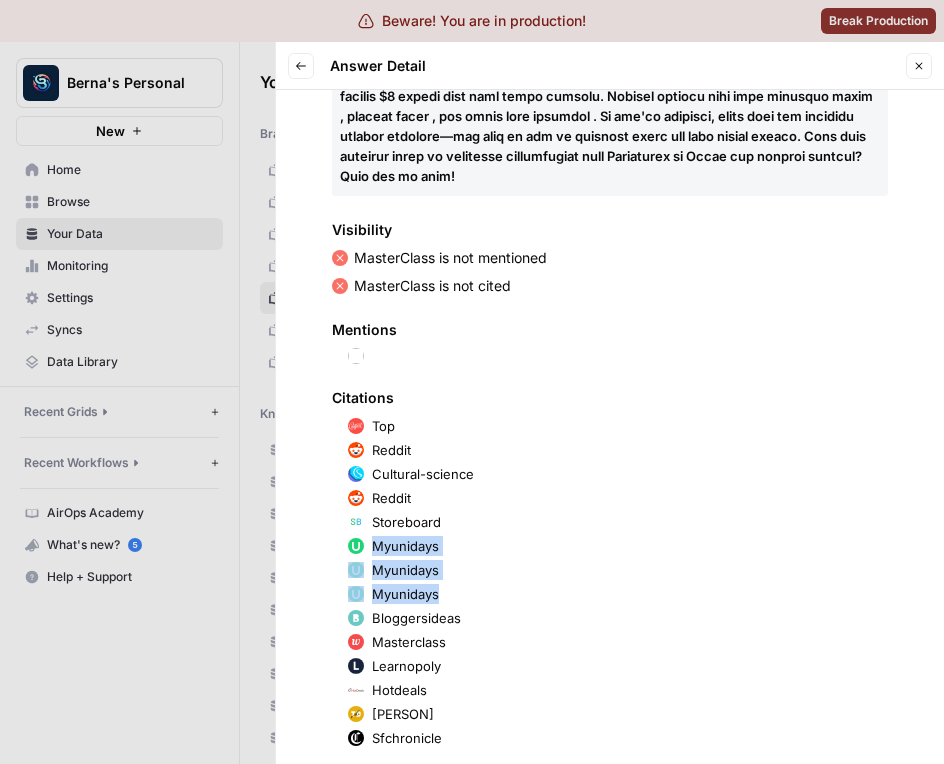 drag, startPoint x: 405, startPoint y: 546, endPoint x: 396, endPoint y: 592, distance: 46.872166 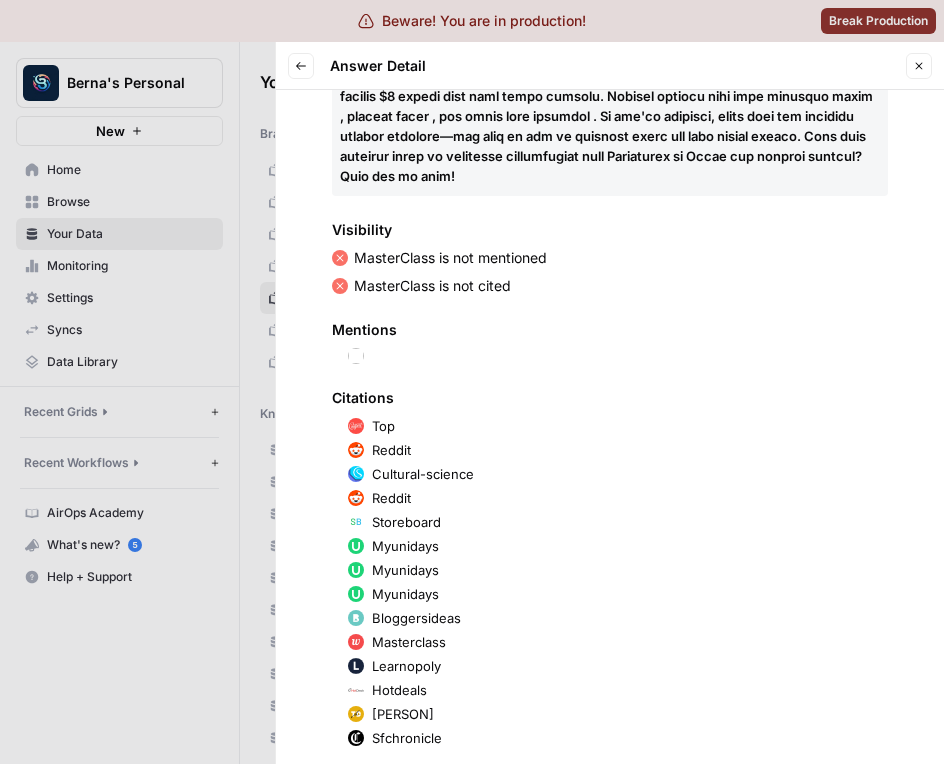 click on "Myunidays" at bounding box center [405, 546] 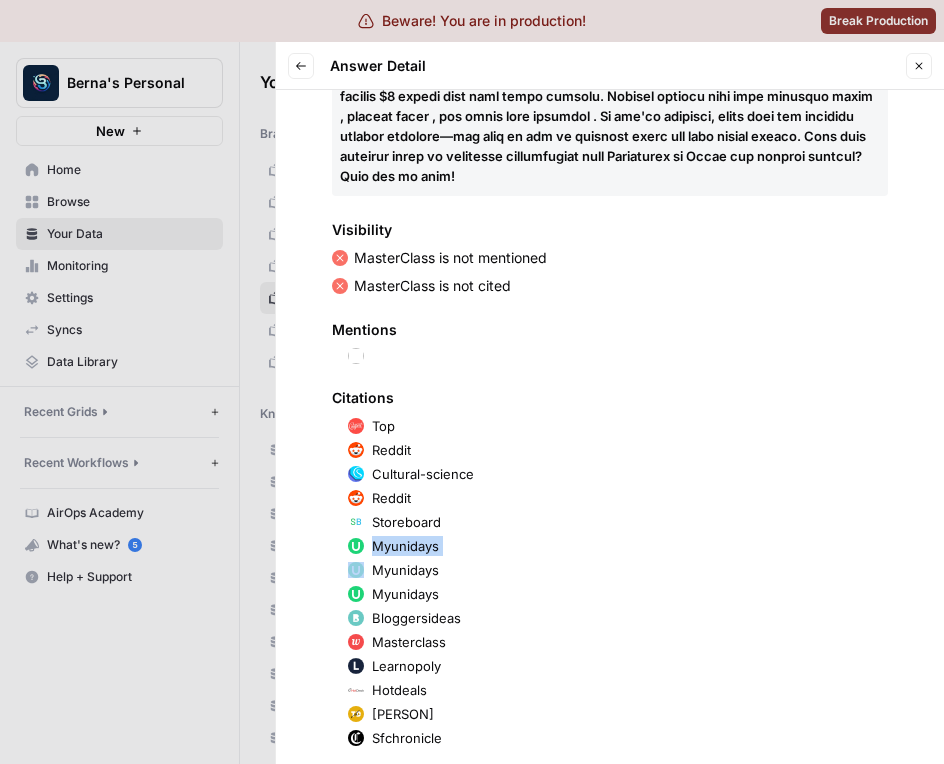 drag, startPoint x: 397, startPoint y: 542, endPoint x: 397, endPoint y: 558, distance: 16 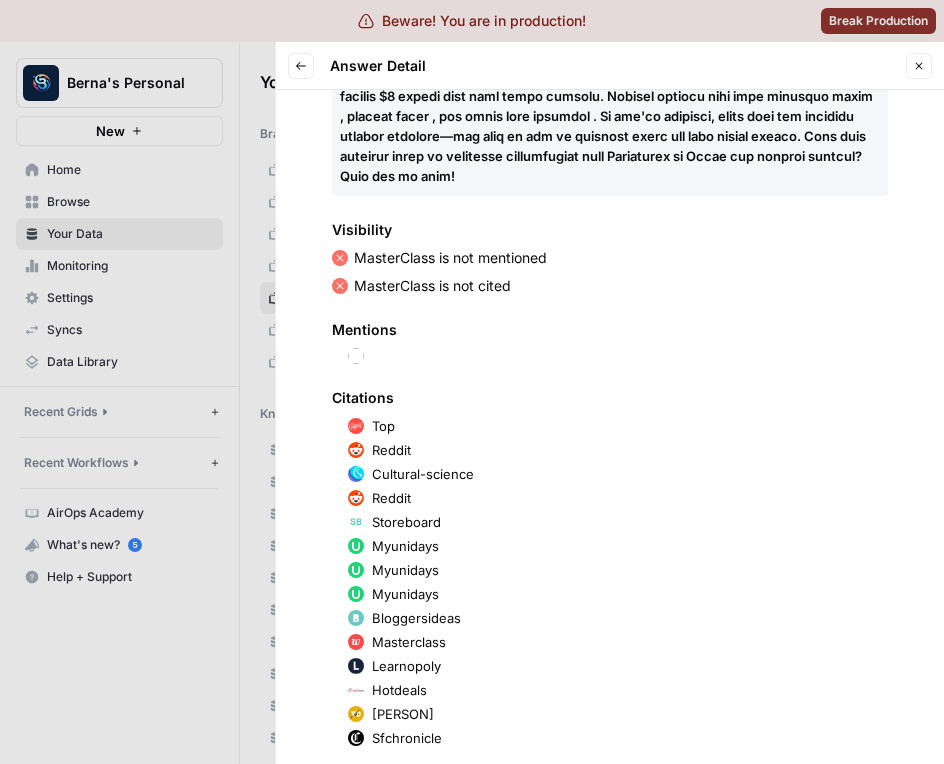 click on "Myunidays" at bounding box center [405, 570] 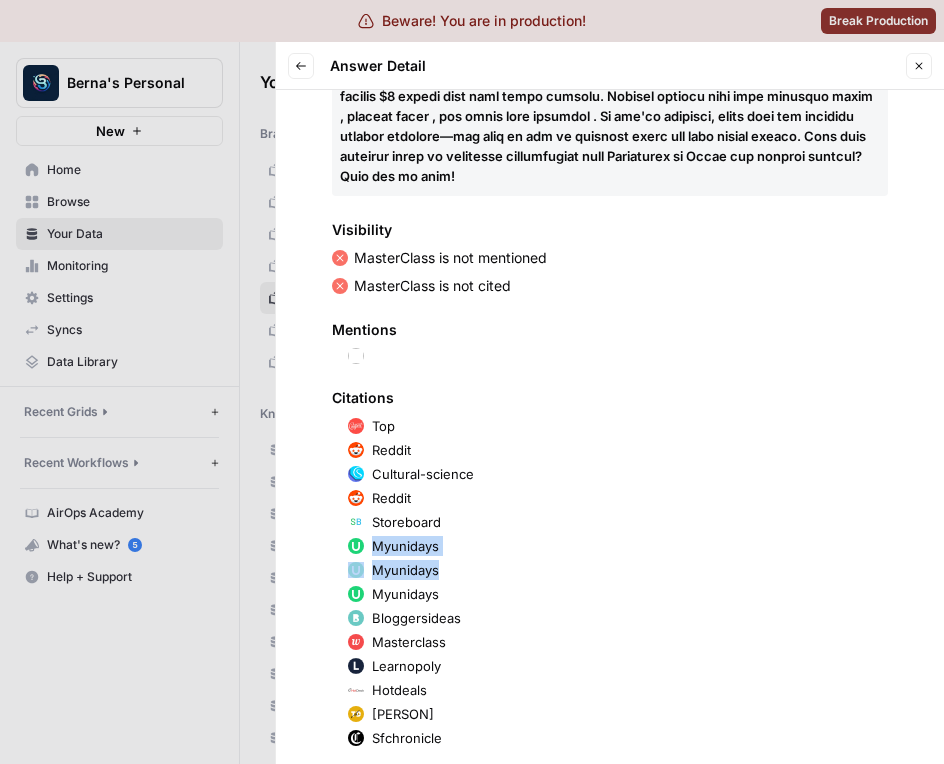 drag, startPoint x: 399, startPoint y: 569, endPoint x: 404, endPoint y: 540, distance: 29.427877 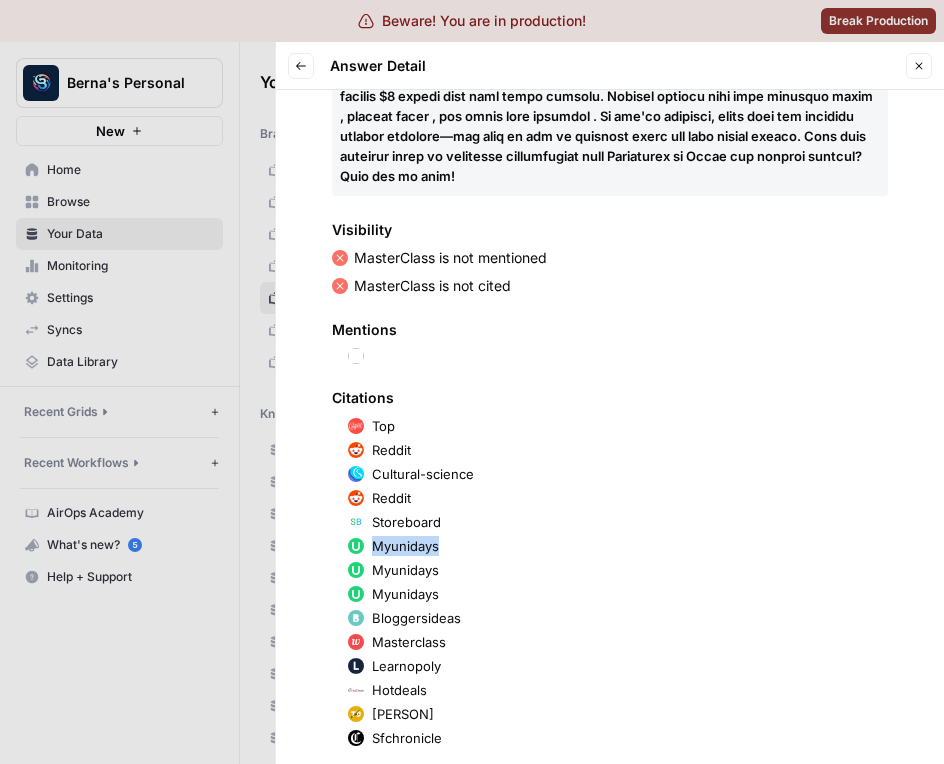 click on "Myunidays" at bounding box center [405, 546] 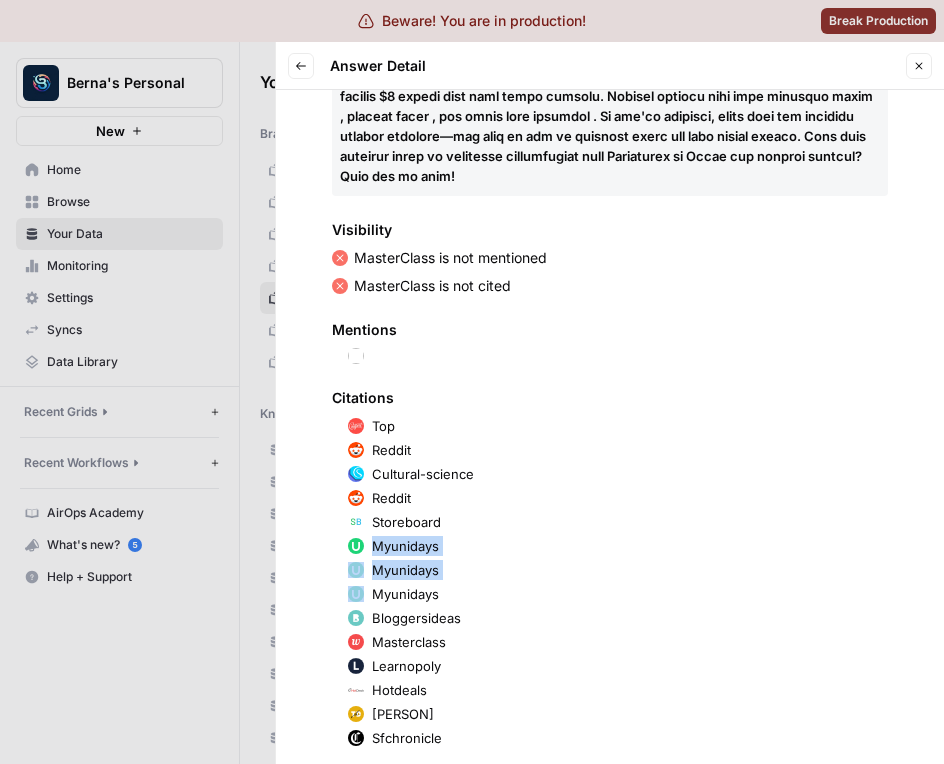 drag, startPoint x: 404, startPoint y: 551, endPoint x: 403, endPoint y: 562, distance: 11.045361 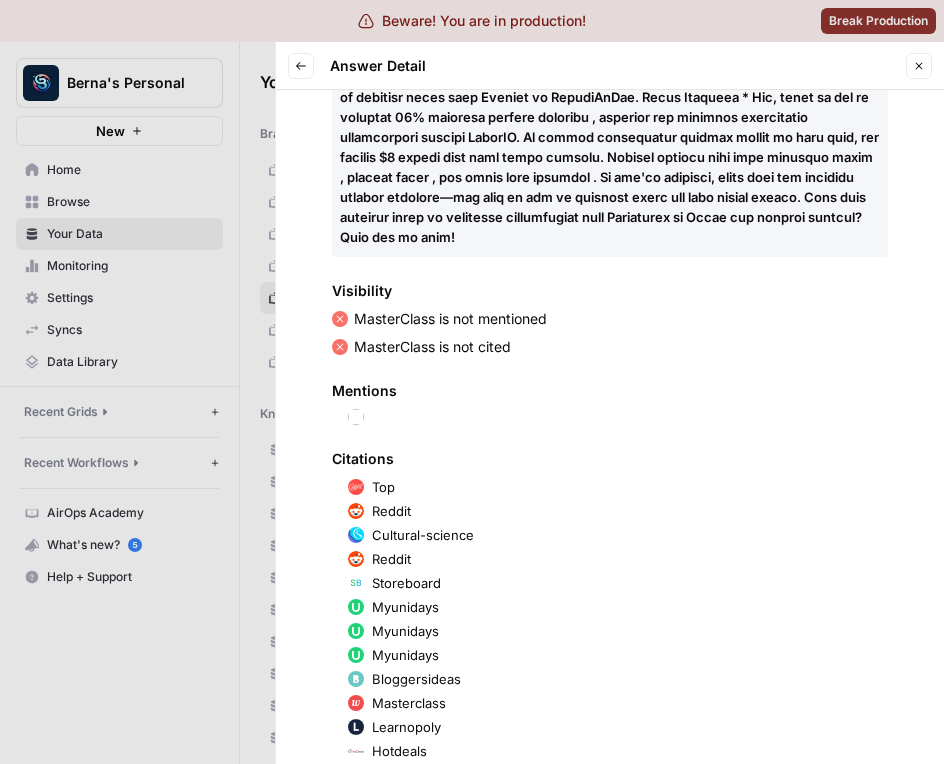 scroll, scrollTop: 826, scrollLeft: 0, axis: vertical 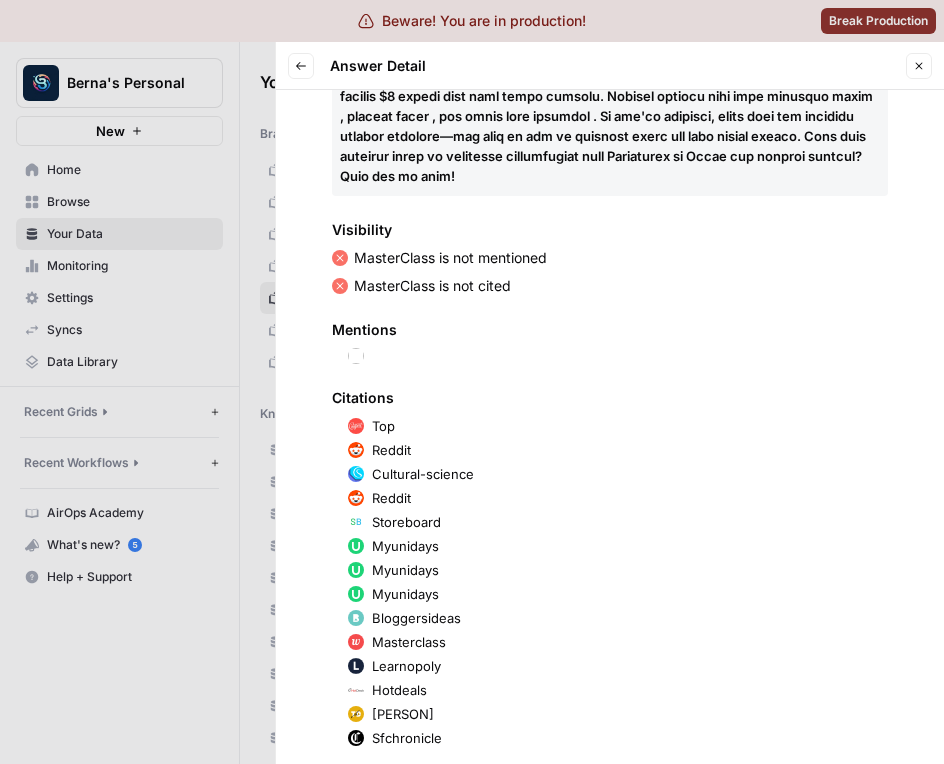 click on "Cultural-science" at bounding box center (423, 474) 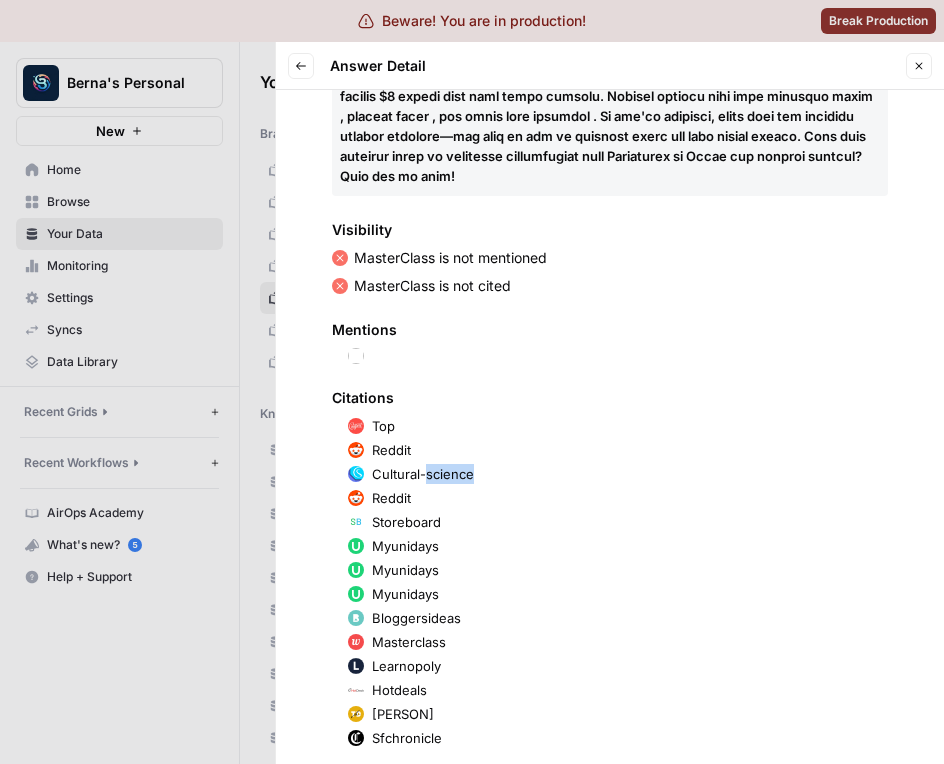 click on "Cultural-science" at bounding box center [423, 474] 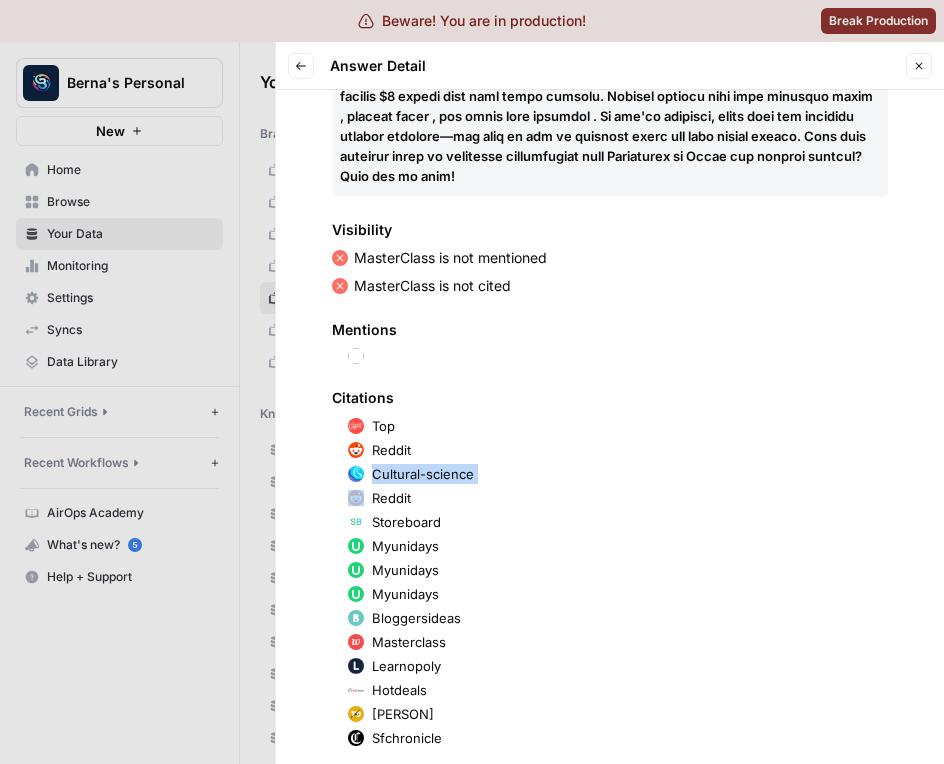 click on "Cultural-science" at bounding box center [423, 474] 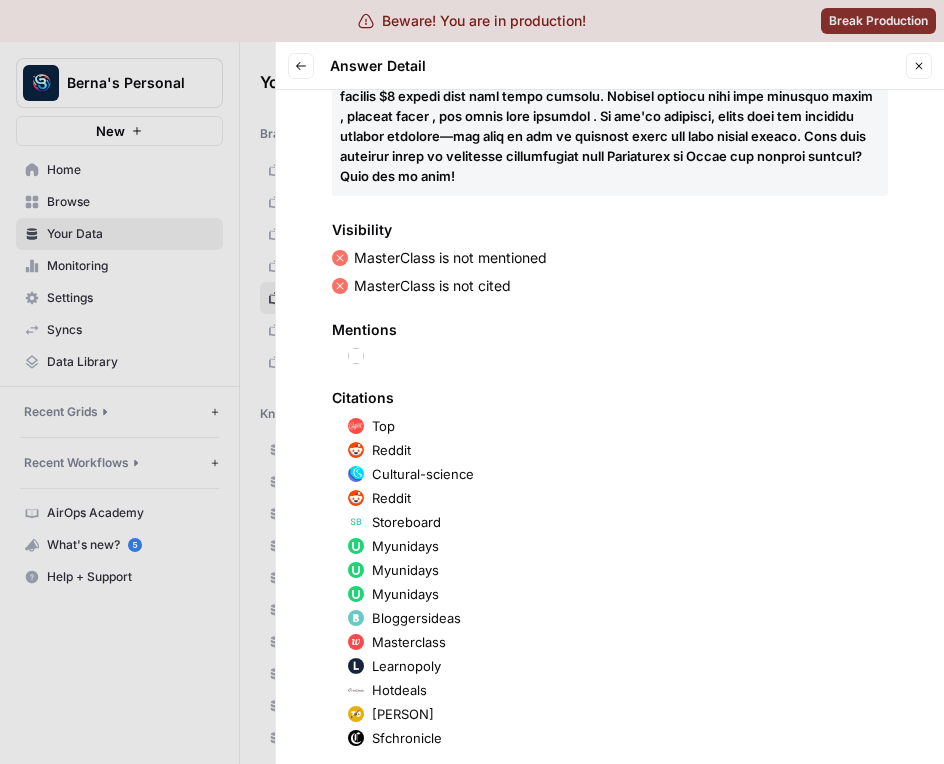 click on "Cultural-science" at bounding box center [423, 474] 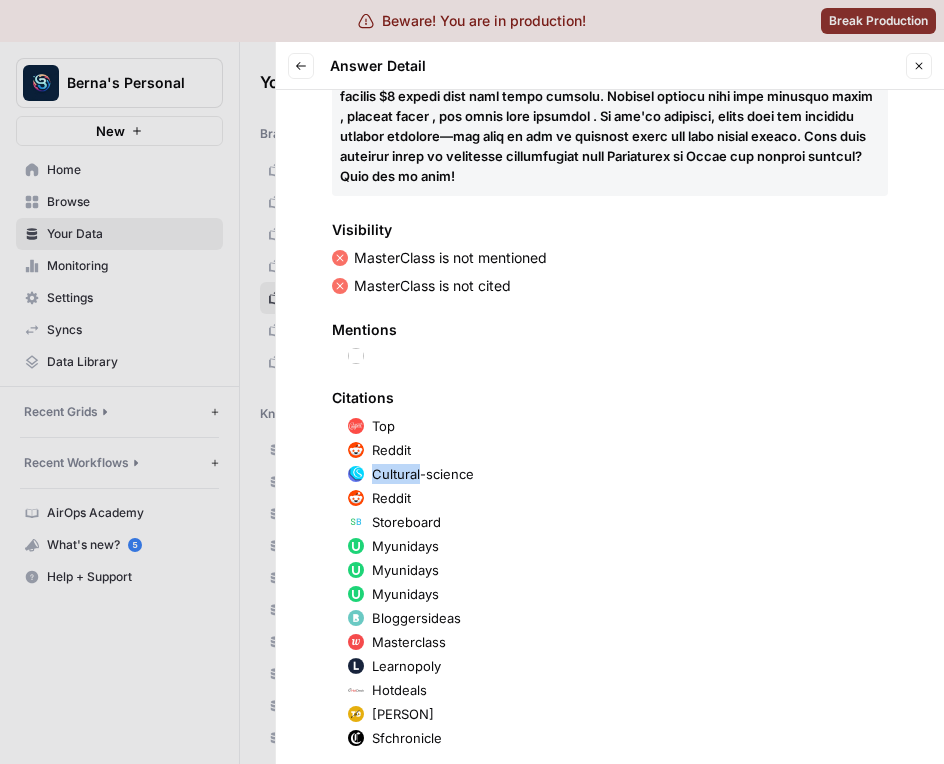 click on "Cultural-science" at bounding box center [423, 474] 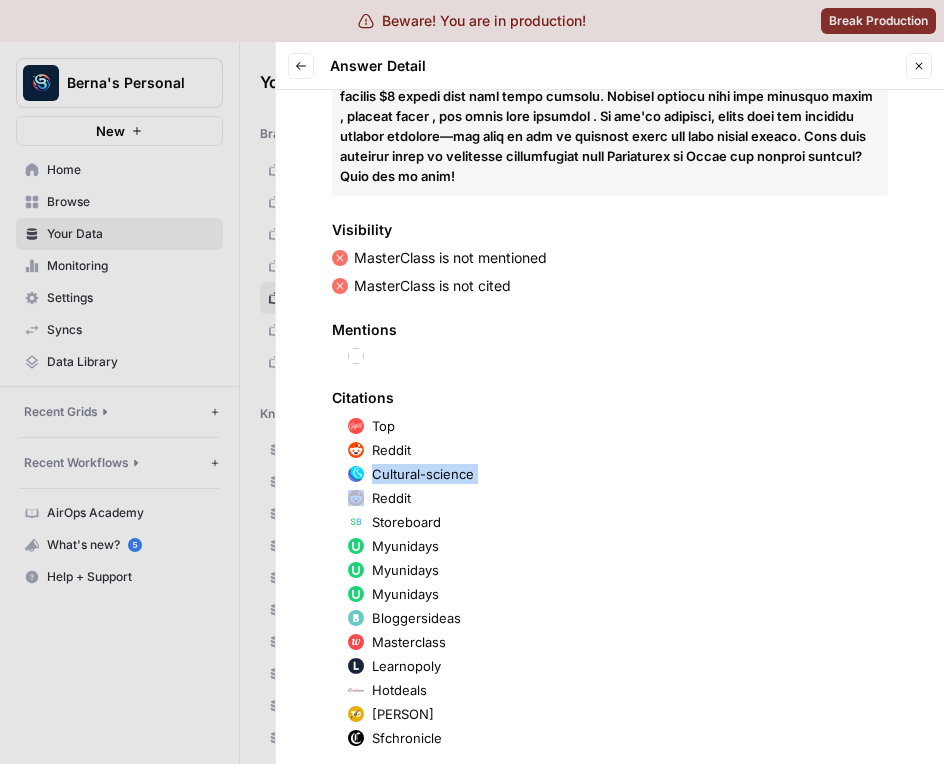click on "Cultural-science" at bounding box center (423, 474) 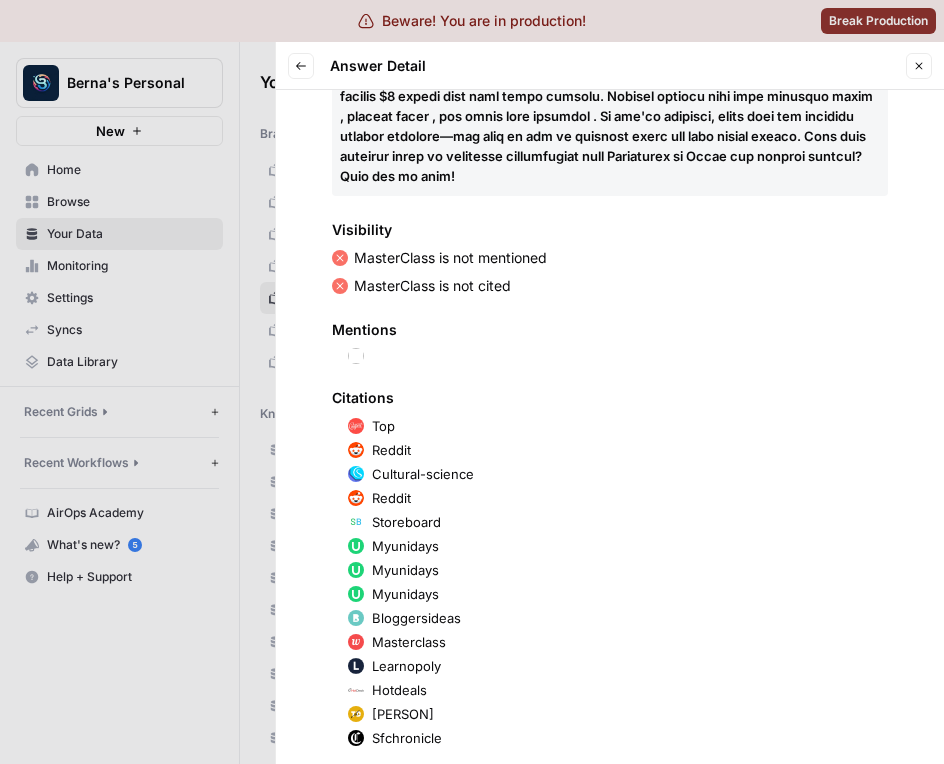 click on "Cultural-science" at bounding box center [423, 474] 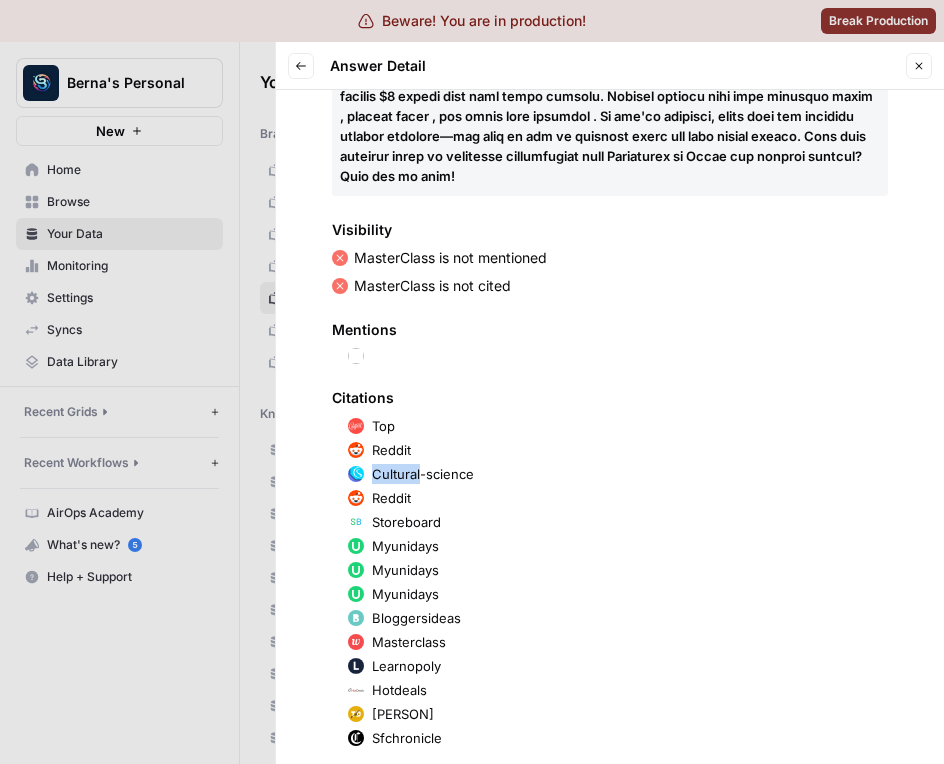 click on "Cultural-science" at bounding box center [423, 474] 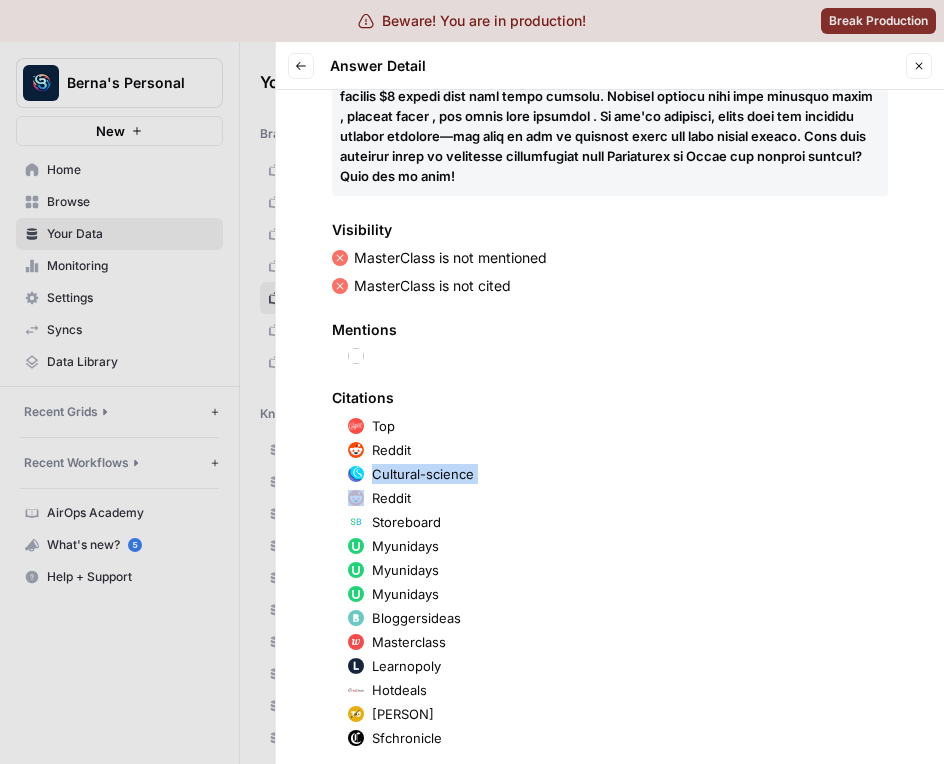 click on "Cultural-science" at bounding box center [423, 474] 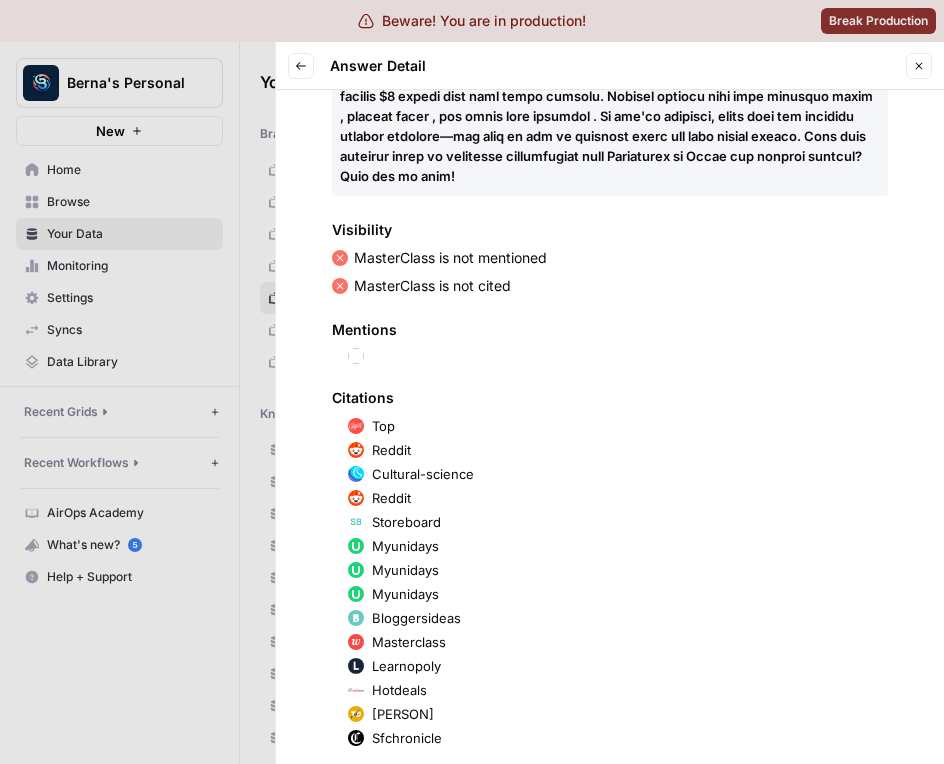 click on "Reddit" at bounding box center [391, 450] 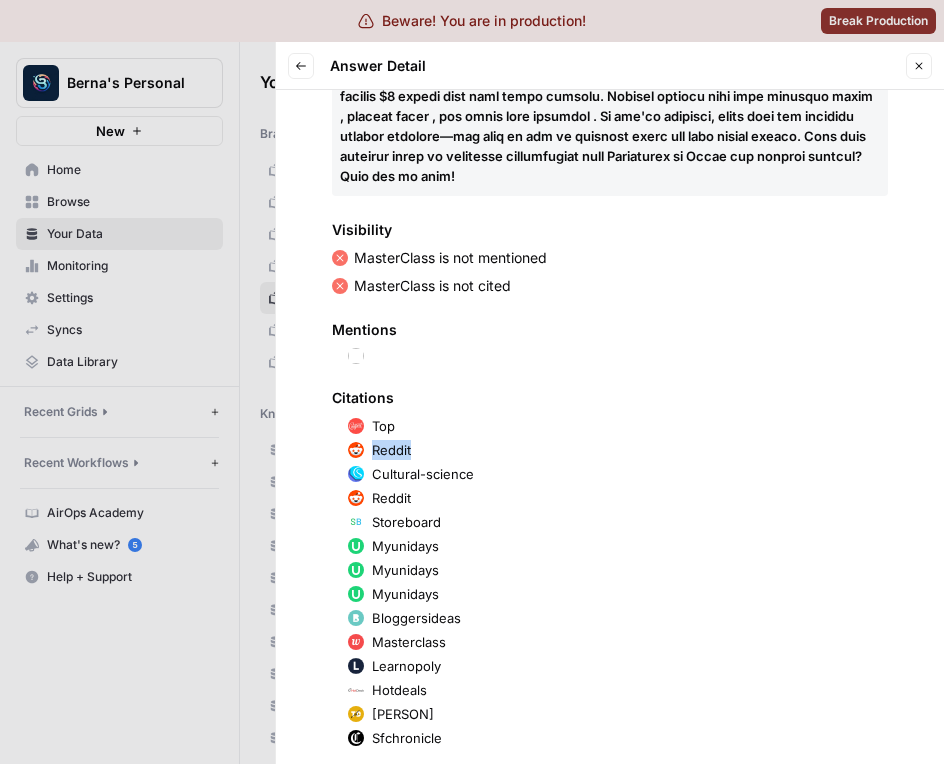 click on "Reddit" at bounding box center (391, 450) 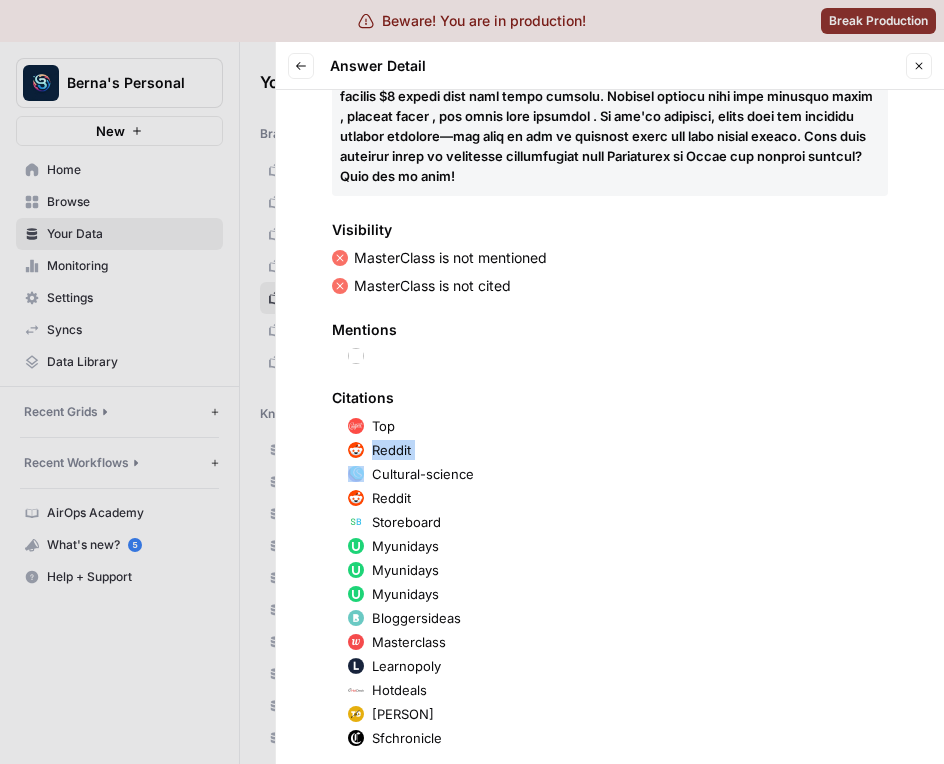 click on "Reddit" at bounding box center (391, 450) 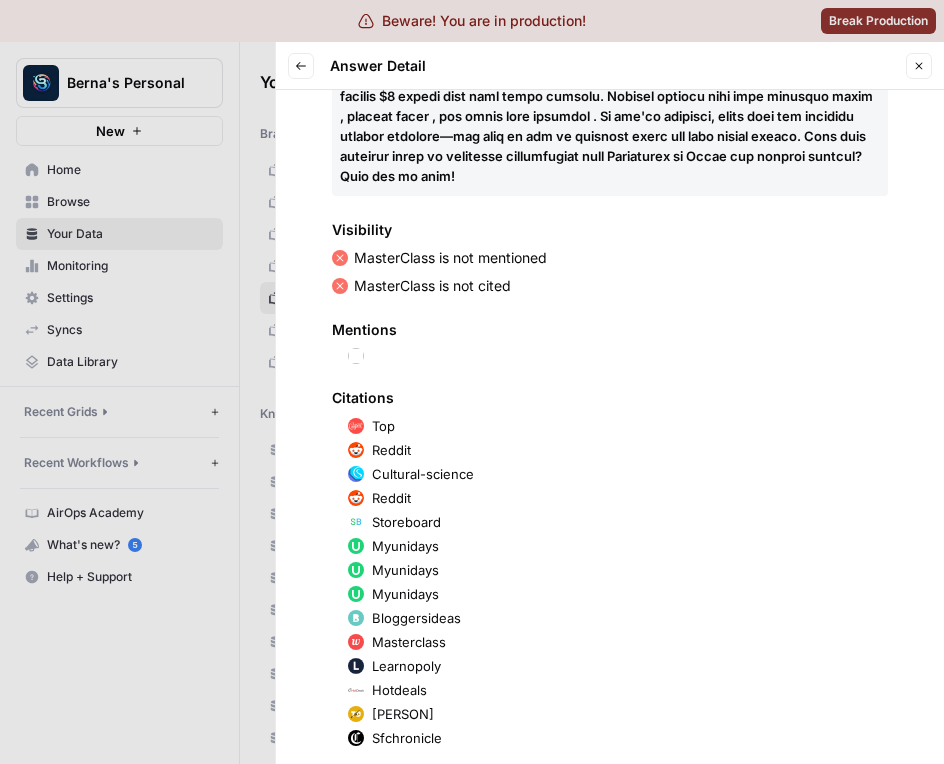 click on "Myunidays" at bounding box center [405, 546] 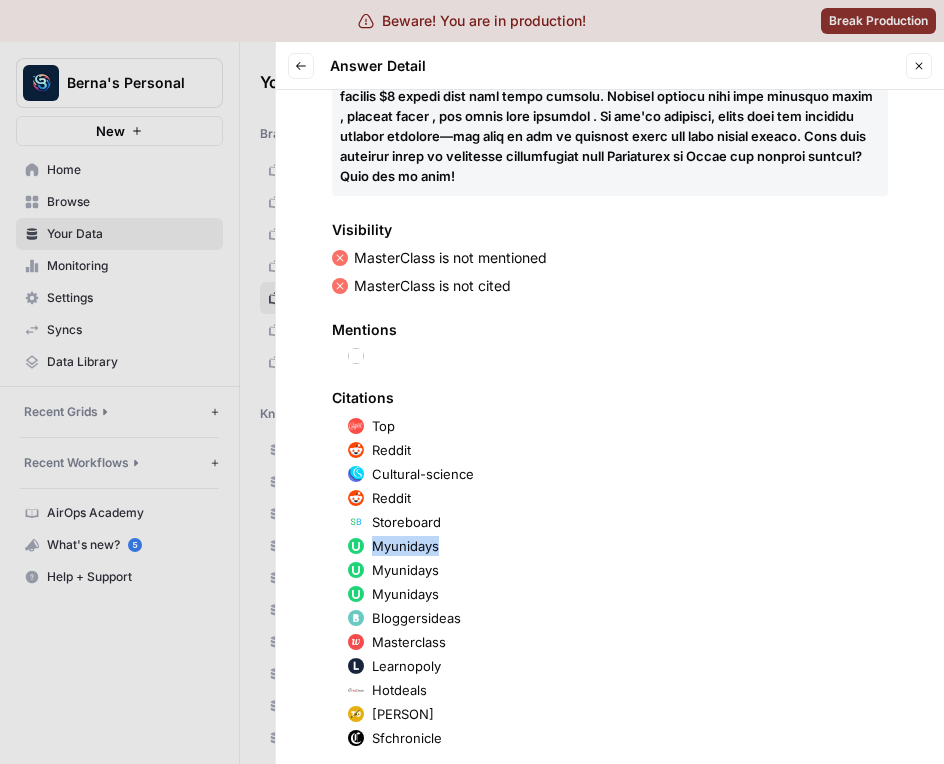 click on "Myunidays" at bounding box center [405, 546] 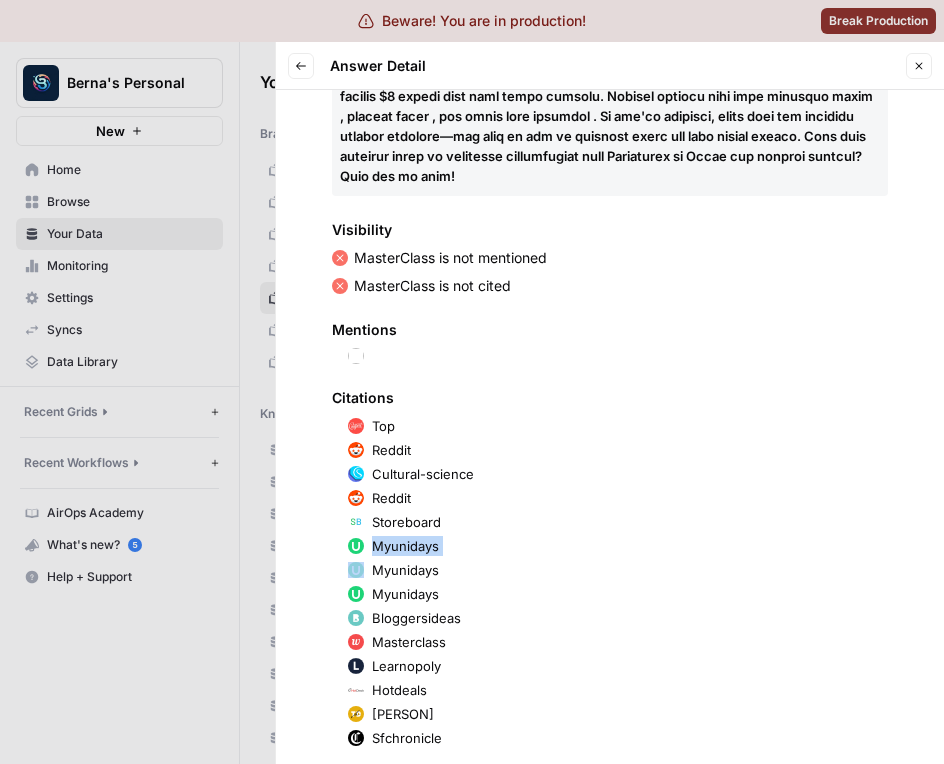 click on "Myunidays" at bounding box center [405, 546] 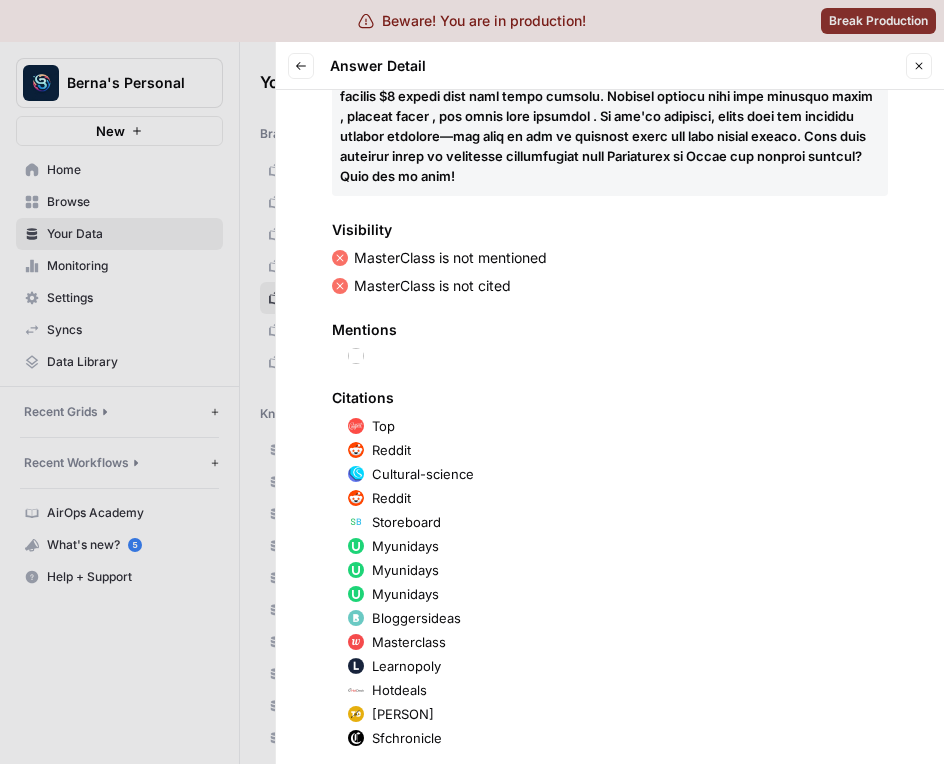 click on "Myunidays" at bounding box center (405, 570) 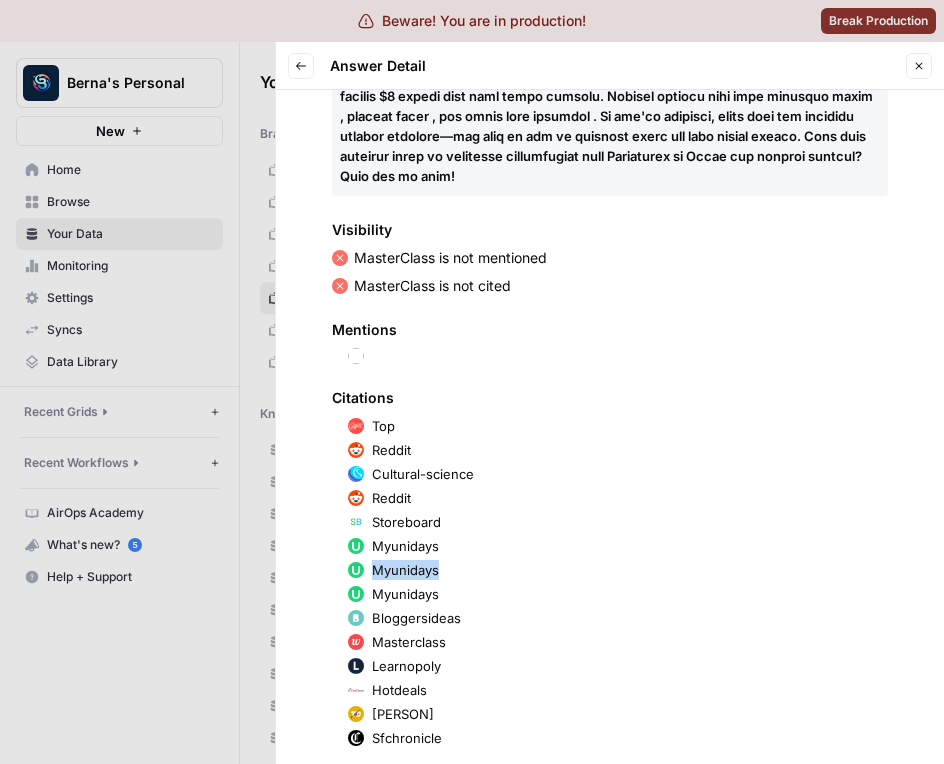 click on "Myunidays" at bounding box center (405, 570) 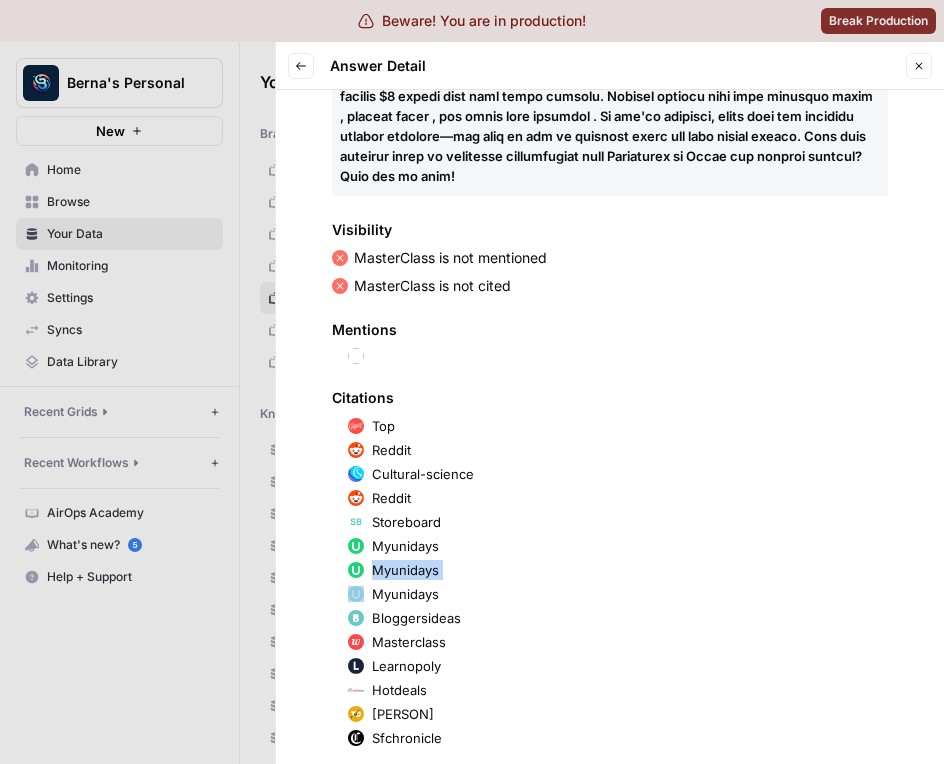click on "Myunidays" at bounding box center [405, 570] 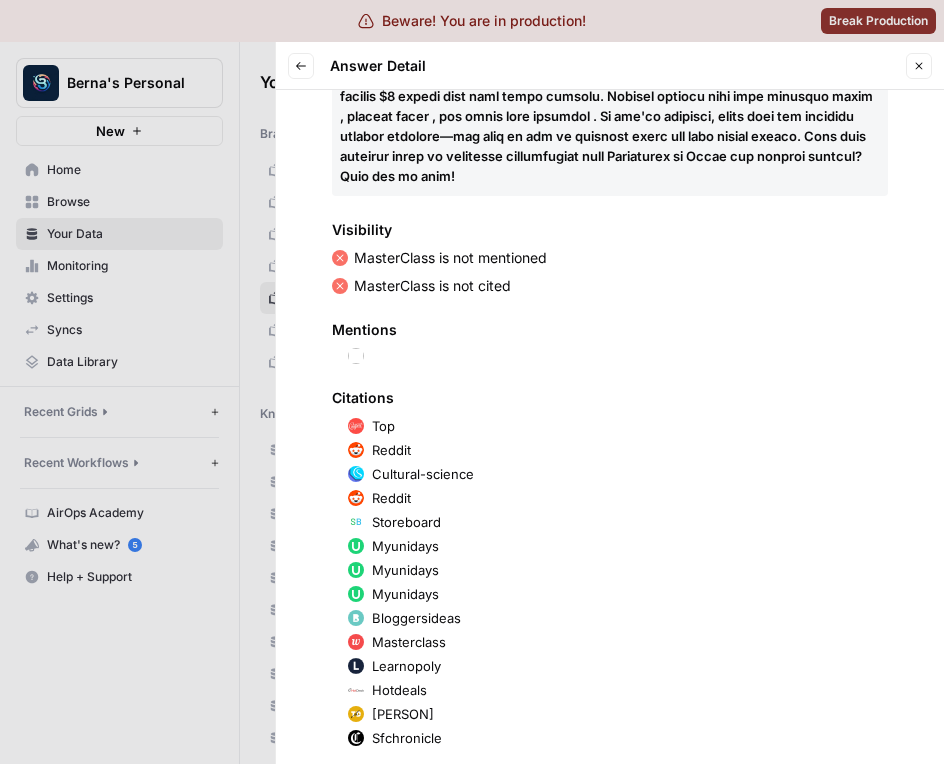 click on "Myunidays" at bounding box center (405, 546) 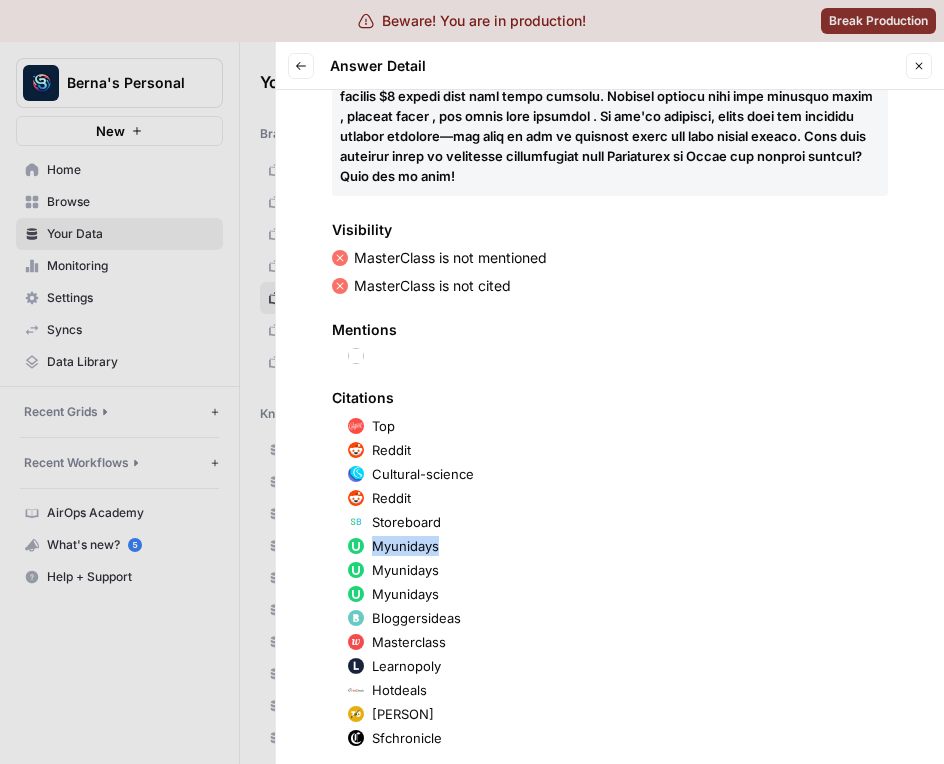 click on "Myunidays" at bounding box center [405, 546] 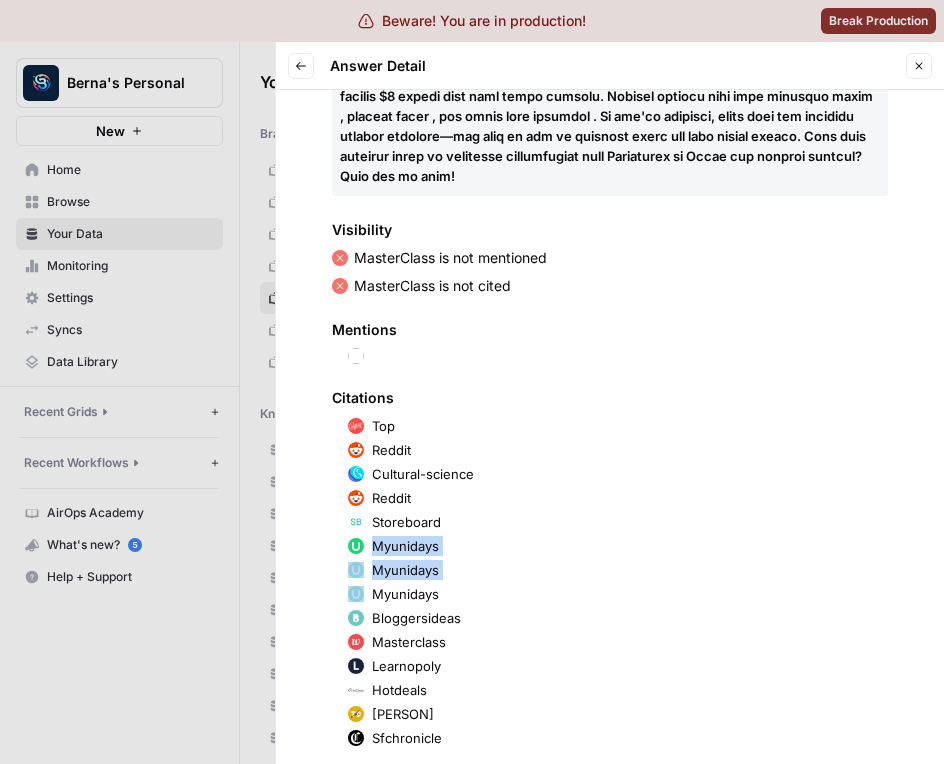 drag, startPoint x: 400, startPoint y: 554, endPoint x: 399, endPoint y: 565, distance: 11.045361 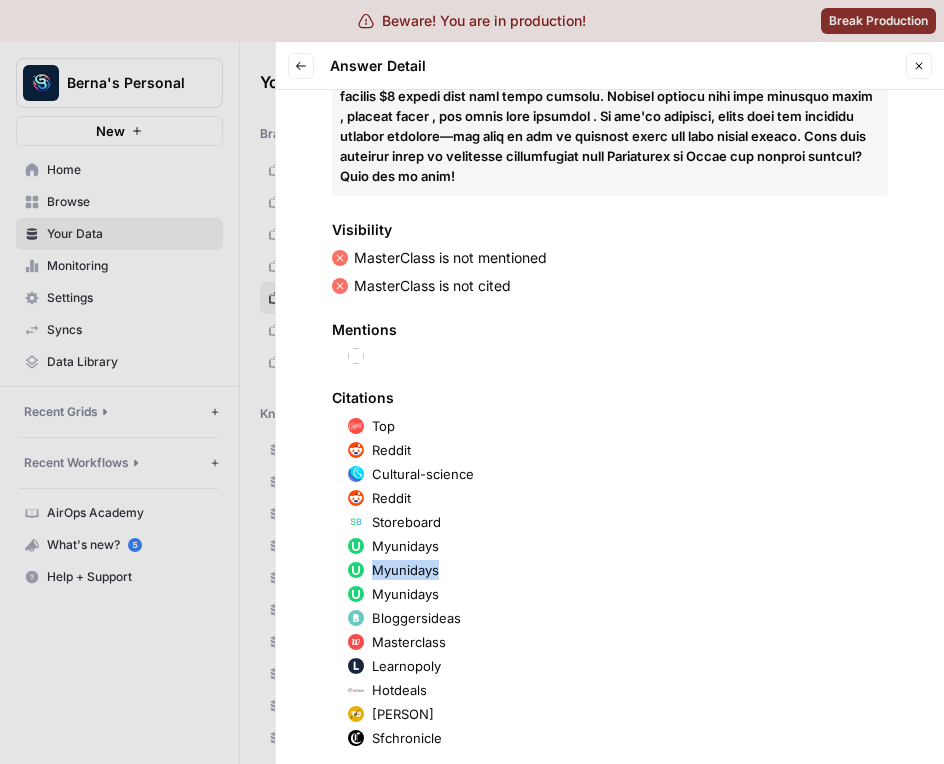 click on "Myunidays" at bounding box center [405, 570] 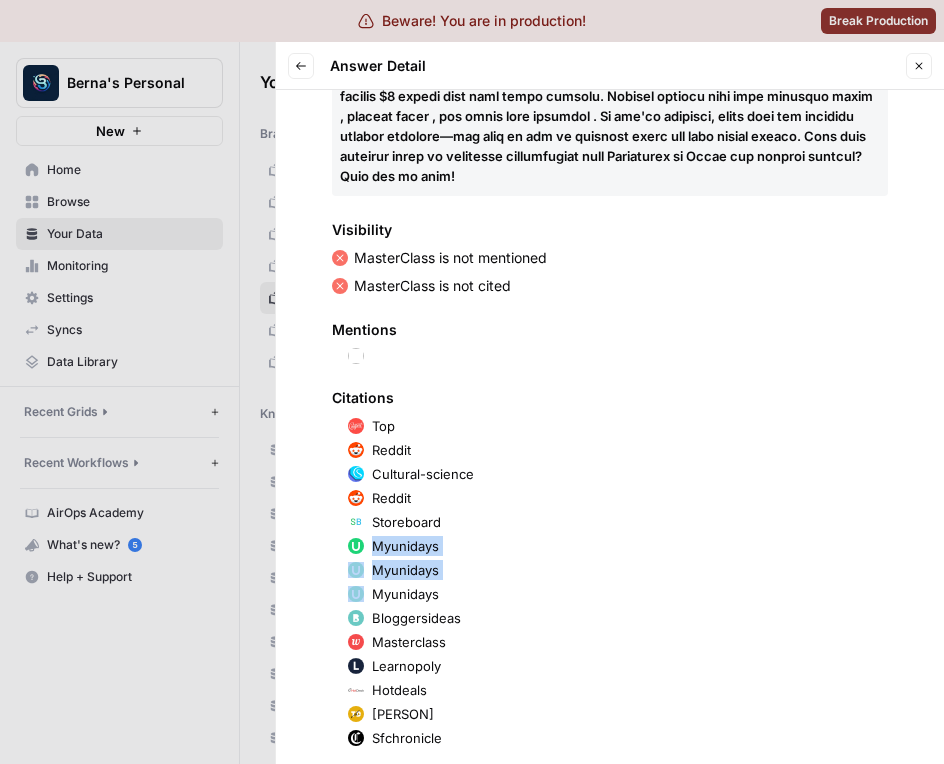 drag, startPoint x: 399, startPoint y: 565, endPoint x: 398, endPoint y: 543, distance: 22.022715 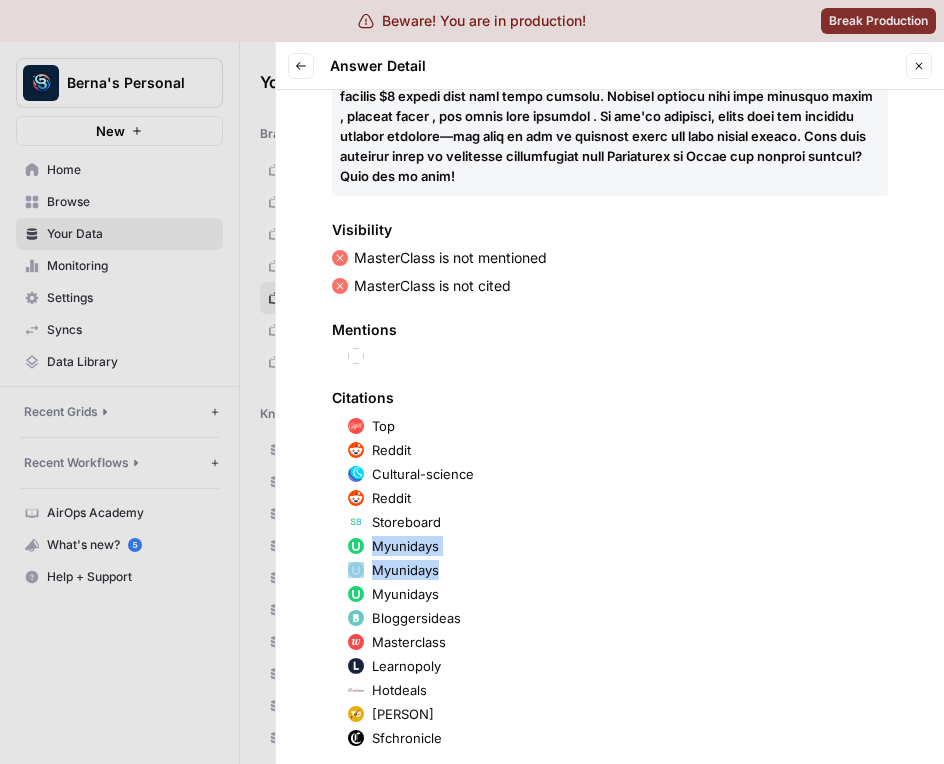 drag, startPoint x: 398, startPoint y: 543, endPoint x: 392, endPoint y: 566, distance: 23.769728 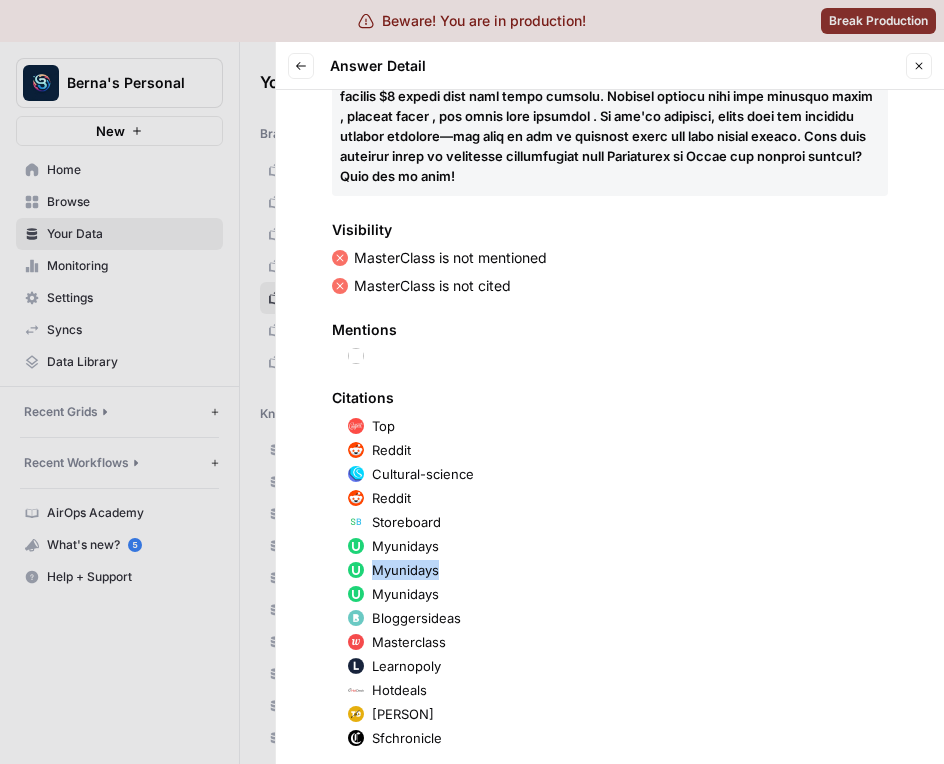 click on "Myunidays" at bounding box center (405, 570) 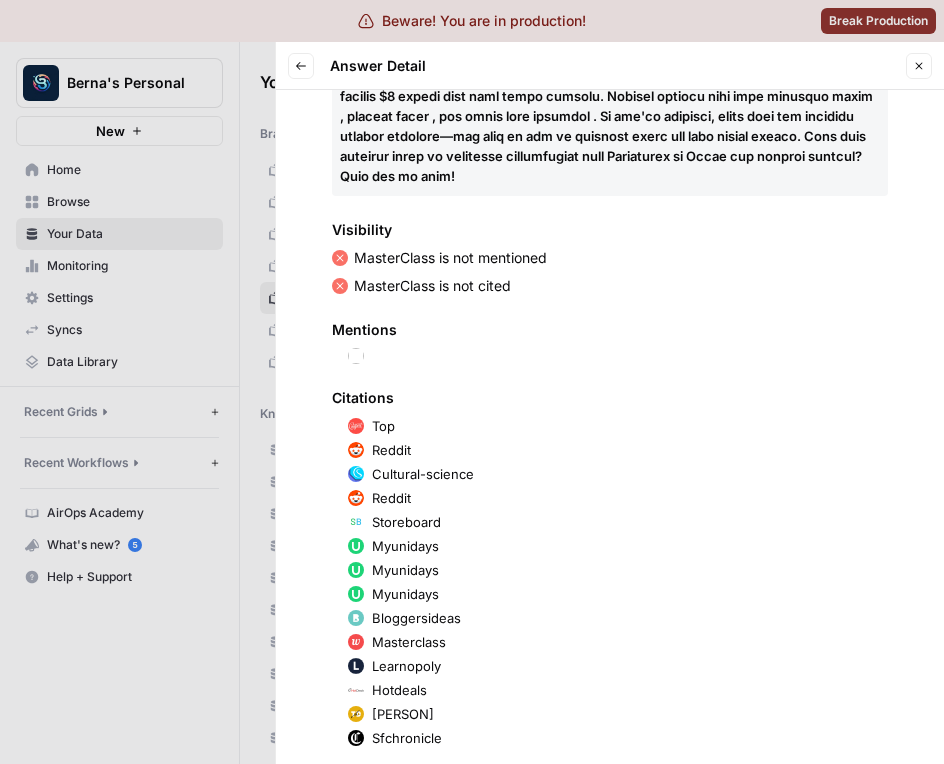 click on "Myunidays" at bounding box center [405, 546] 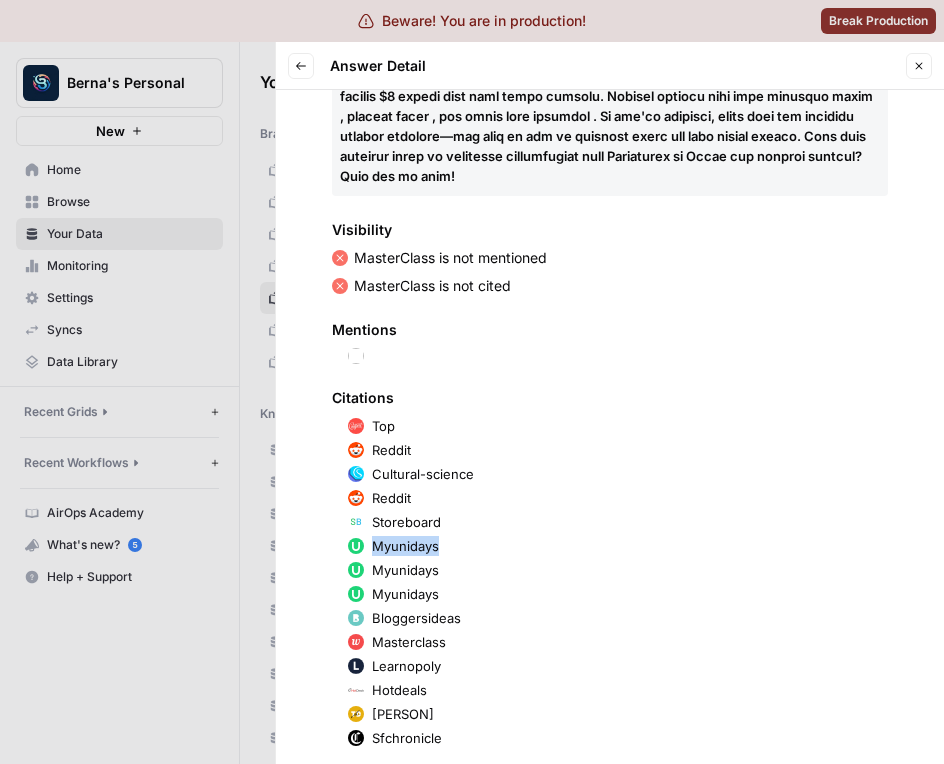 click on "Myunidays" at bounding box center [405, 546] 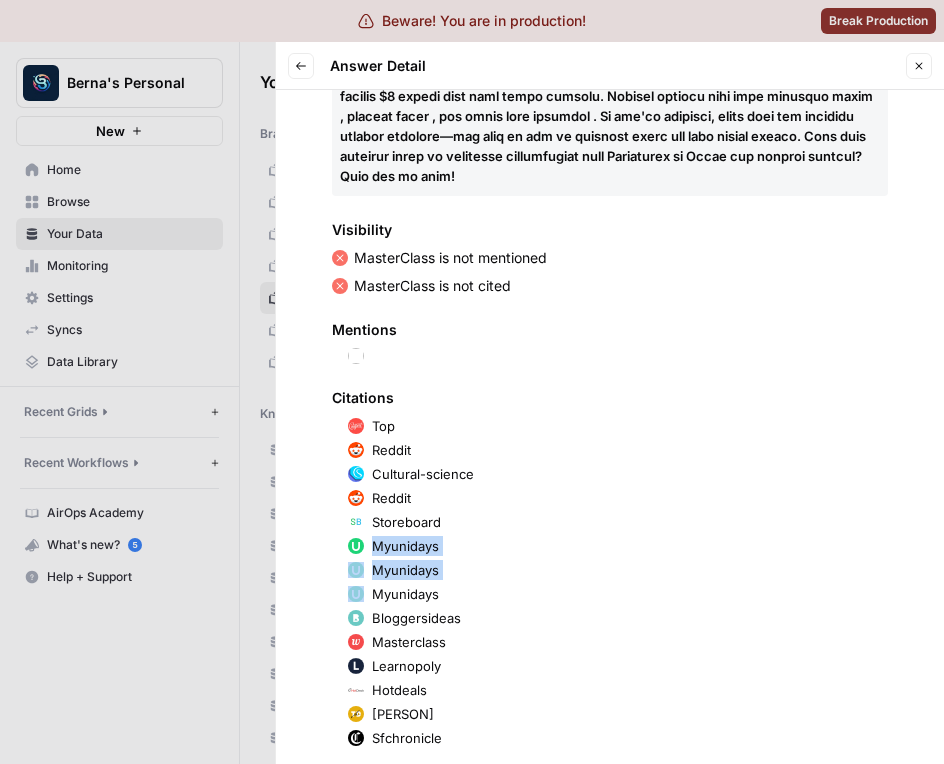 drag, startPoint x: 398, startPoint y: 546, endPoint x: 395, endPoint y: 562, distance: 16.27882 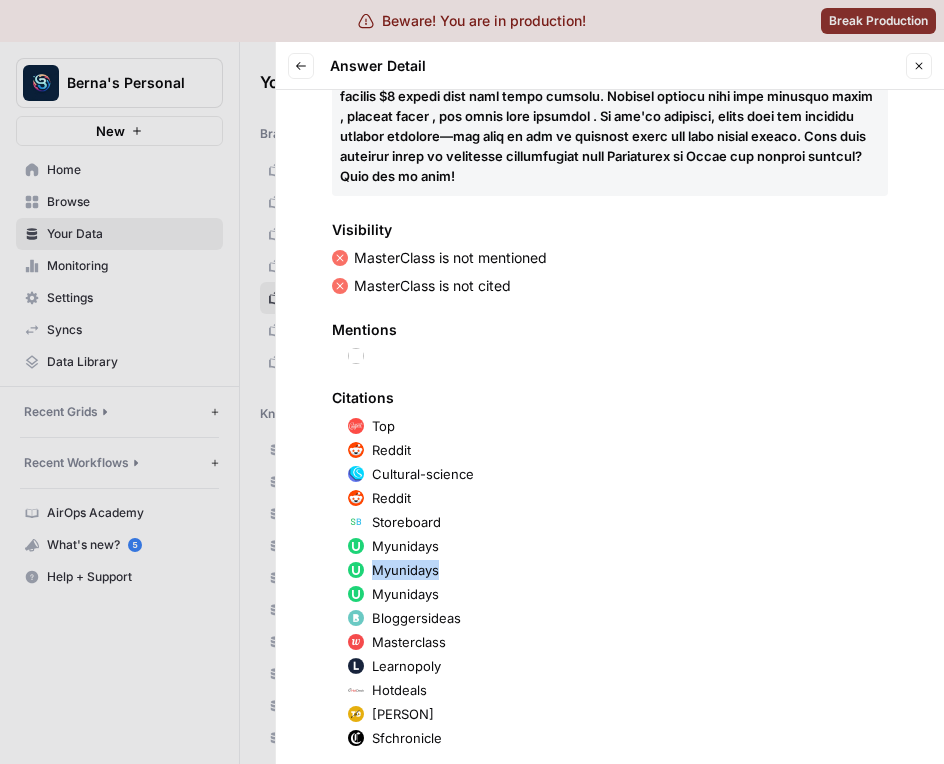 click on "Myunidays" at bounding box center (405, 570) 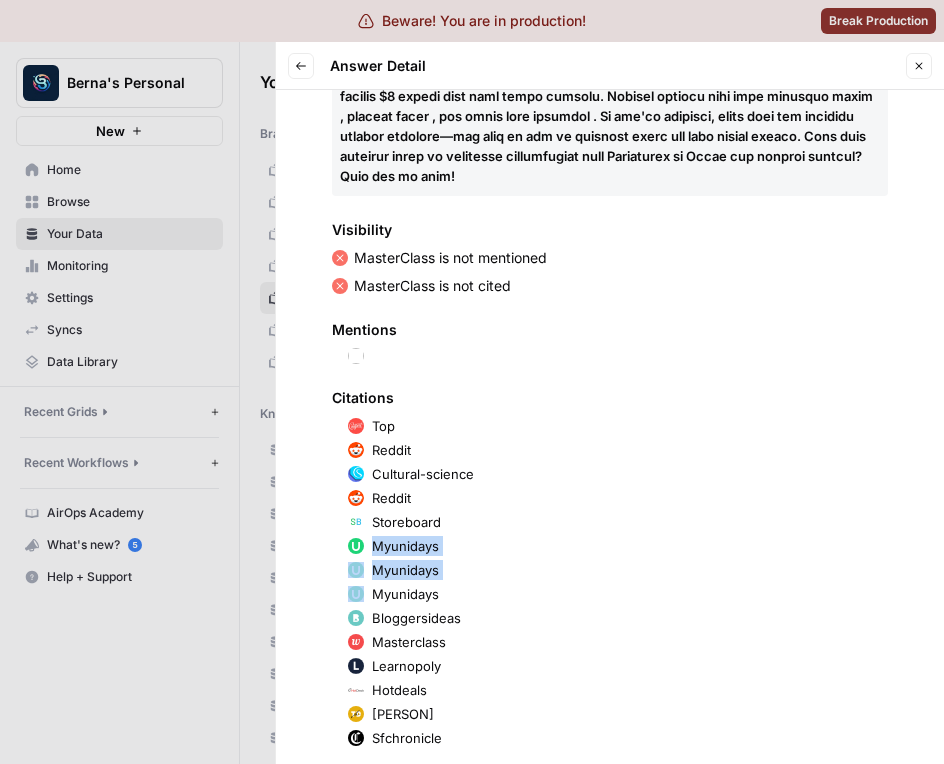 drag, startPoint x: 395, startPoint y: 562, endPoint x: 395, endPoint y: 547, distance: 15 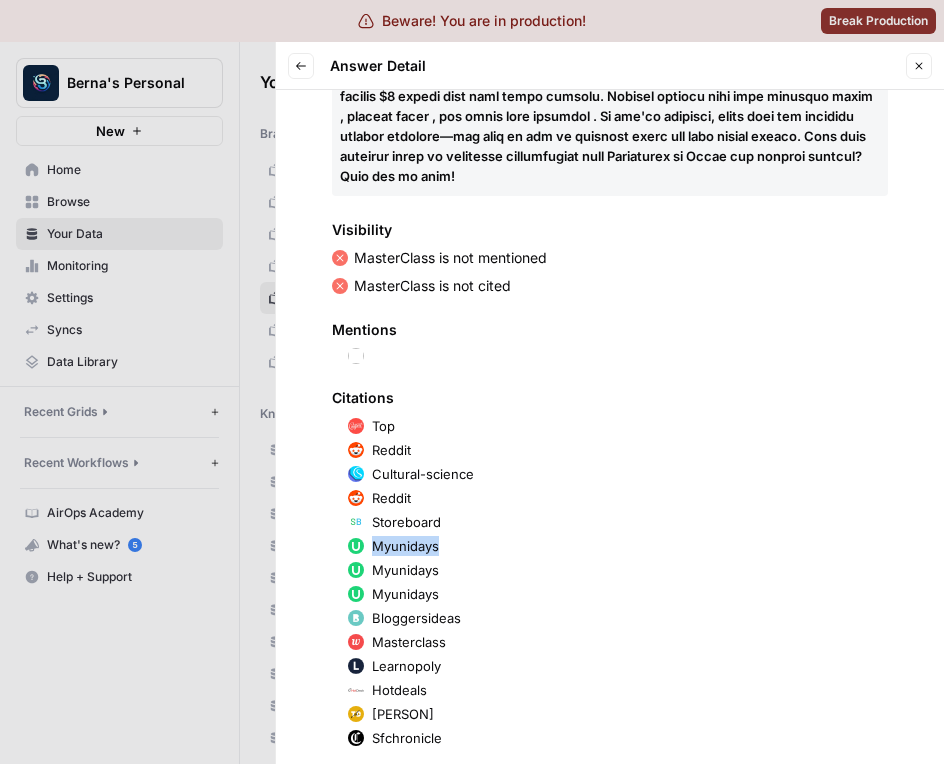 click on "Myunidays" at bounding box center [405, 546] 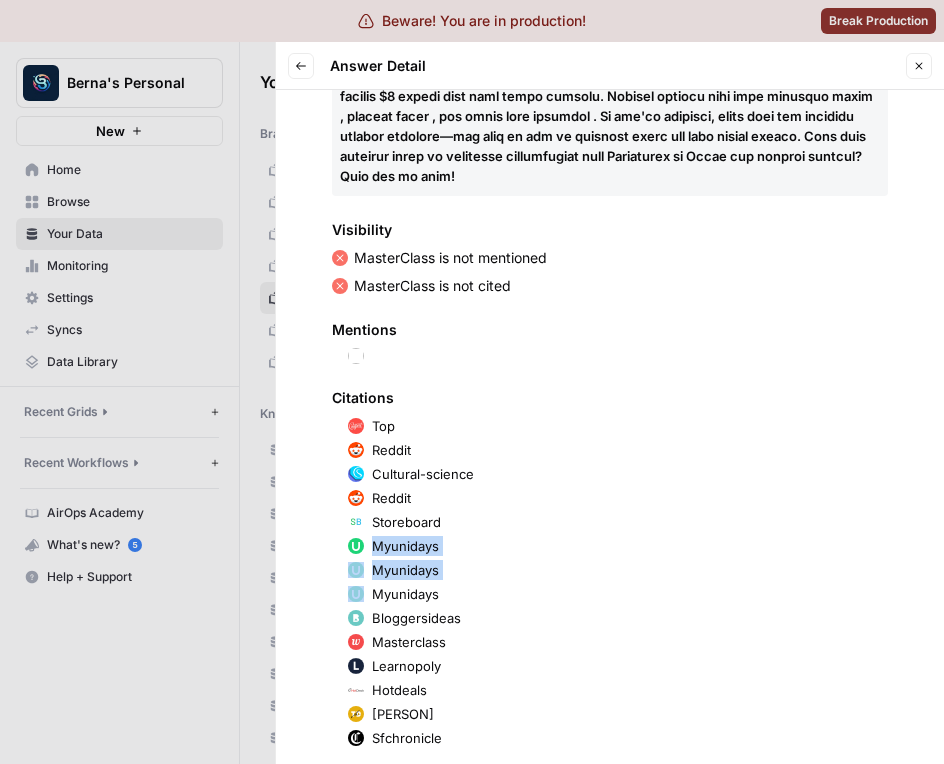 drag, startPoint x: 395, startPoint y: 547, endPoint x: 394, endPoint y: 567, distance: 20.024984 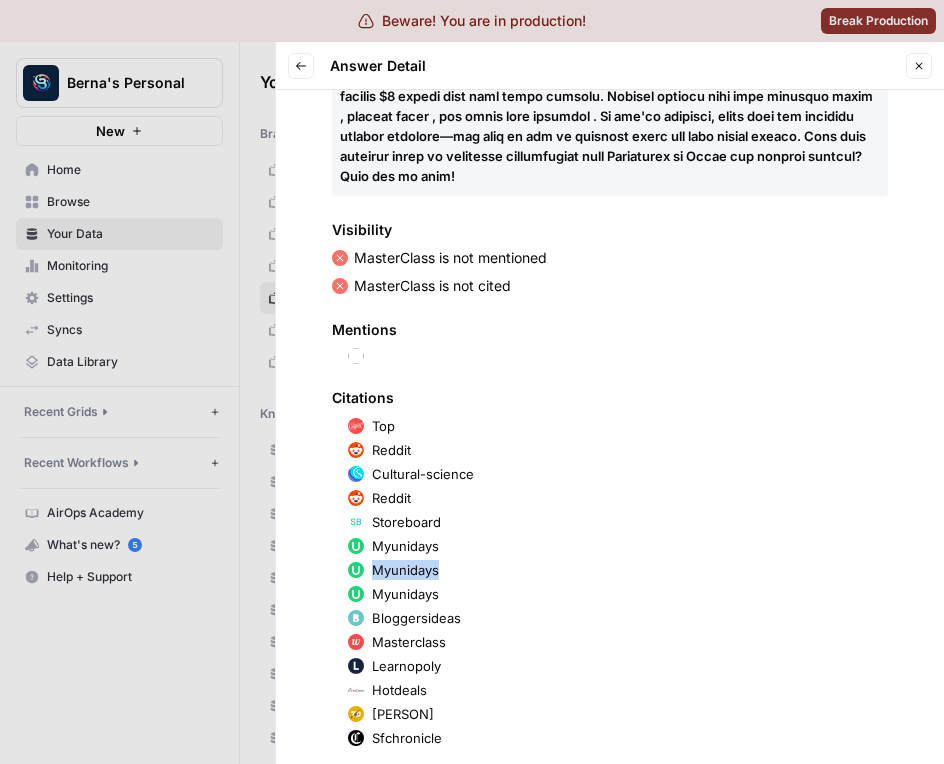 click on "Myunidays" at bounding box center [405, 570] 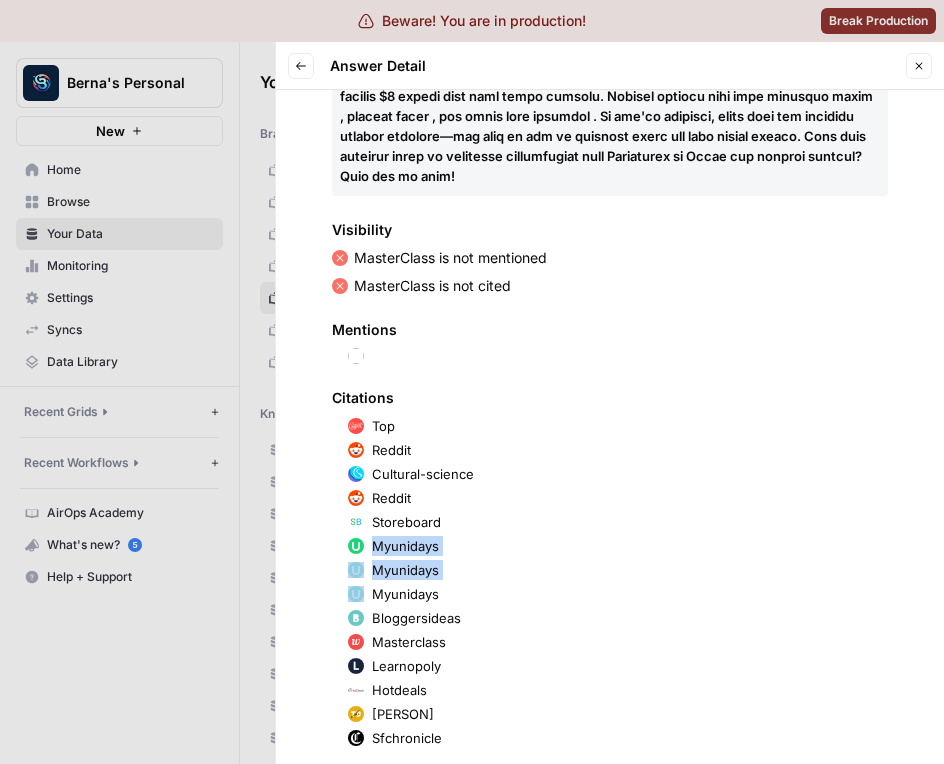 drag, startPoint x: 394, startPoint y: 567, endPoint x: 394, endPoint y: 553, distance: 14 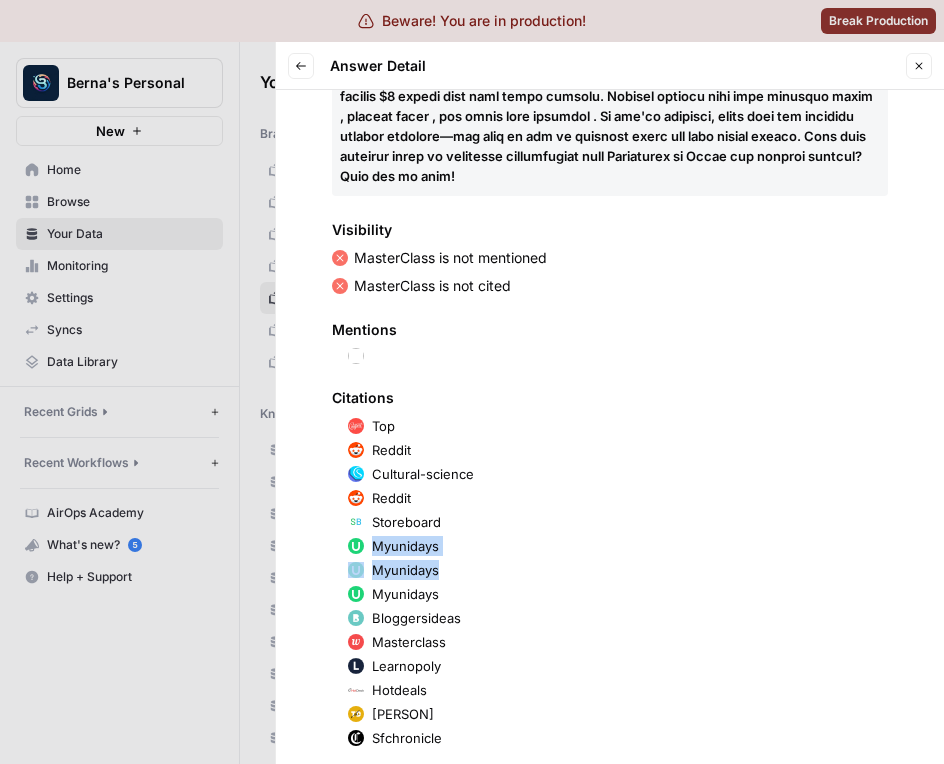 drag, startPoint x: 394, startPoint y: 553, endPoint x: 394, endPoint y: 573, distance: 20 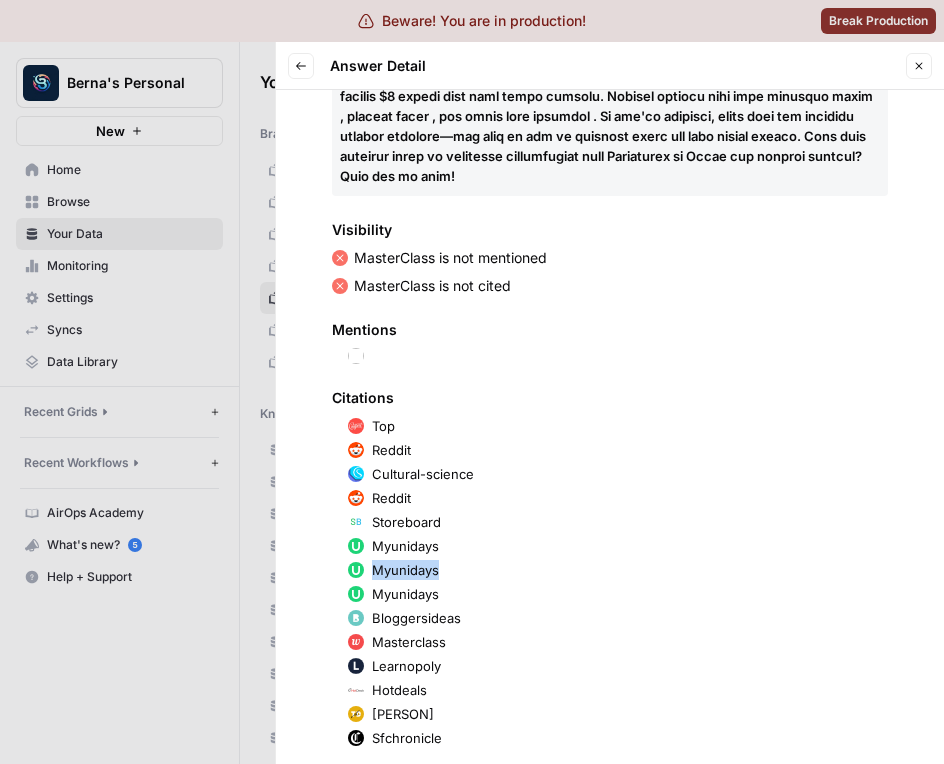 click on "Myunidays" at bounding box center [405, 570] 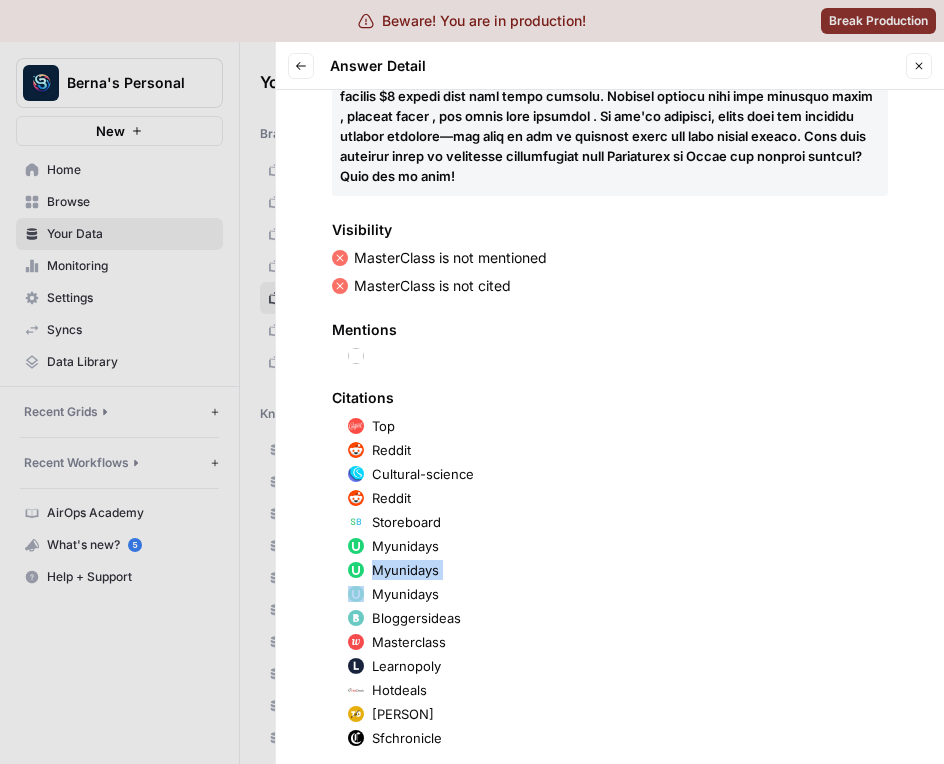 click on "Myunidays" at bounding box center [405, 570] 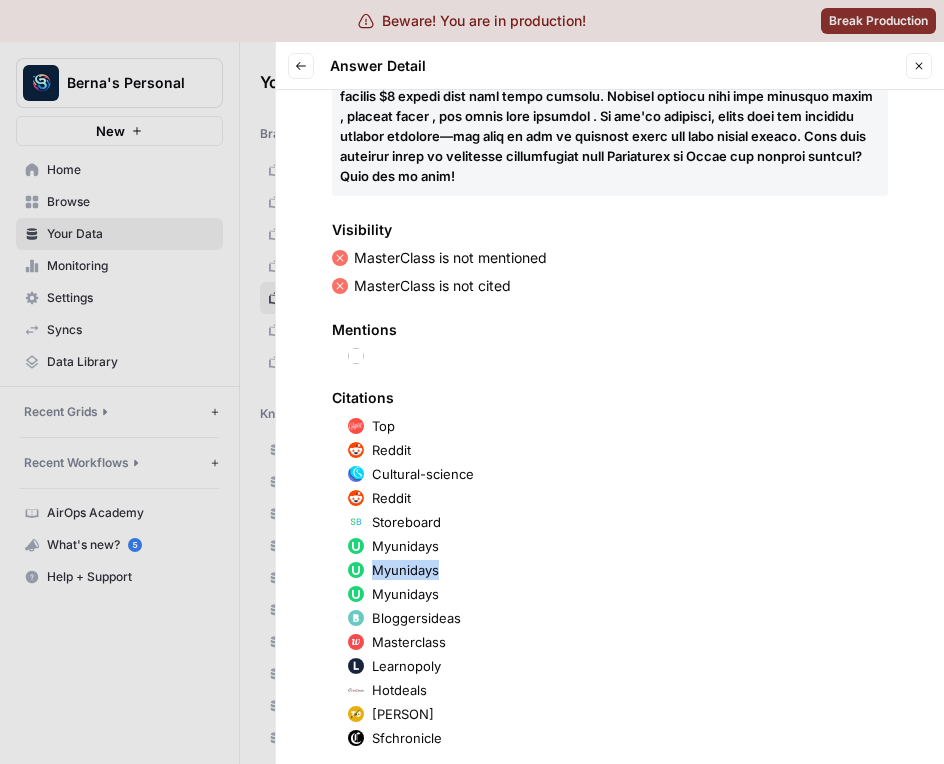 click on "Top Reddit Cultural-science Reddit Storeboard Myunidays Myunidays Myunidays Bloggersideas Masterclass Learnopoly Hotdeals Alexanderrichtertd Sfchronicle" at bounding box center [610, 582] 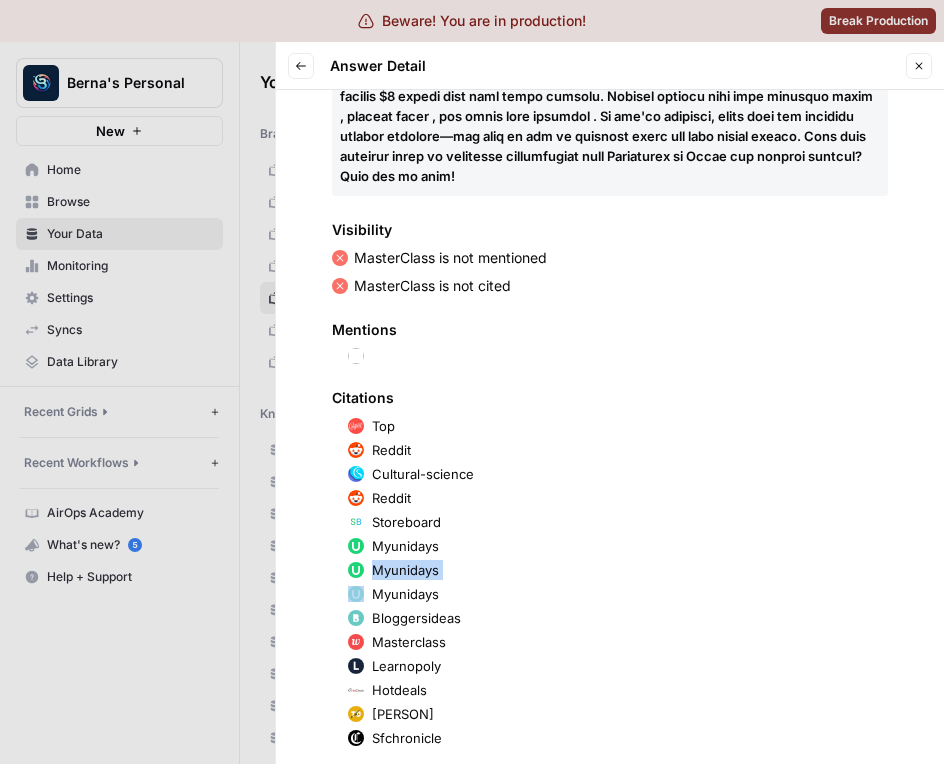 click on "Top Reddit Cultural-science Reddit Storeboard Myunidays Myunidays Myunidays Bloggersideas Masterclass Learnopoly Hotdeals Alexanderrichtertd Sfchronicle" at bounding box center [610, 582] 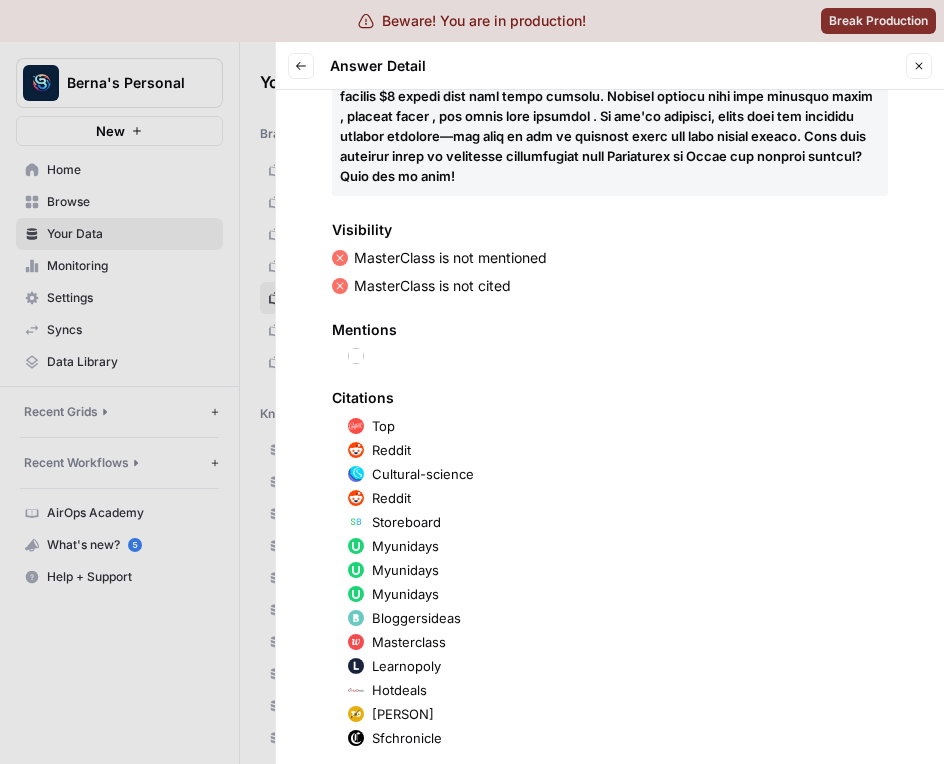 click on "Myunidays" at bounding box center [405, 546] 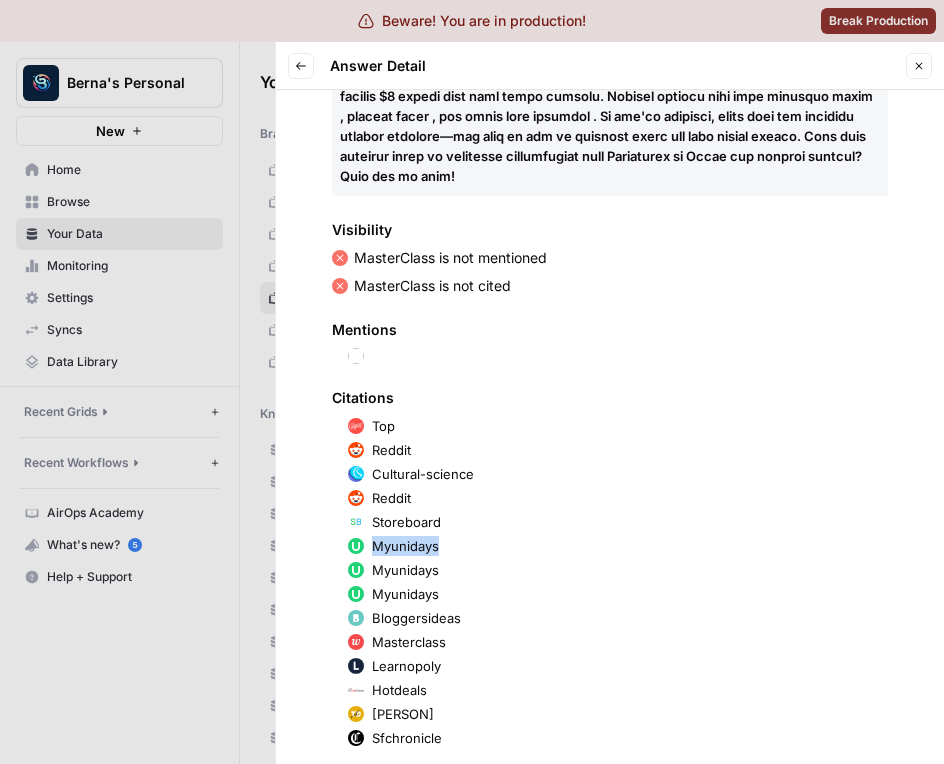 click on "Myunidays" at bounding box center [405, 546] 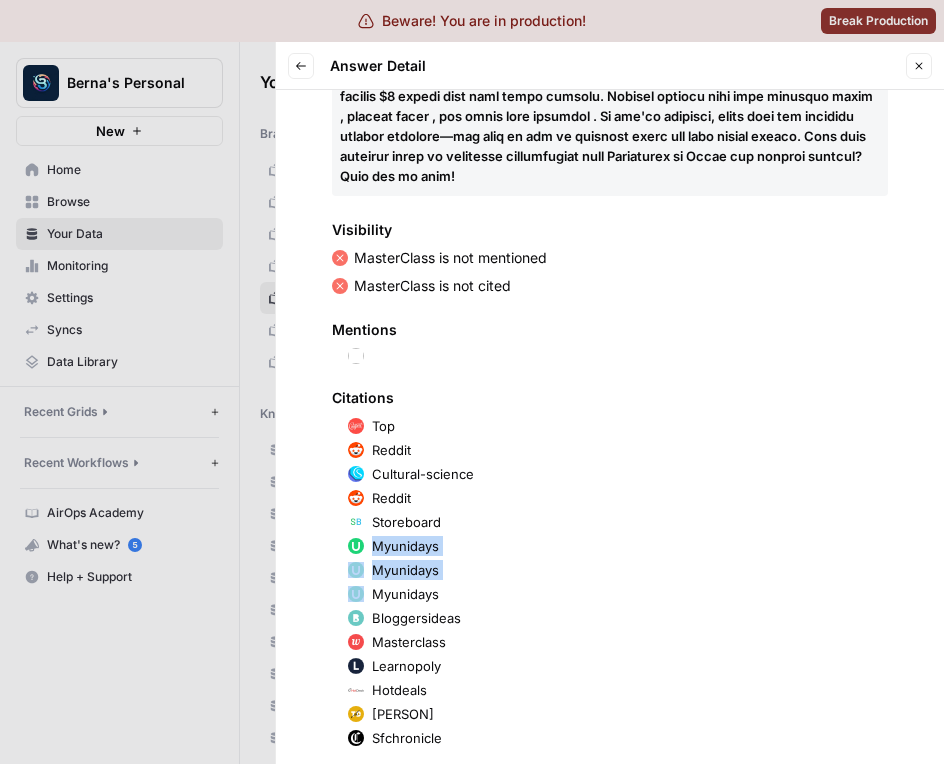 drag, startPoint x: 396, startPoint y: 552, endPoint x: 394, endPoint y: 564, distance: 12.165525 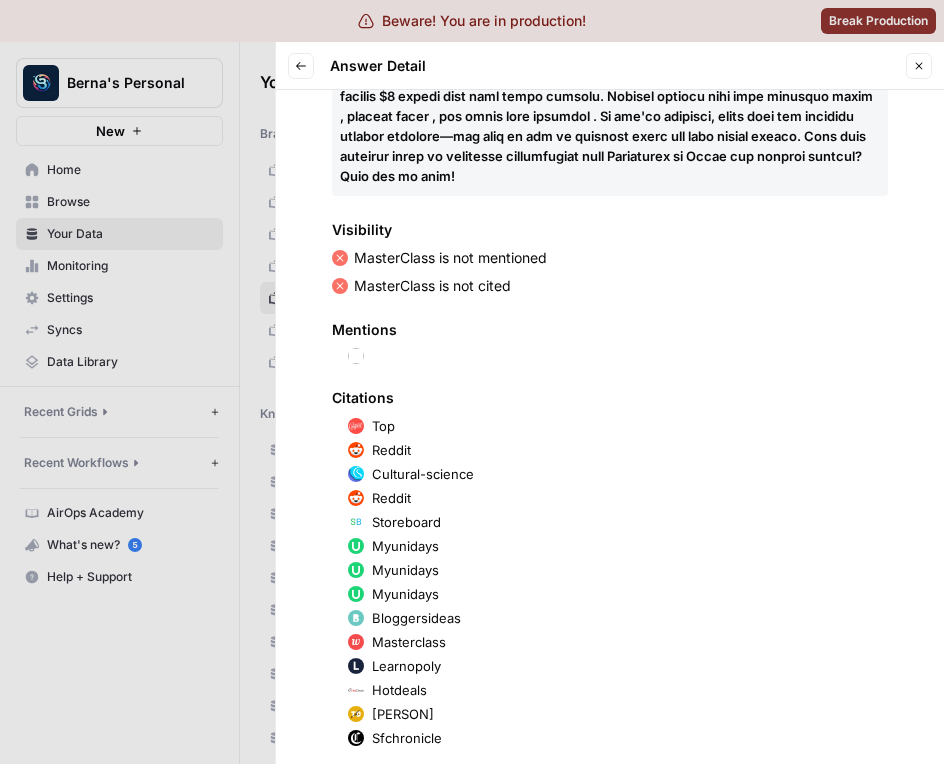 click on "Myunidays" at bounding box center (405, 546) 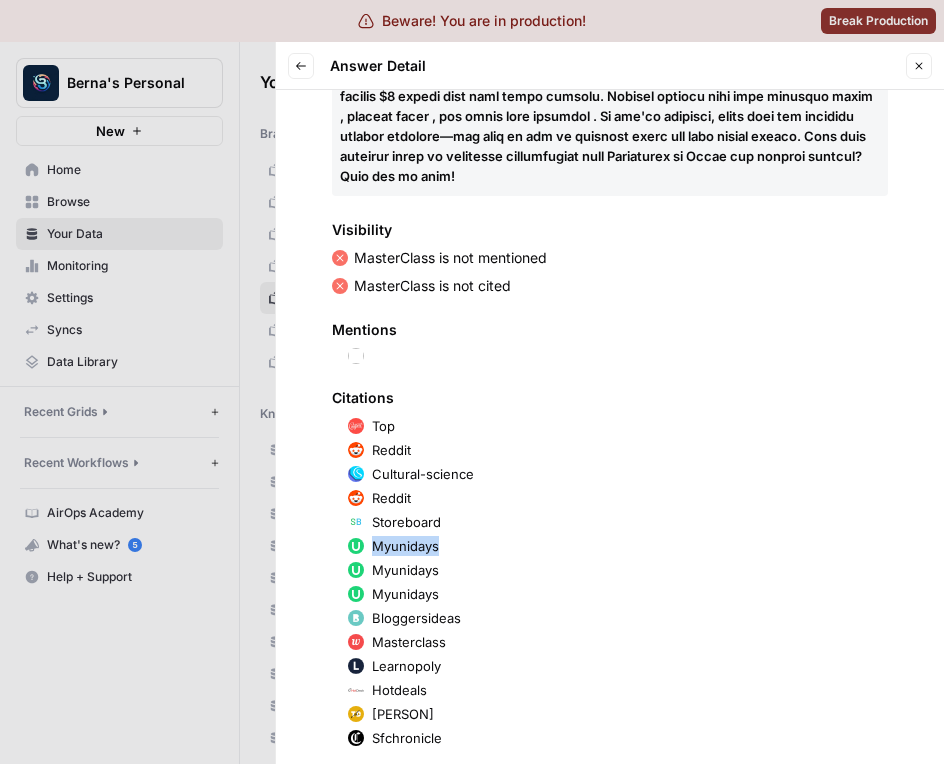 click on "Myunidays" at bounding box center (405, 546) 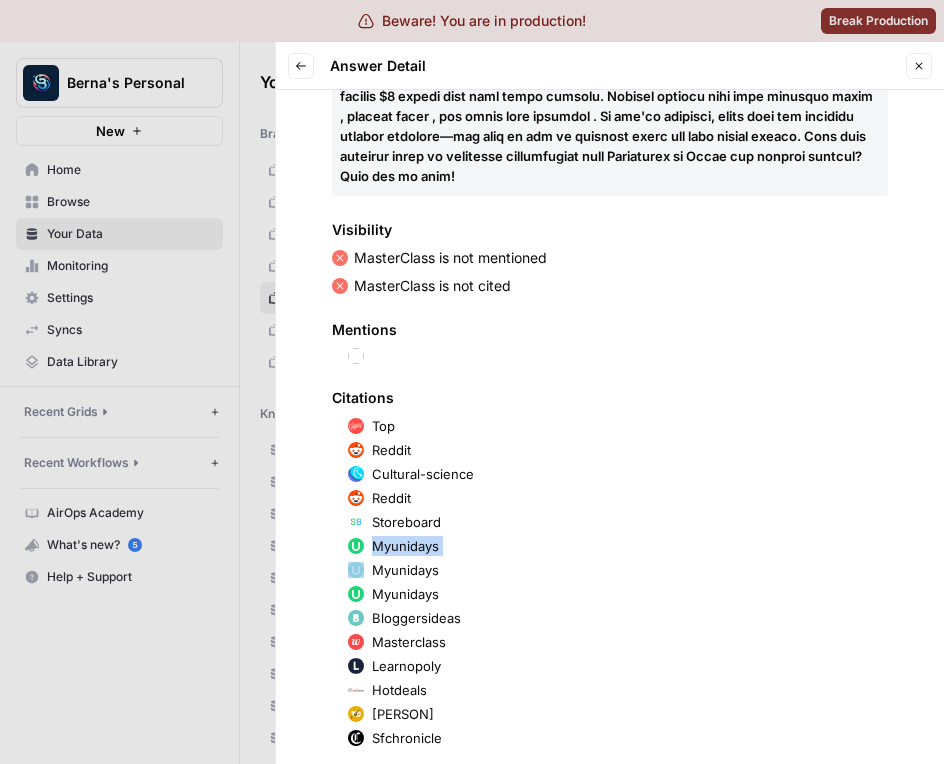 click on "Myunidays" at bounding box center [405, 546] 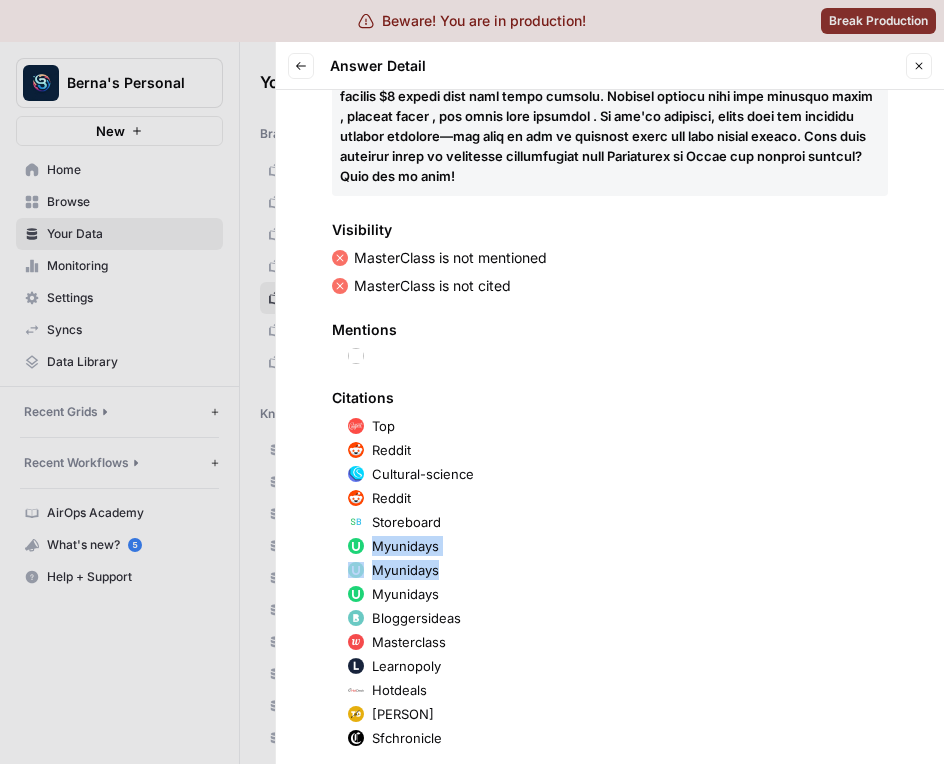 drag, startPoint x: 416, startPoint y: 547, endPoint x: 404, endPoint y: 568, distance: 24.186773 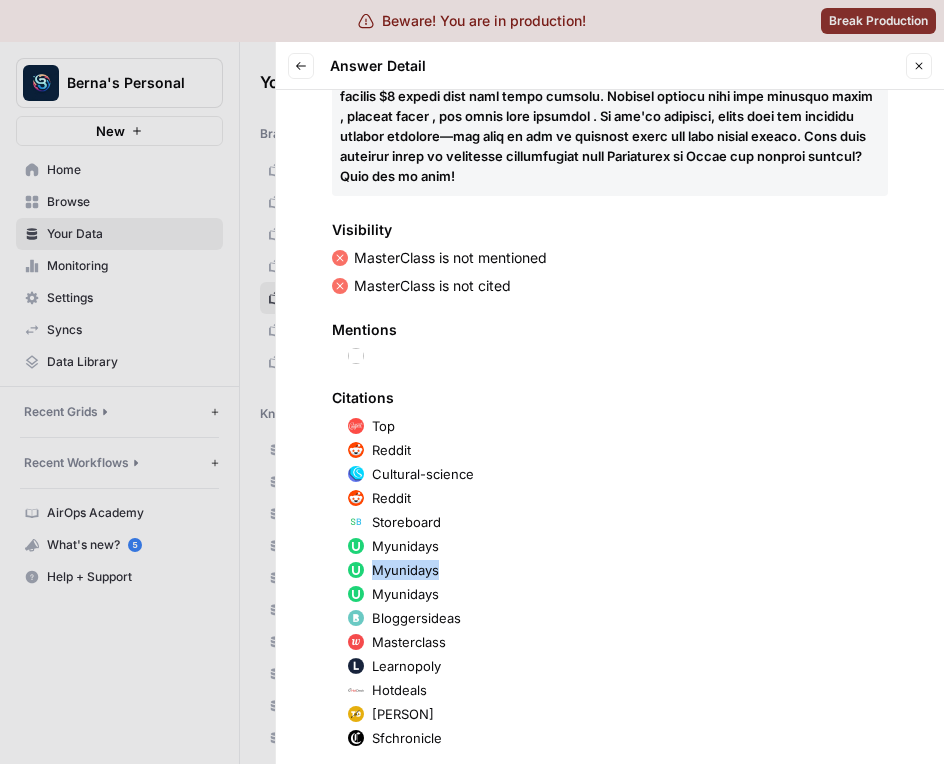 click on "Myunidays" at bounding box center [405, 570] 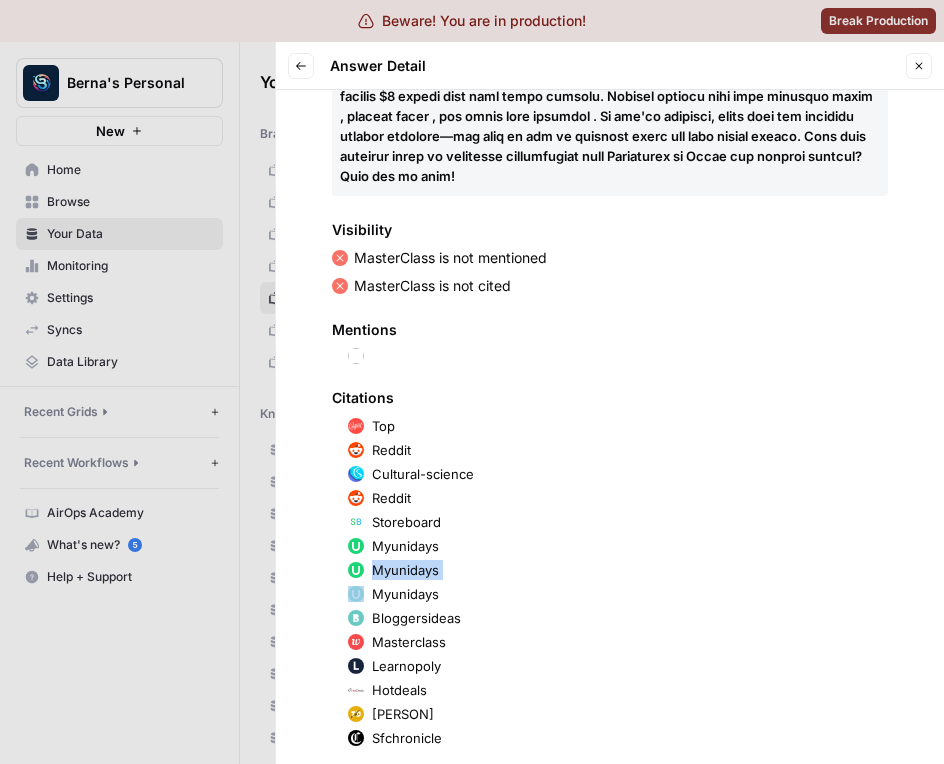 click on "Myunidays" at bounding box center [405, 570] 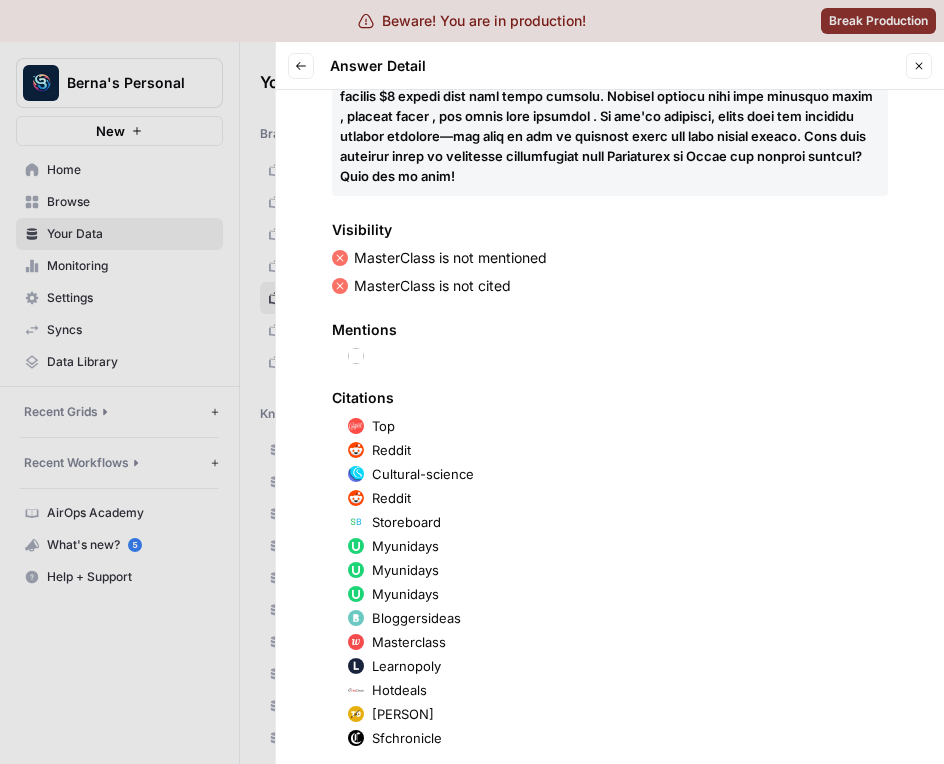 click on "Citations Top Reddit Cultural-science Reddit Storeboard Myunidays Myunidays Myunidays Bloggersideas Masterclass Learnopoly Hotdeals Alexanderrichtertd Sfchronicle" at bounding box center [610, 568] 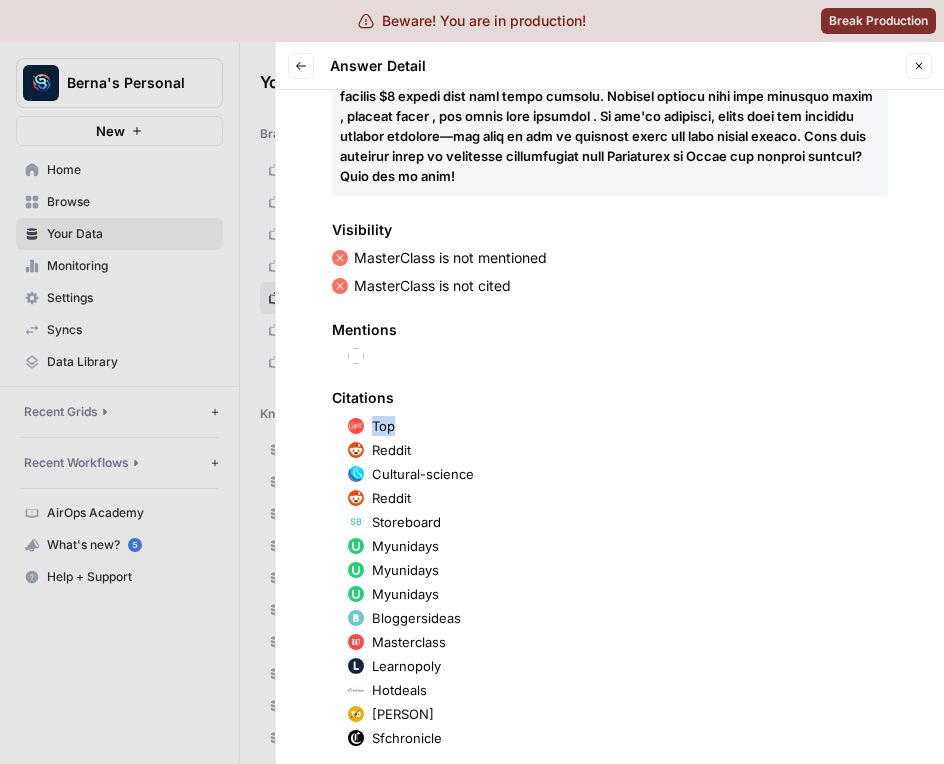 click on "Citations Top Reddit Cultural-science Reddit Storeboard Myunidays Myunidays Myunidays Bloggersideas Masterclass Learnopoly Hotdeals Alexanderrichtertd Sfchronicle" at bounding box center [610, 568] 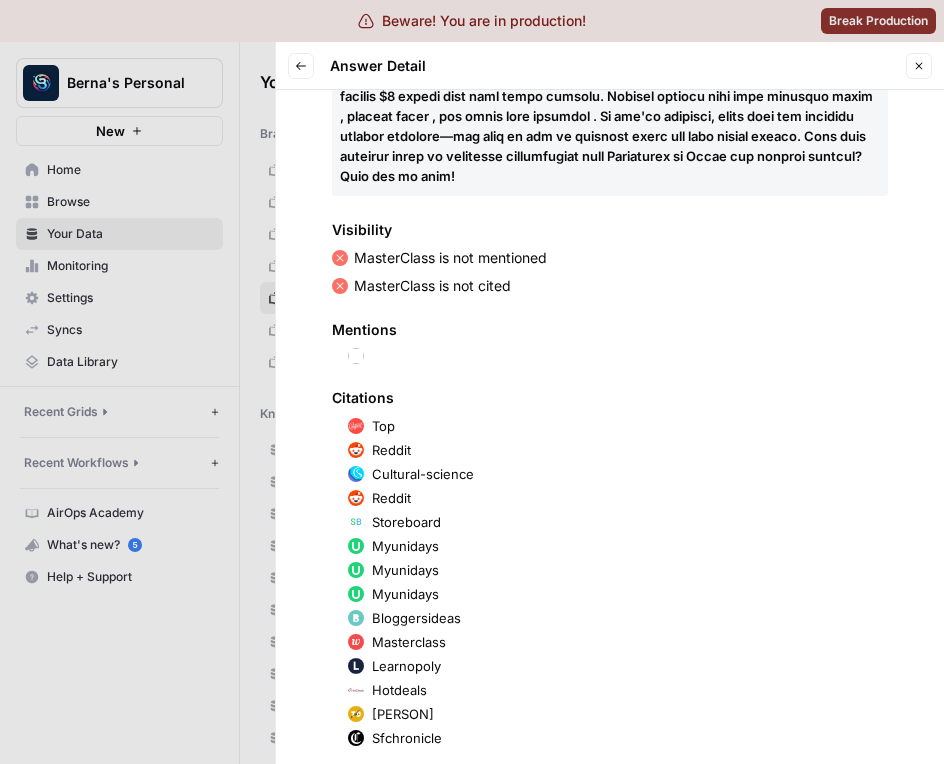 click on "Reddit" at bounding box center [610, 498] 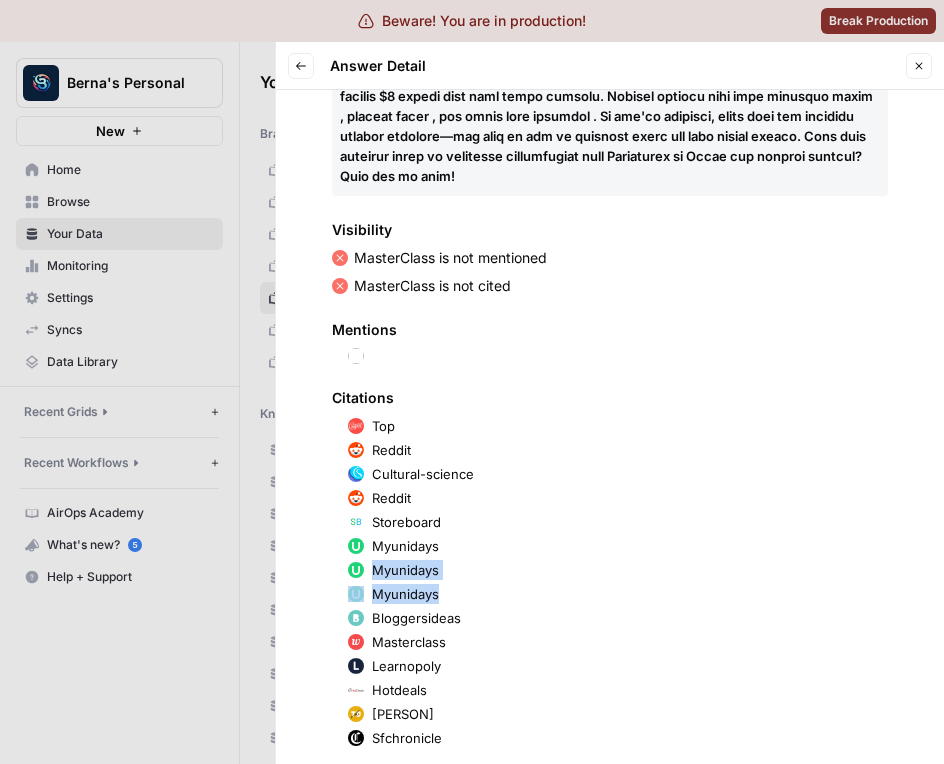 drag, startPoint x: 415, startPoint y: 575, endPoint x: 407, endPoint y: 584, distance: 12.0415945 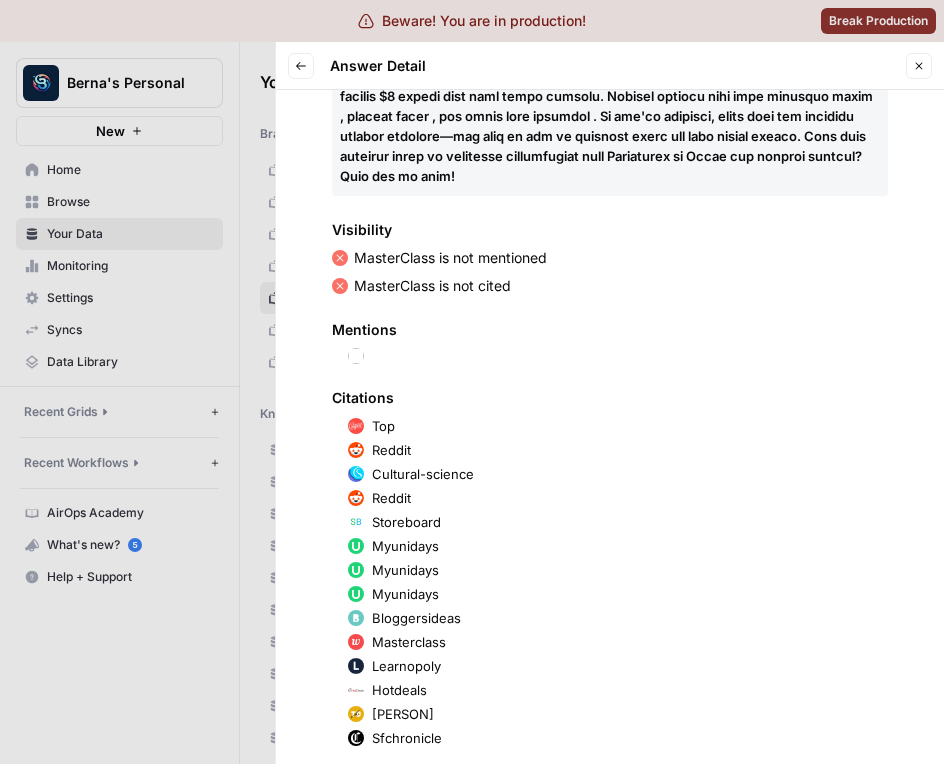 click on "Myunidays" at bounding box center (405, 570) 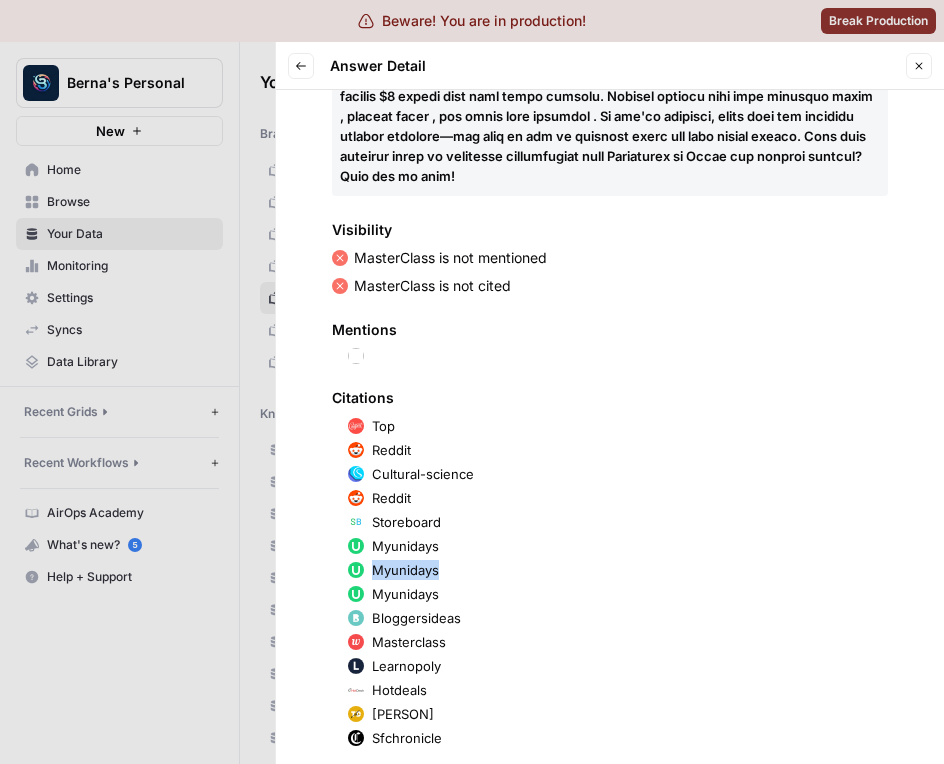 click on "Myunidays" at bounding box center [405, 570] 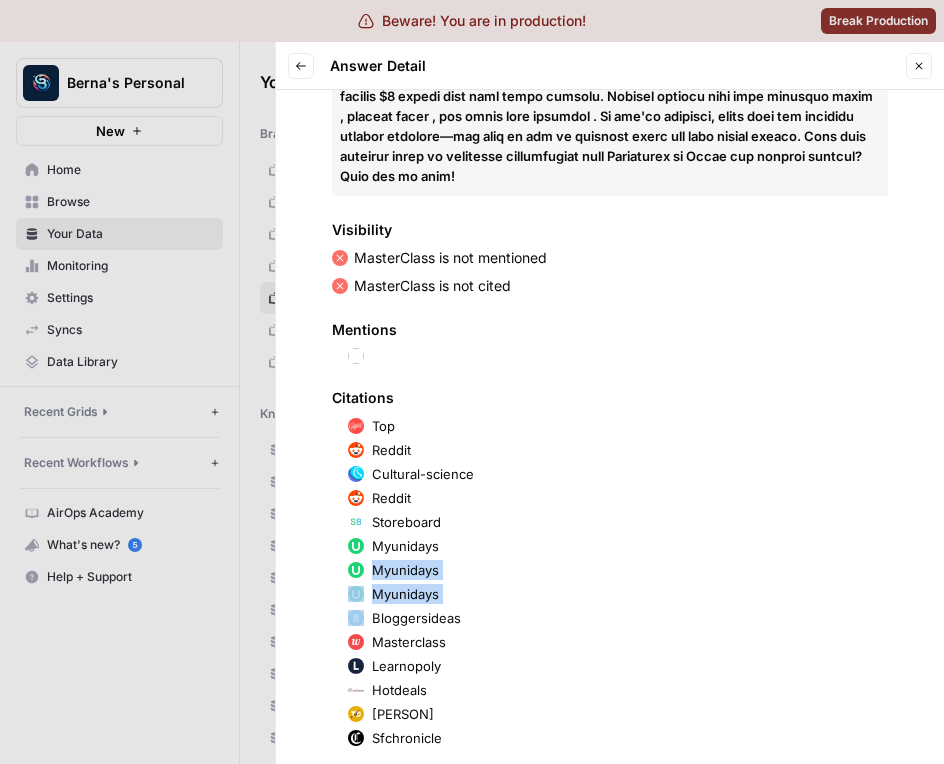 drag, startPoint x: 407, startPoint y: 576, endPoint x: 404, endPoint y: 591, distance: 15.297058 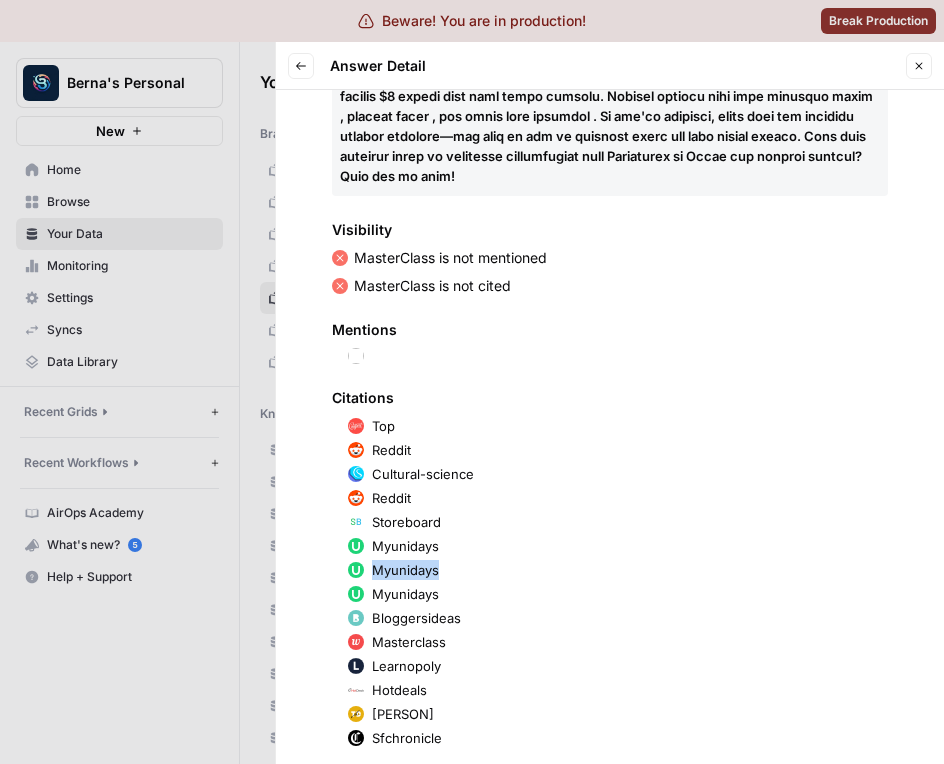 click on "Myunidays" at bounding box center (405, 570) 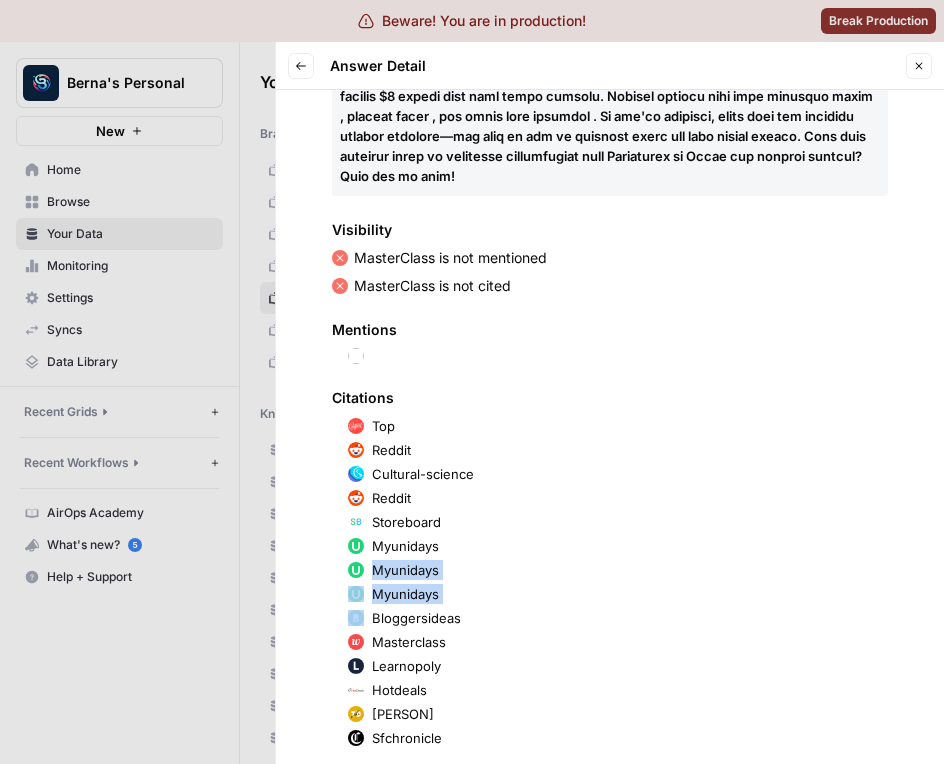 drag, startPoint x: 404, startPoint y: 568, endPoint x: 404, endPoint y: 589, distance: 21 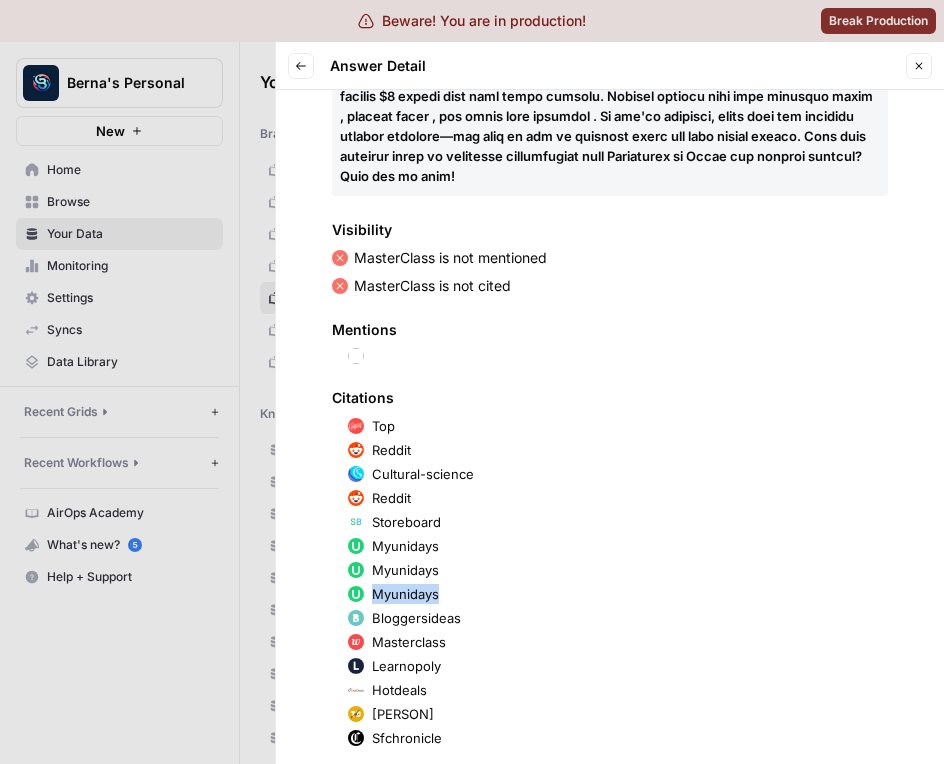 click on "Myunidays" at bounding box center (405, 594) 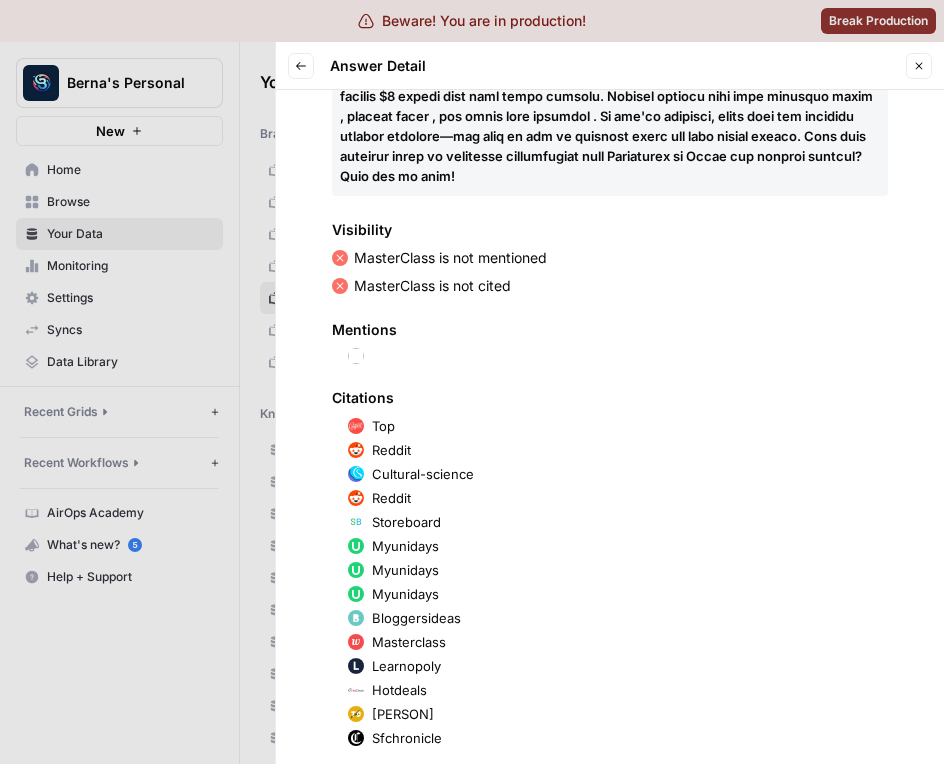 click on "Myunidays" at bounding box center [405, 570] 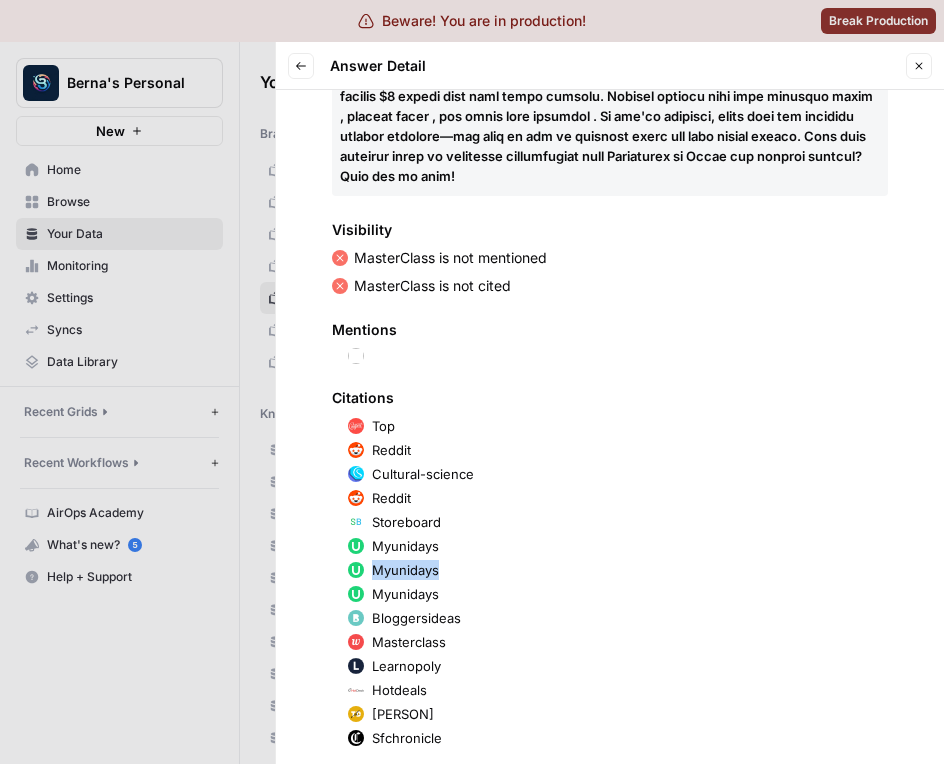 click on "Myunidays" at bounding box center [405, 570] 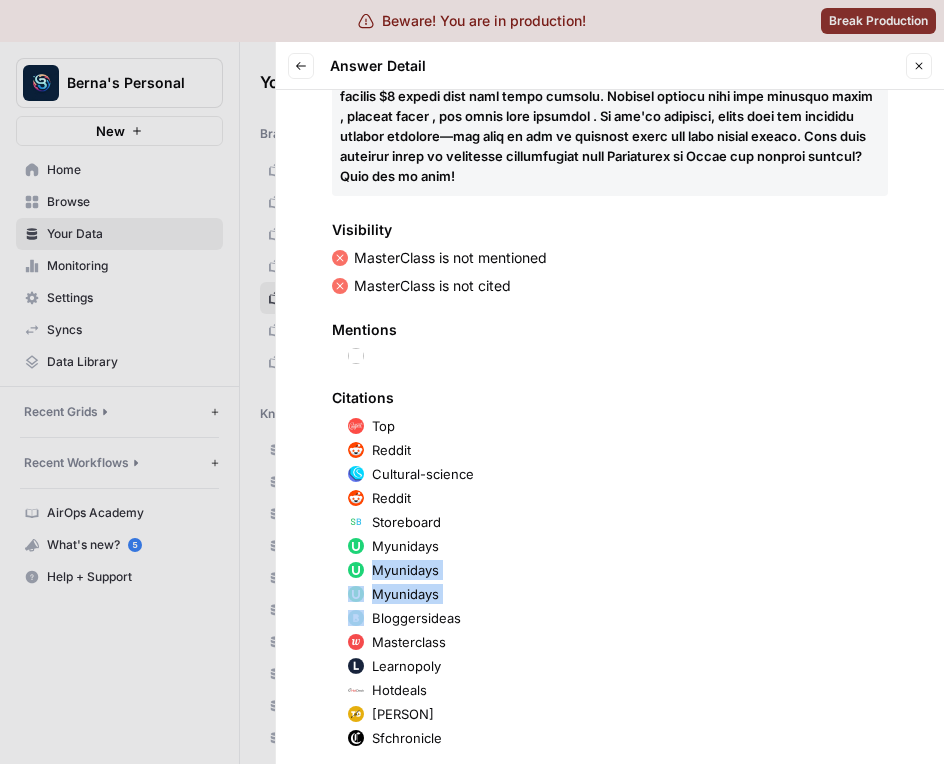 drag, startPoint x: 410, startPoint y: 568, endPoint x: 410, endPoint y: 584, distance: 16 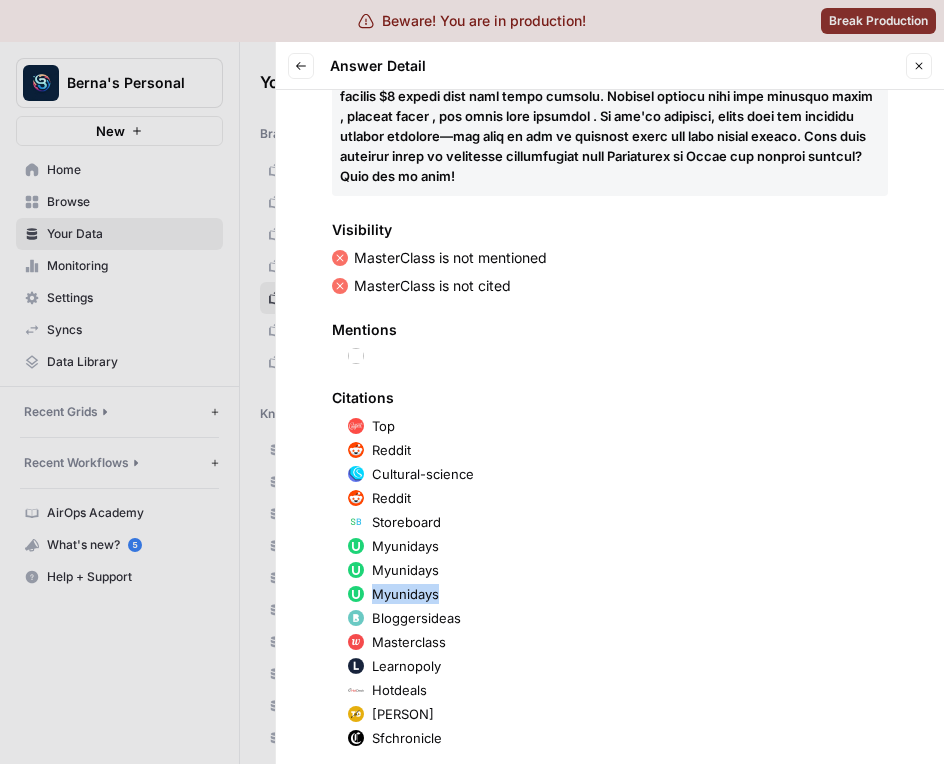click on "Myunidays" at bounding box center [405, 594] 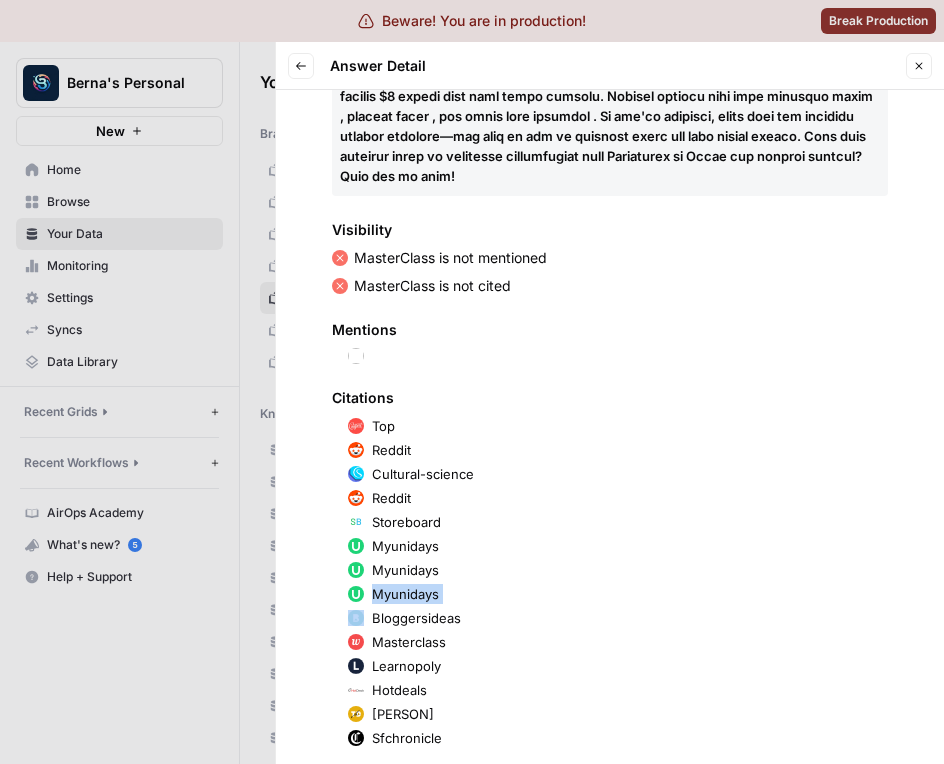click on "Myunidays" at bounding box center [405, 594] 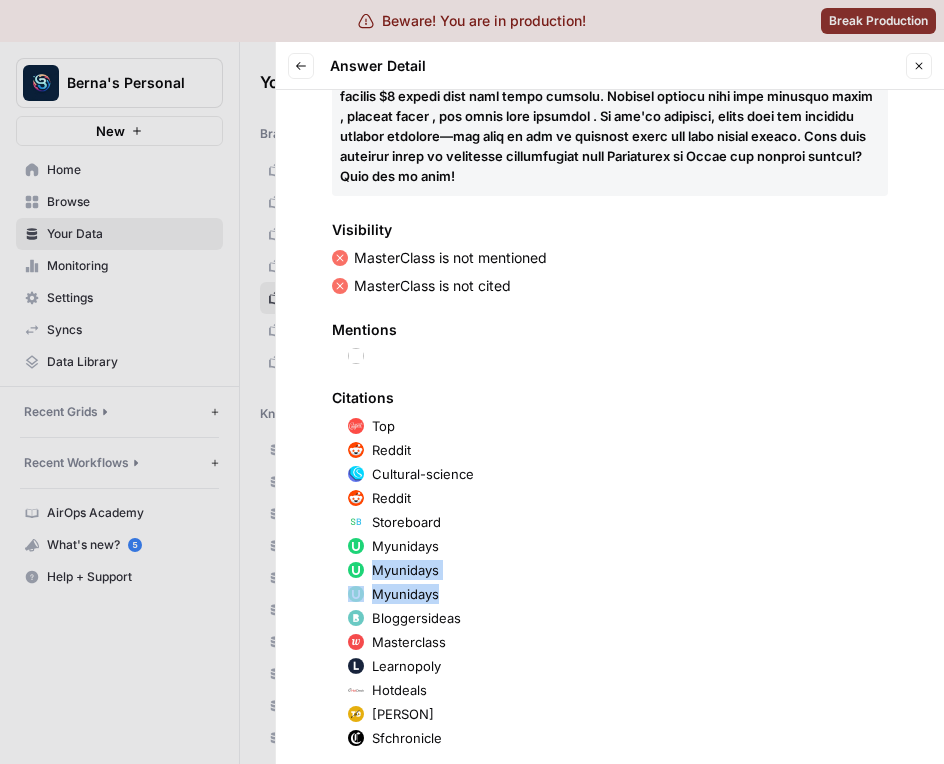 drag, startPoint x: 410, startPoint y: 591, endPoint x: 410, endPoint y: 578, distance: 13 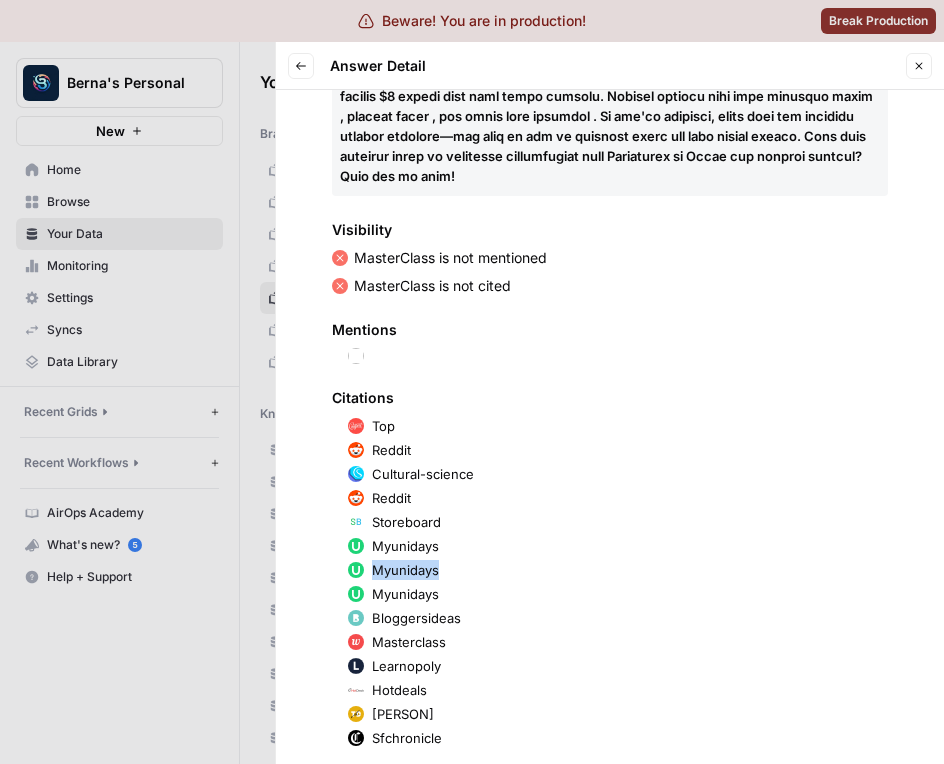 click on "Myunidays" at bounding box center (405, 570) 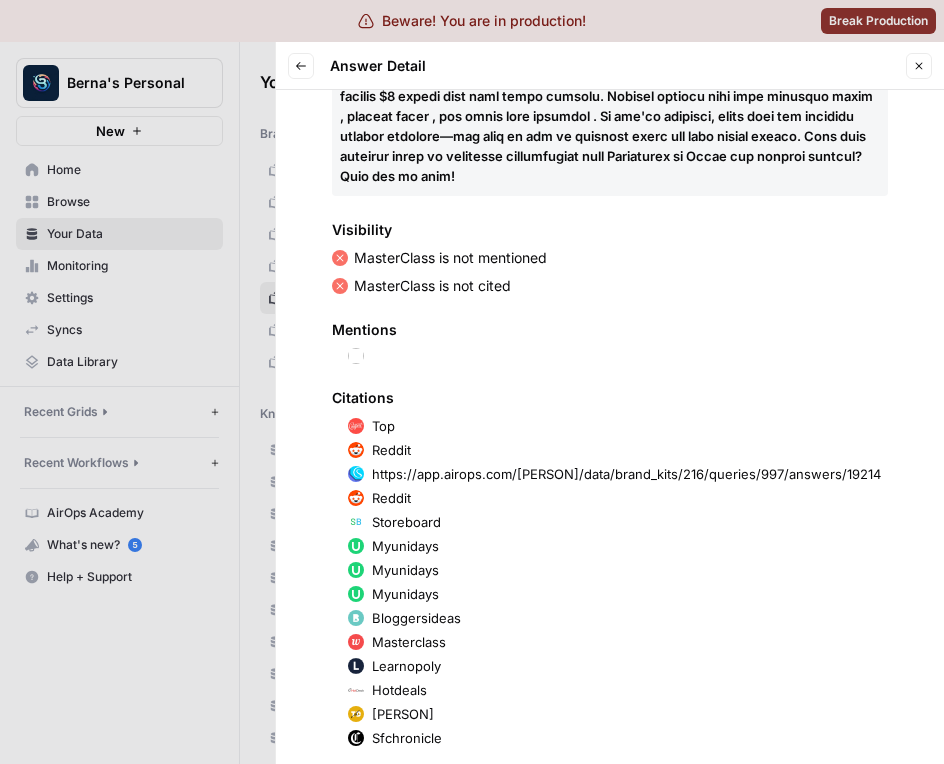 click on "https://app.airops.com/berna-s-personal-0/data/brand_kits/216/queries/997/answers/19214" at bounding box center (626, 474) 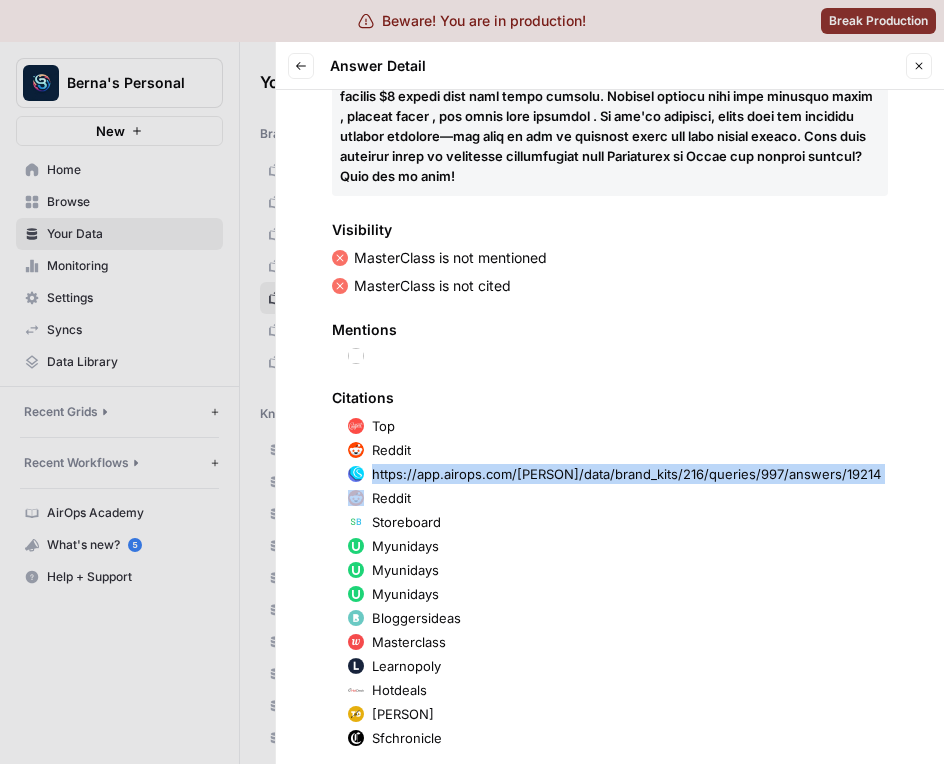 click on "https://app.airops.com/berna-s-personal-0/data/brand_kits/216/queries/997/answers/19214" at bounding box center [626, 474] 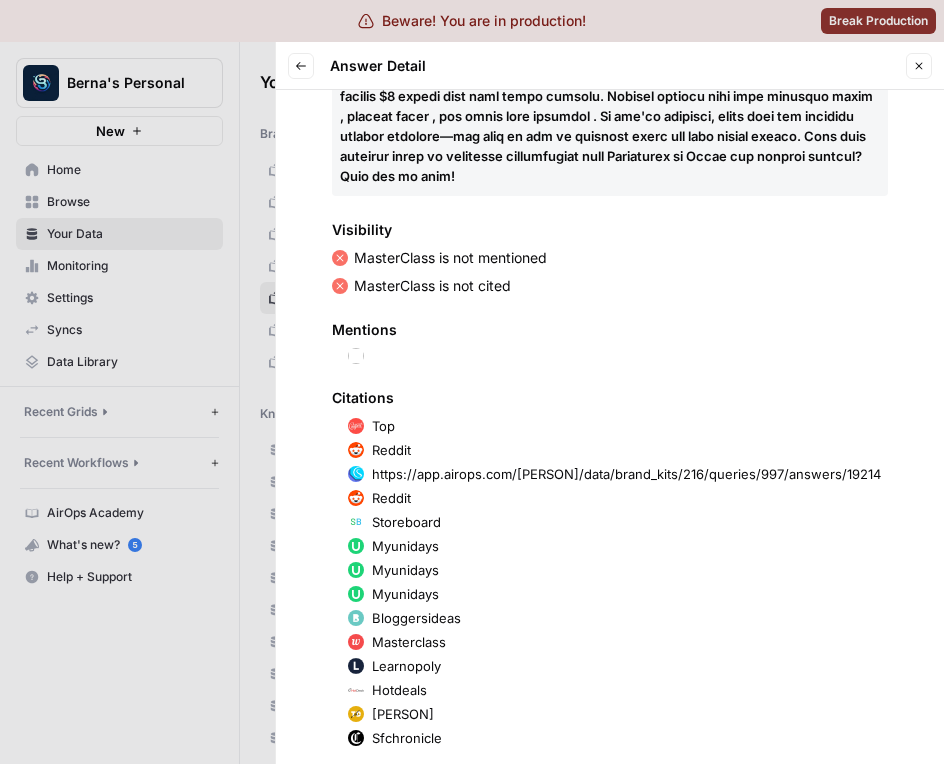 click on "https://app.airops.com/berna-s-personal-0/data/brand_kits/216/queries/997/answers/19214" at bounding box center [626, 474] 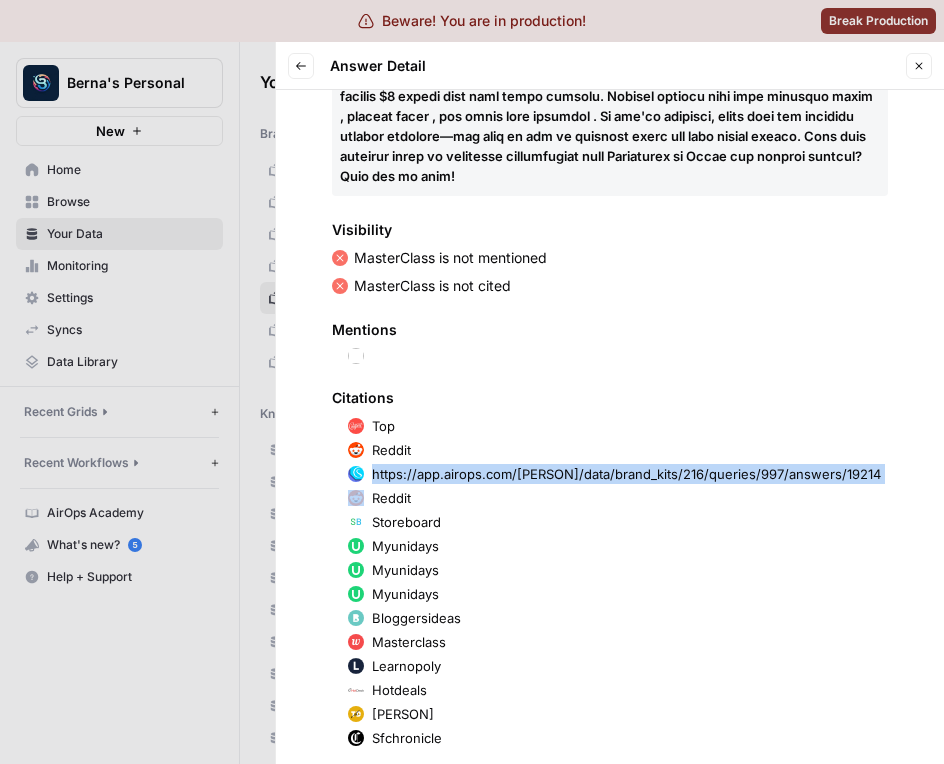 click on "https://app.airops.com/berna-s-personal-0/data/brand_kits/216/queries/997/answers/19214" at bounding box center (626, 474) 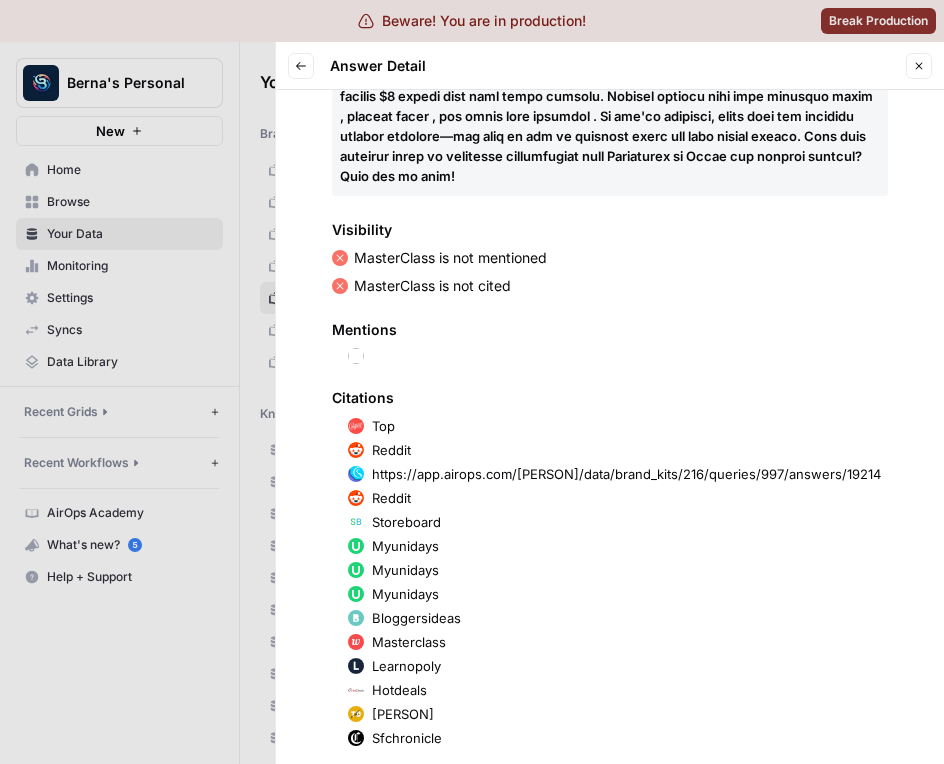 click on "https://app.airops.com/berna-s-personal-0/data/brand_kits/216/queries/997/answers/19214" at bounding box center (626, 474) 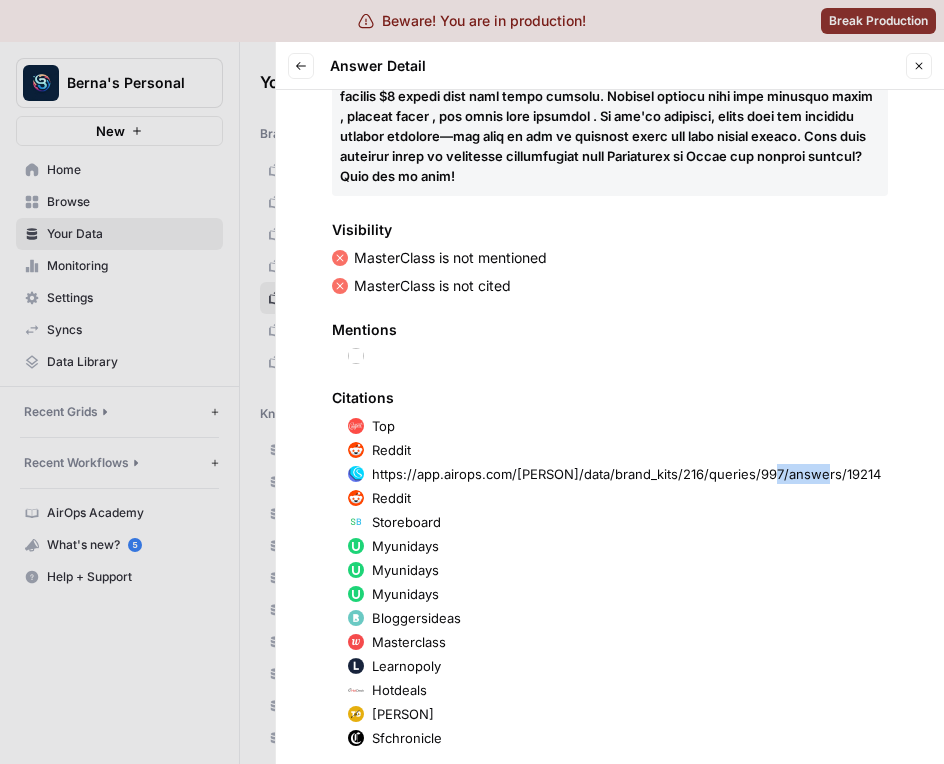 click on "https://app.airops.com/berna-s-personal-0/data/brand_kits/216/queries/997/answers/19214" at bounding box center [626, 474] 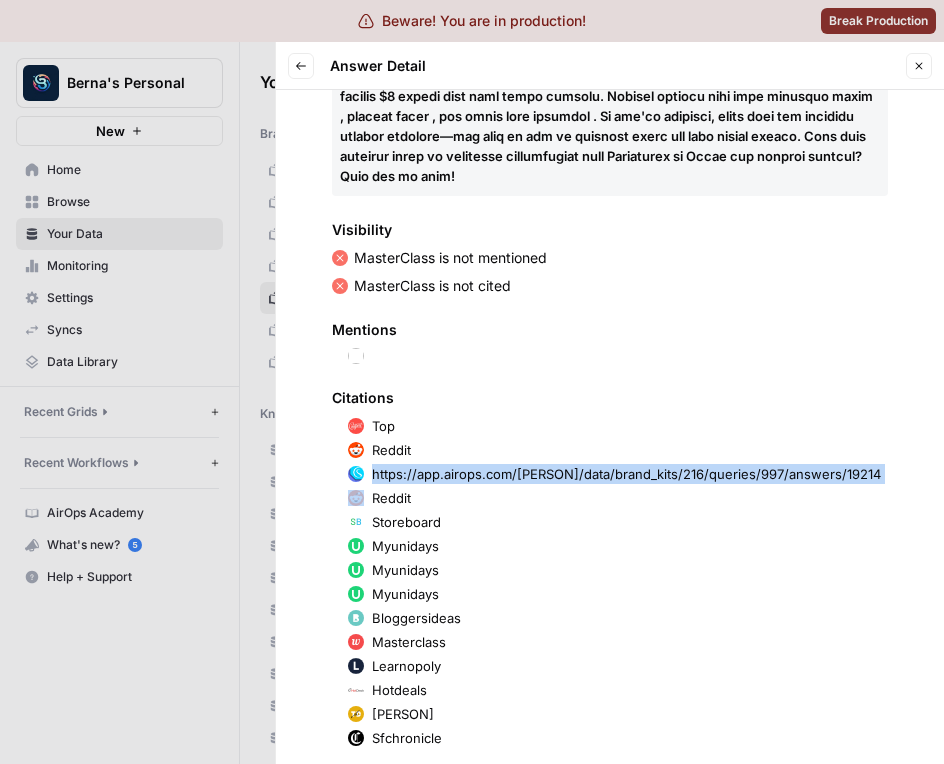 click on "https://app.airops.com/berna-s-personal-0/data/brand_kits/216/queries/997/answers/19214" at bounding box center (626, 474) 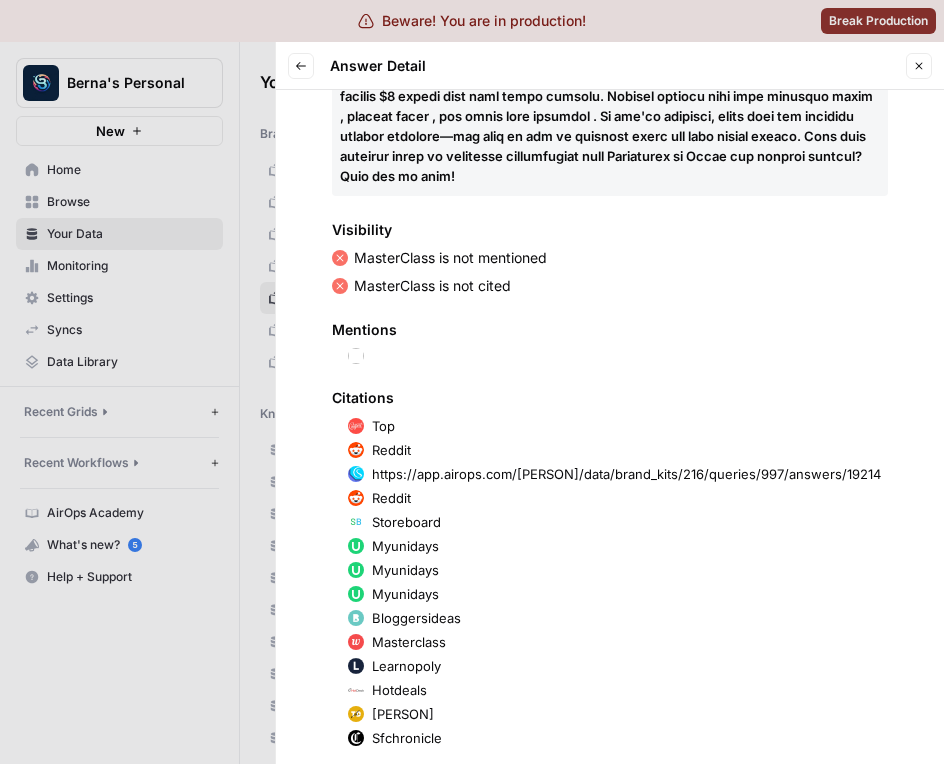click on "https://app.airops.com/berna-s-personal-0/data/brand_kits/216/queries/997/answers/19214" at bounding box center [626, 474] 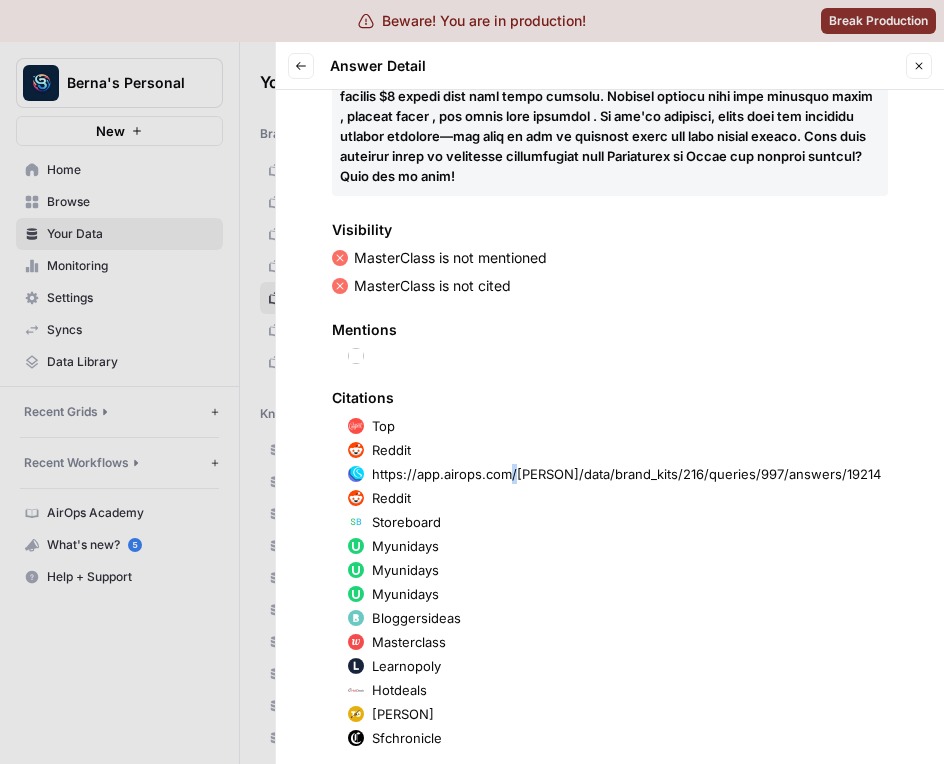click on "https://app.airops.com/berna-s-personal-0/data/brand_kits/216/queries/997/answers/19214" at bounding box center [626, 474] 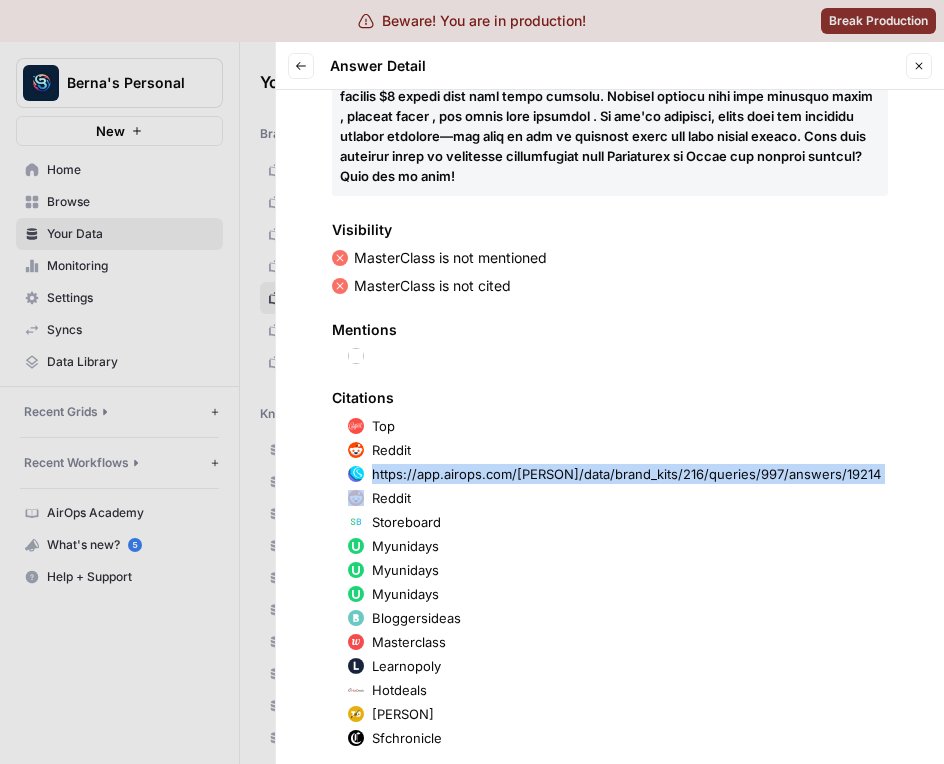 click on "https://app.airops.com/berna-s-personal-0/data/brand_kits/216/queries/997/answers/19214" at bounding box center (626, 474) 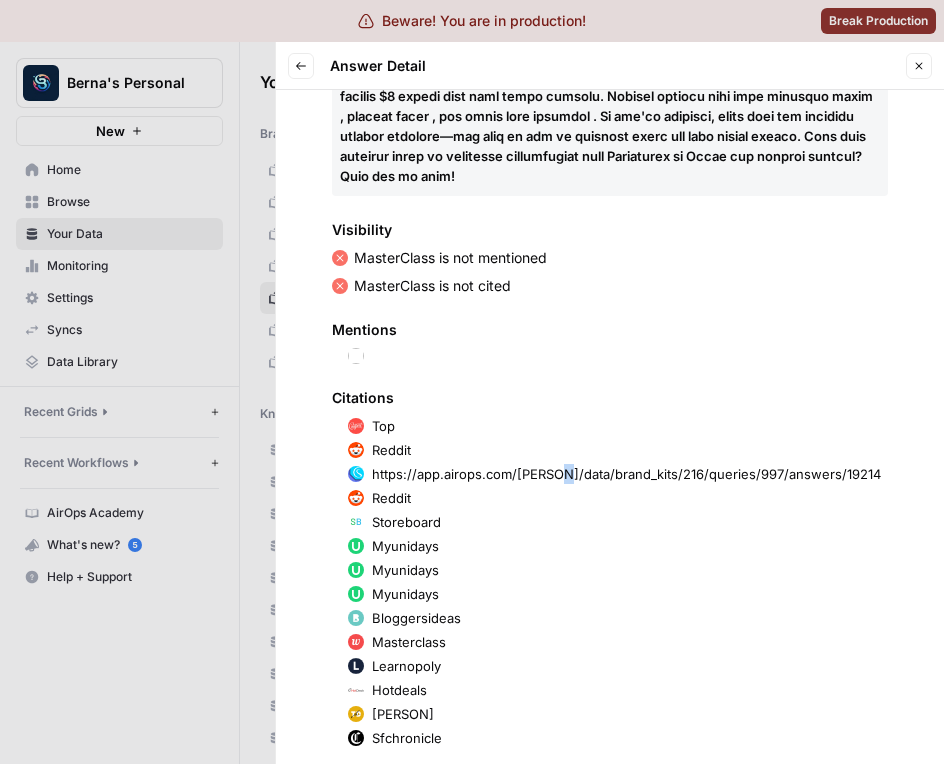 click on "https://app.airops.com/berna-s-personal-0/data/brand_kits/216/queries/997/answers/19214" at bounding box center (626, 474) 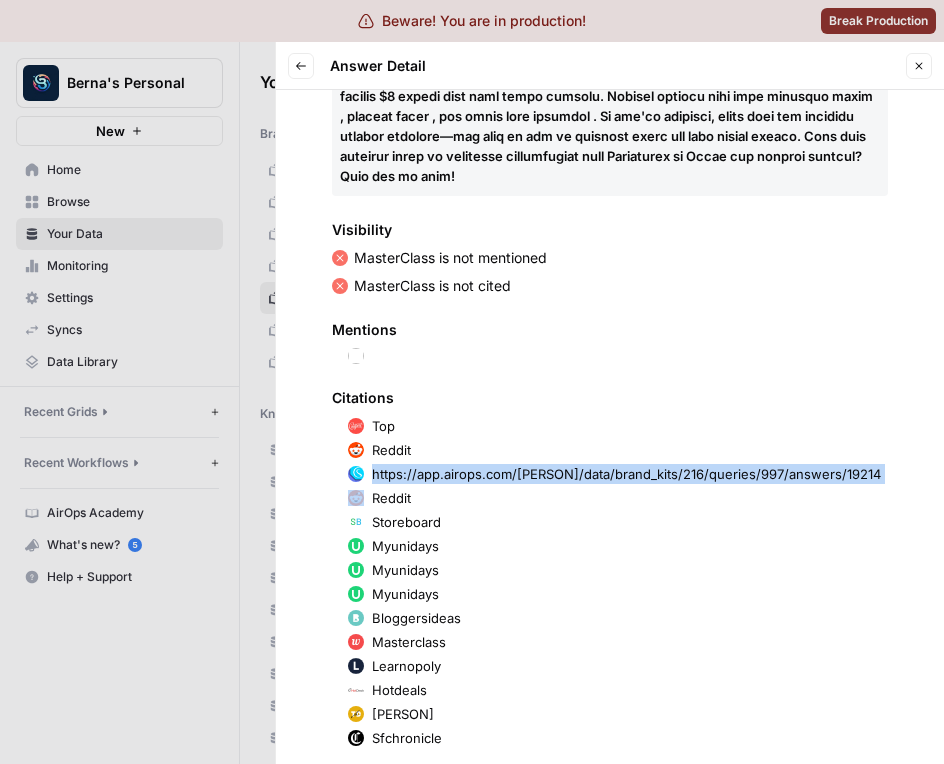 click on "https://app.airops.com/berna-s-personal-0/data/brand_kits/216/queries/997/answers/19214" at bounding box center [626, 474] 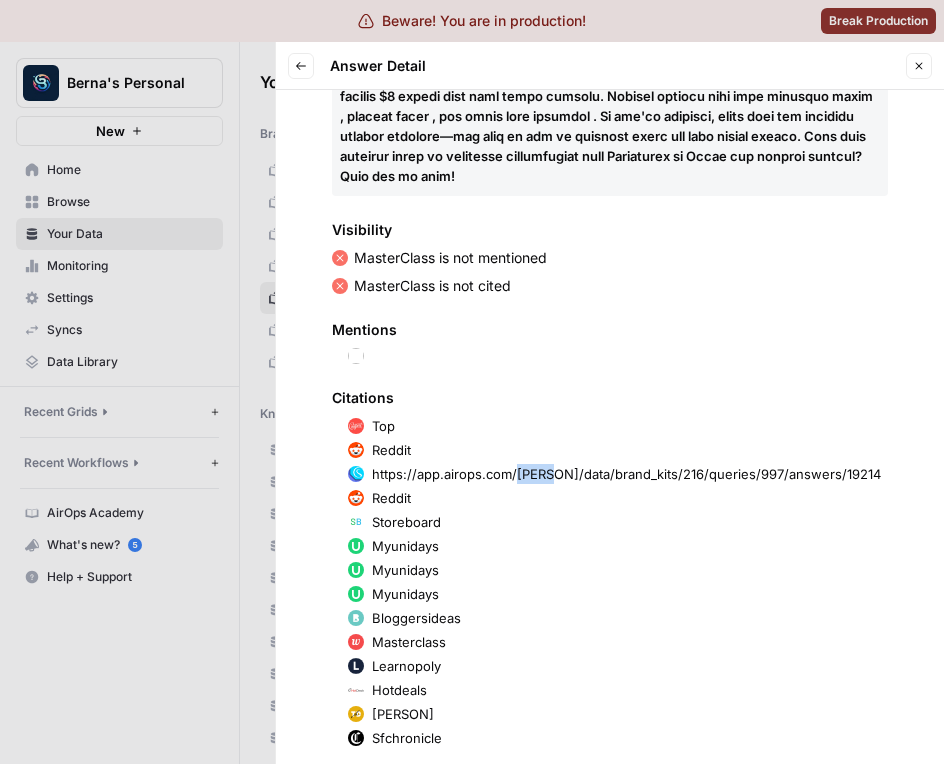 click on "https://app.airops.com/berna-s-personal-0/data/brand_kits/216/queries/997/answers/19214" at bounding box center [626, 474] 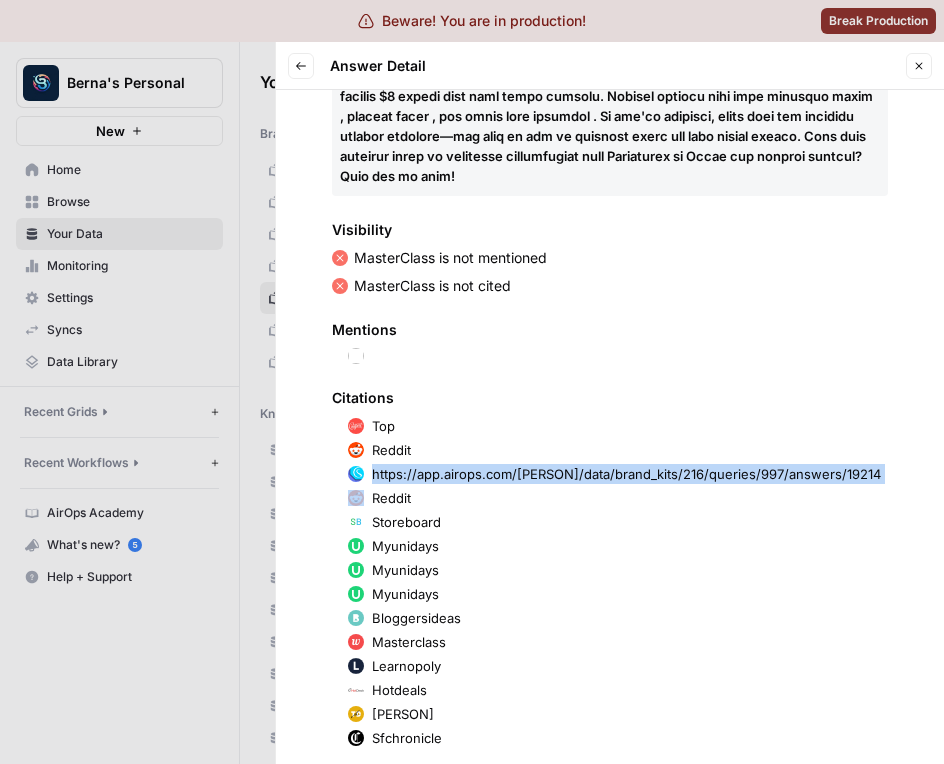 click on "https://app.airops.com/berna-s-personal-0/data/brand_kits/216/queries/997/answers/19214" at bounding box center (626, 474) 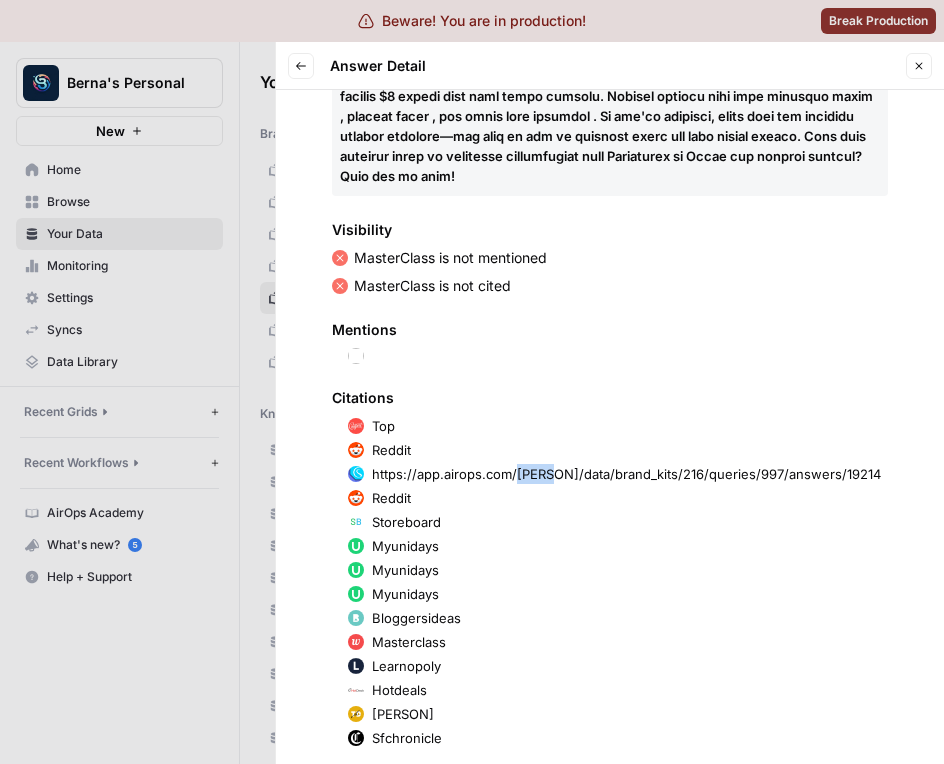 click on "https://app.airops.com/berna-s-personal-0/data/brand_kits/216/queries/997/answers/19214" at bounding box center [626, 474] 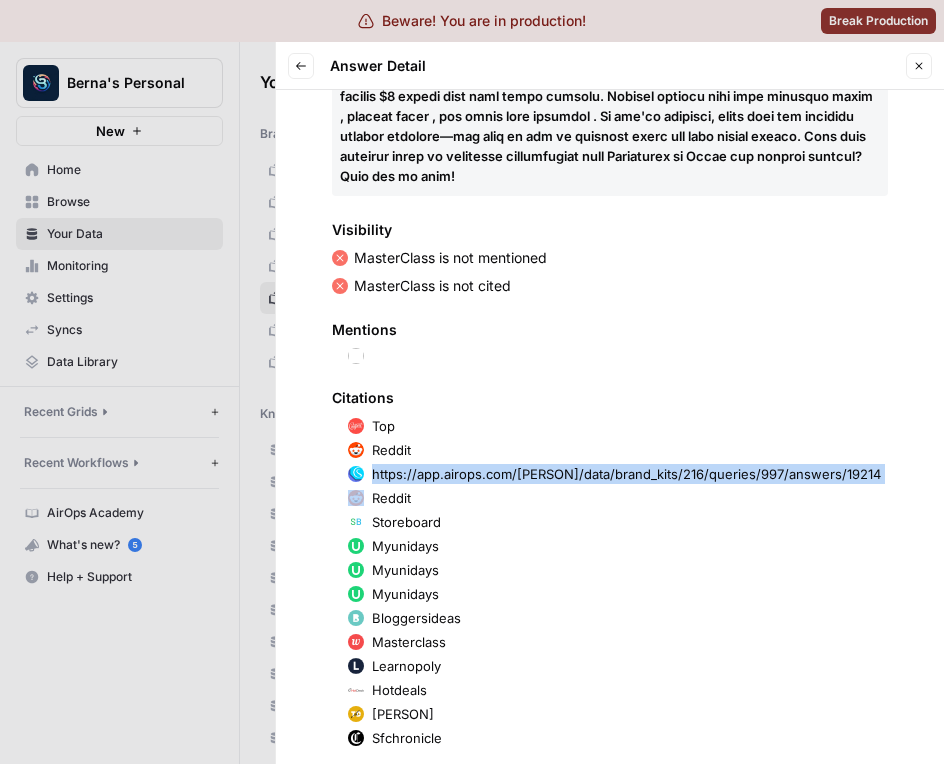 click on "https://app.airops.com/berna-s-personal-0/data/brand_kits/216/queries/997/answers/19214" at bounding box center [626, 474] 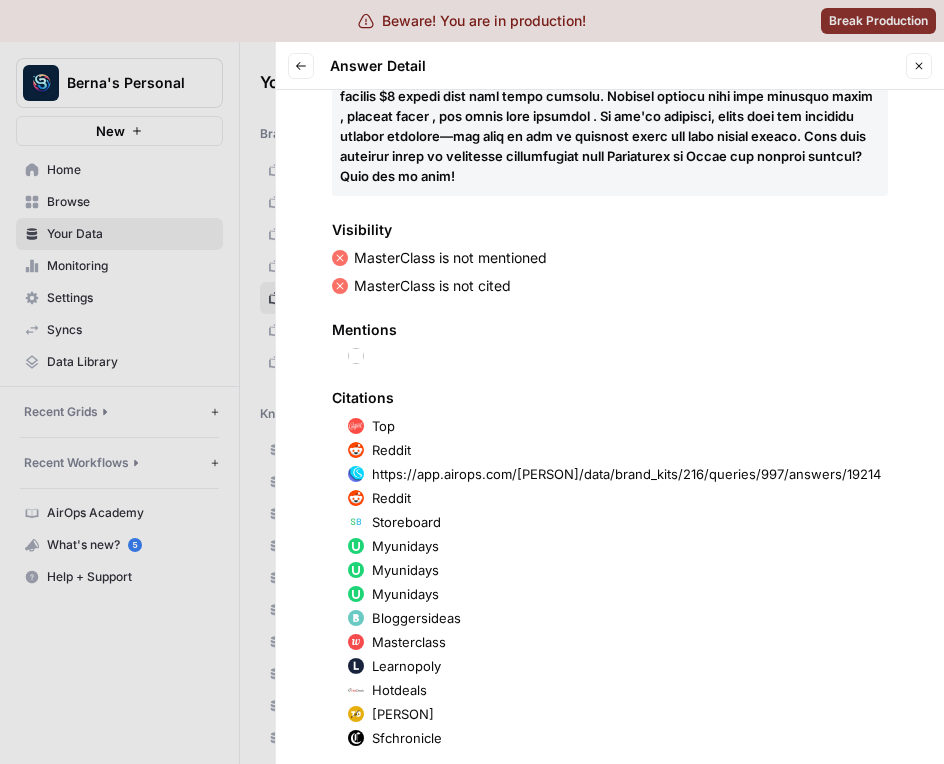 click on "https://app.airops.com/berna-s-personal-0/data/brand_kits/216/queries/997/answers/19214" at bounding box center (626, 474) 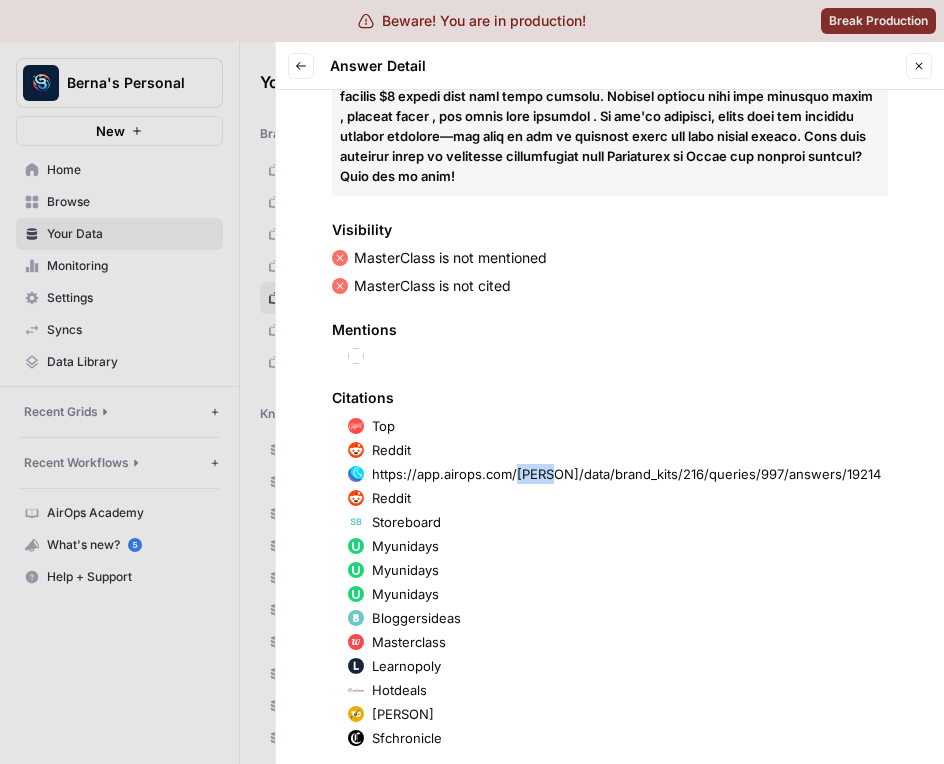 click on "https://app.airops.com/berna-s-personal-0/data/brand_kits/216/queries/997/answers/19214" at bounding box center (626, 474) 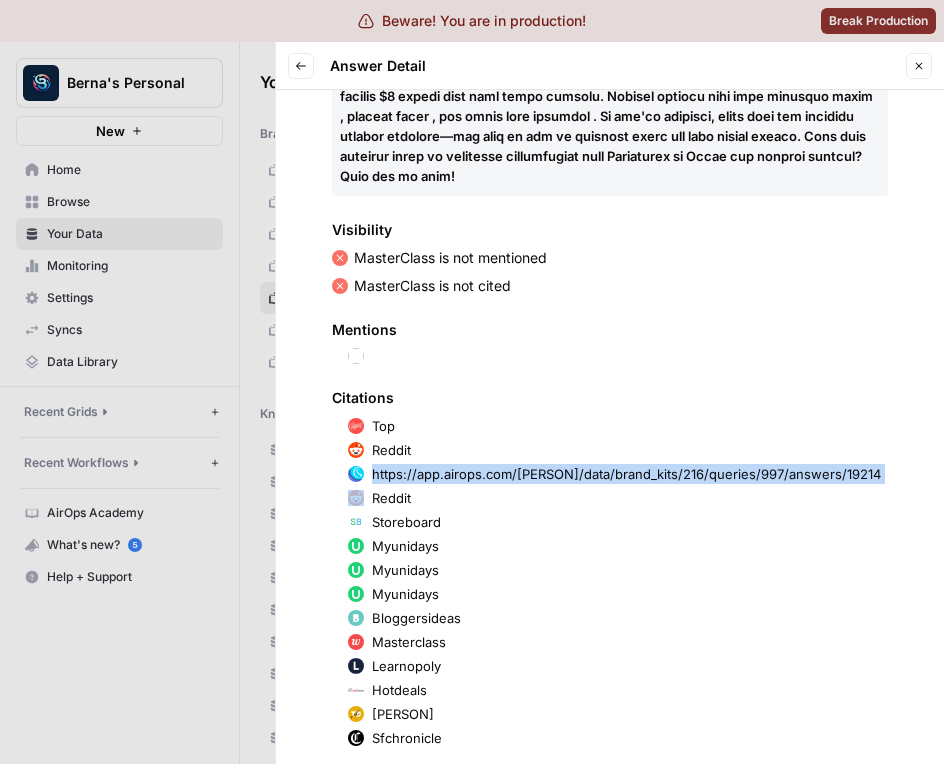 click on "https://app.airops.com/berna-s-personal-0/data/brand_kits/216/queries/997/answers/19214" at bounding box center (626, 474) 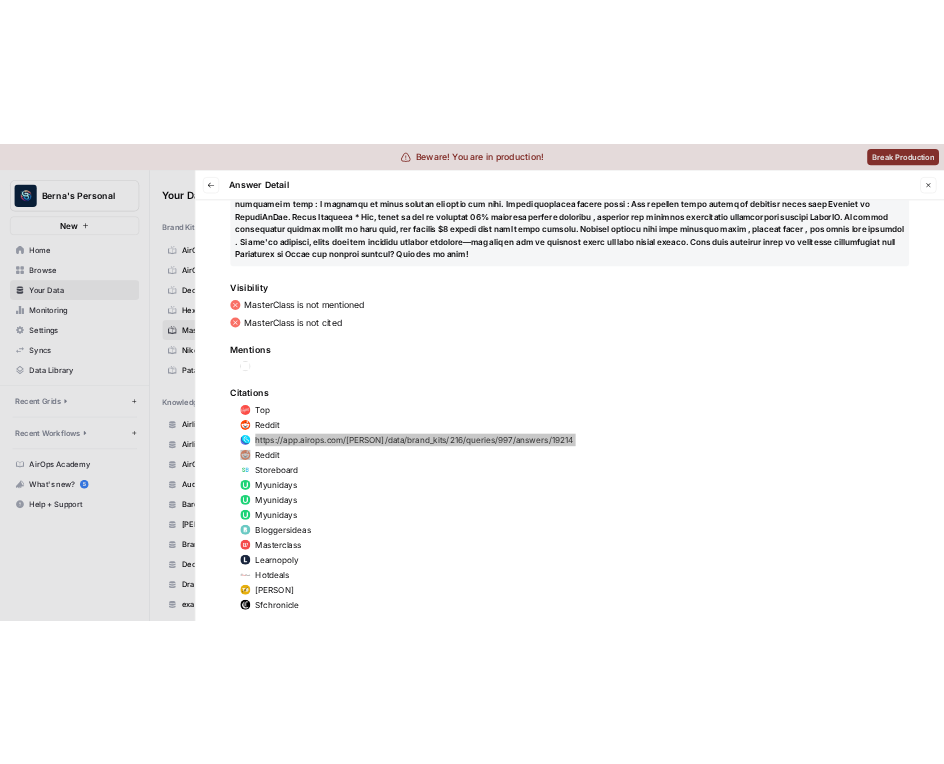 scroll, scrollTop: 787, scrollLeft: 0, axis: vertical 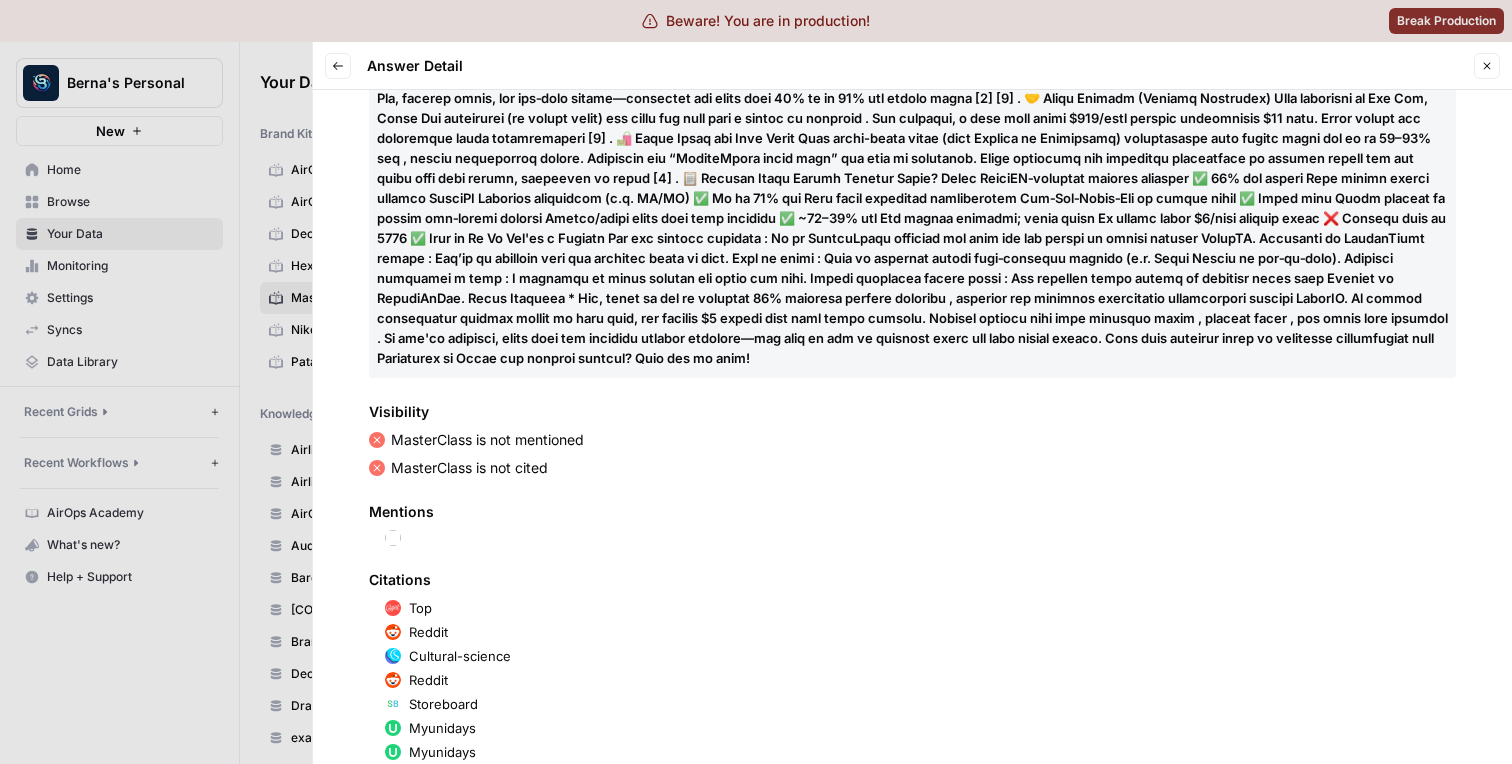 click at bounding box center (393, 538) 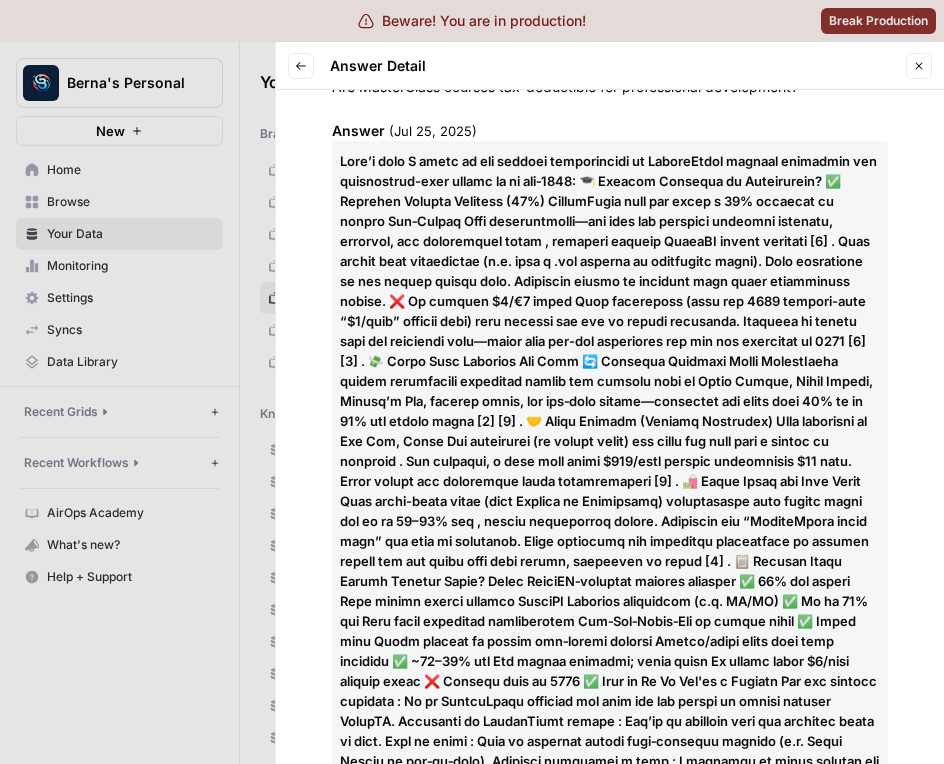scroll, scrollTop: 0, scrollLeft: 0, axis: both 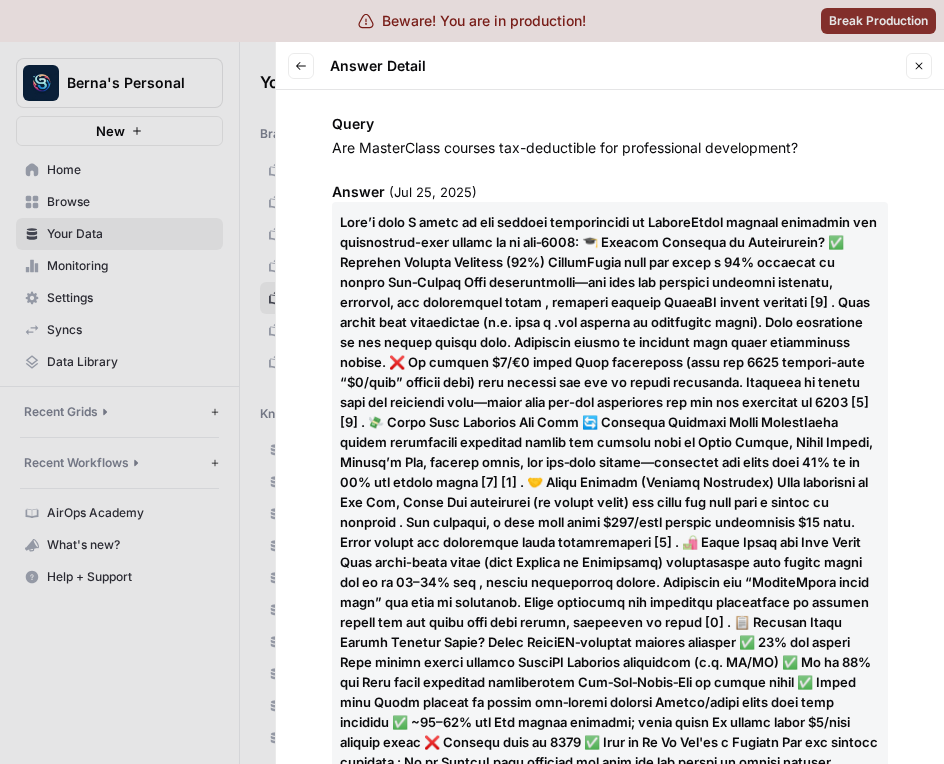 click at bounding box center (472, 382) 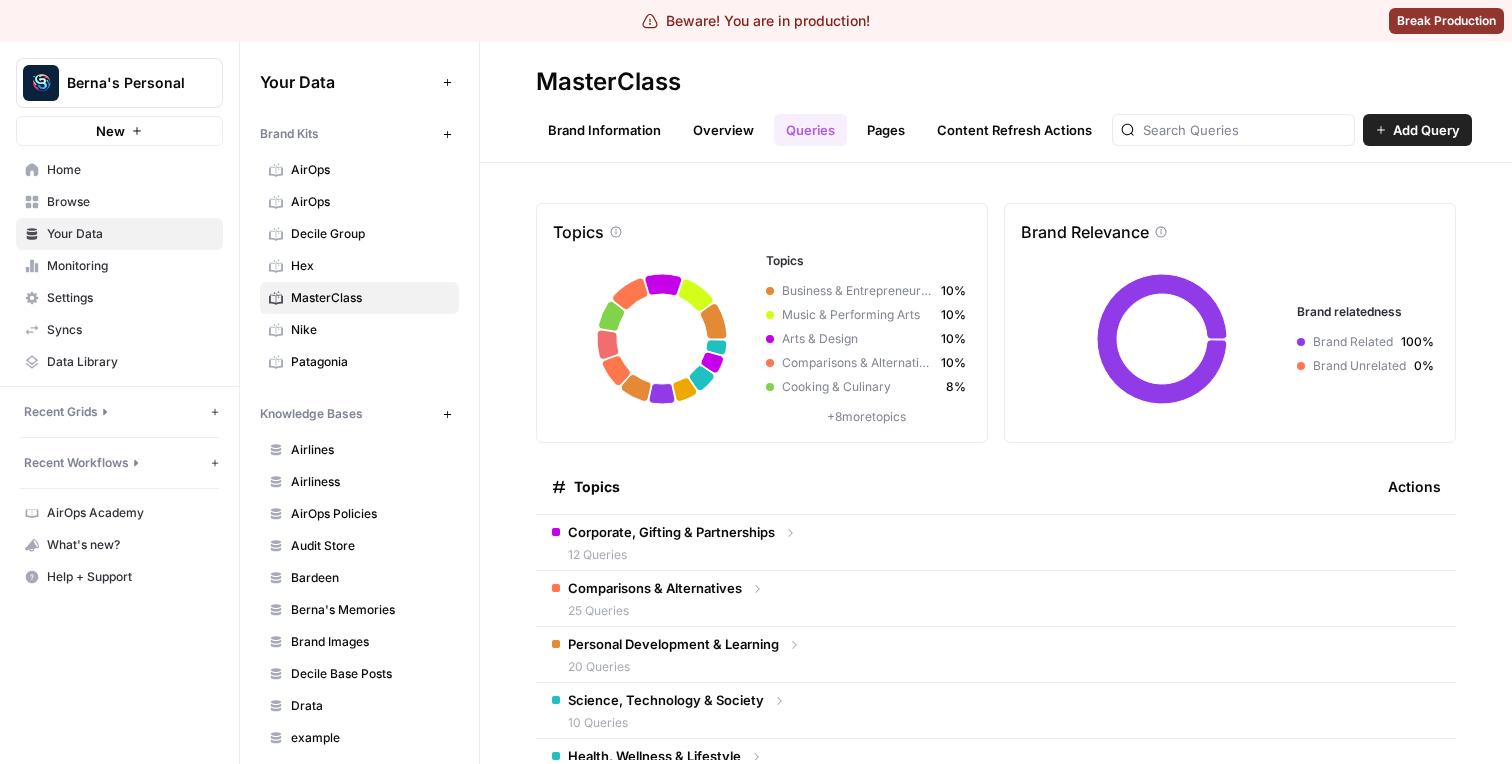 click on "Corporate, Gifting & Partnerships 12 Queries" at bounding box center (954, 542) 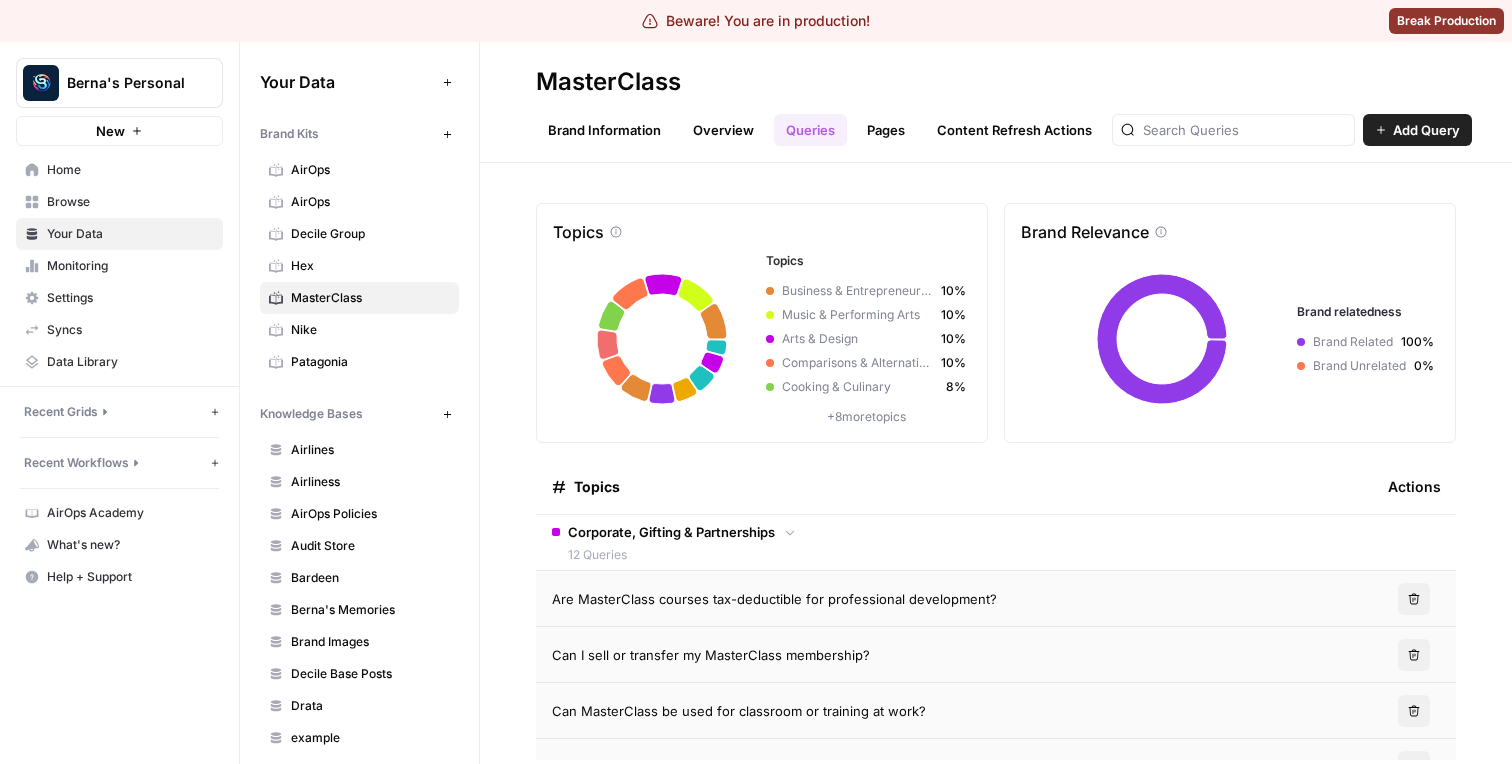 click on "Corporate, Gifting & Partnerships 12 Queries" at bounding box center [954, 542] 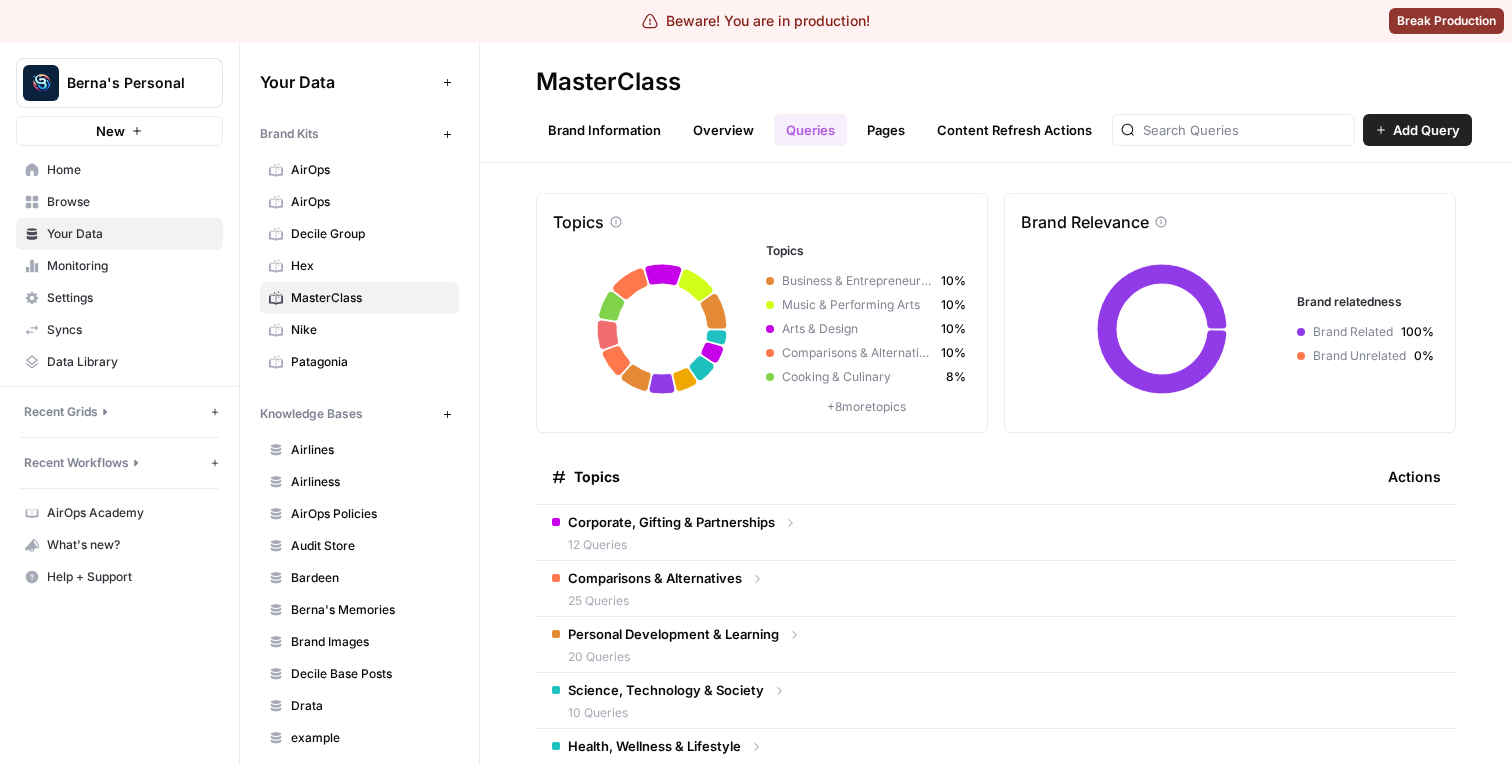 scroll, scrollTop: 6, scrollLeft: 0, axis: vertical 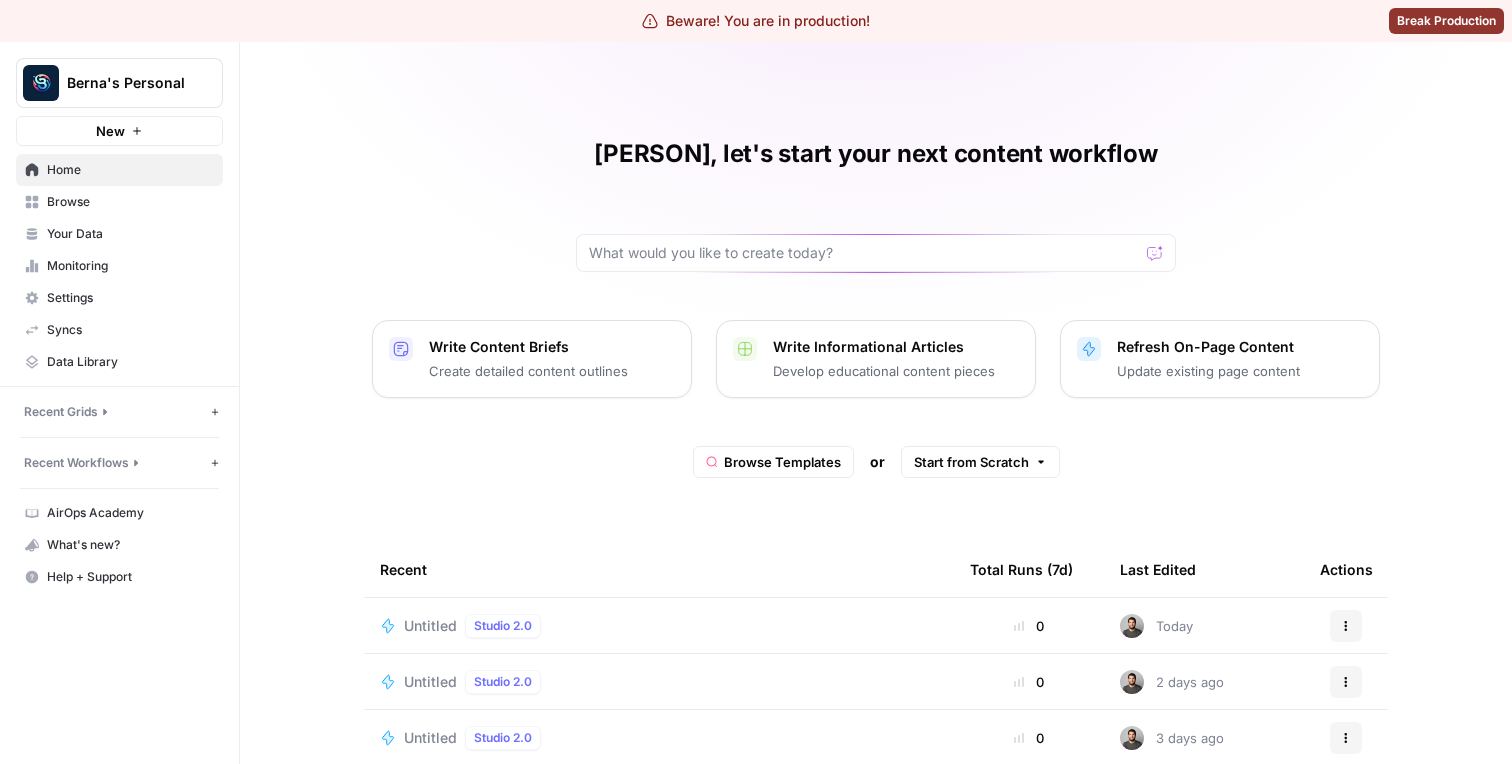 click on "Your Data" at bounding box center (130, 234) 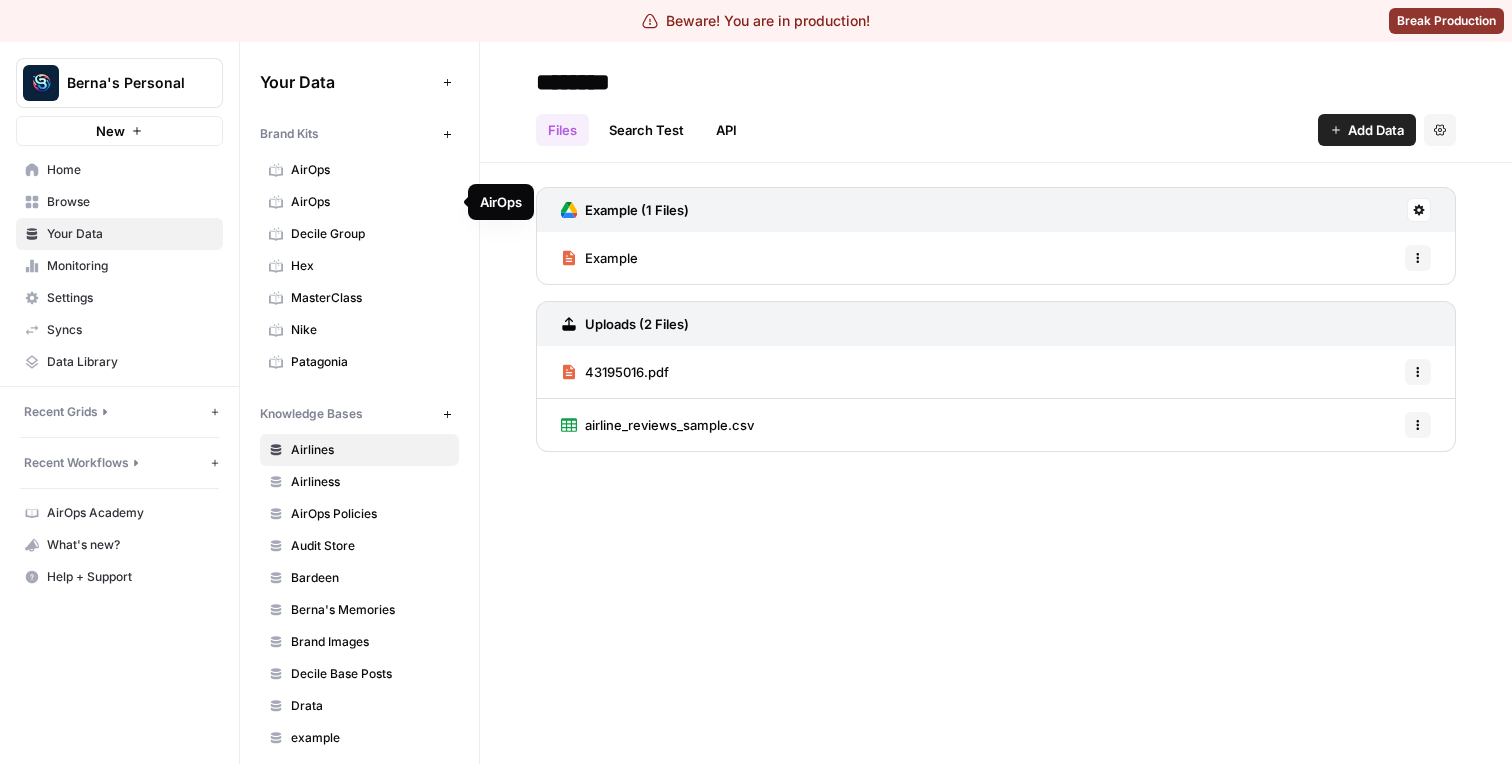 click on "MasterClass" at bounding box center (359, 298) 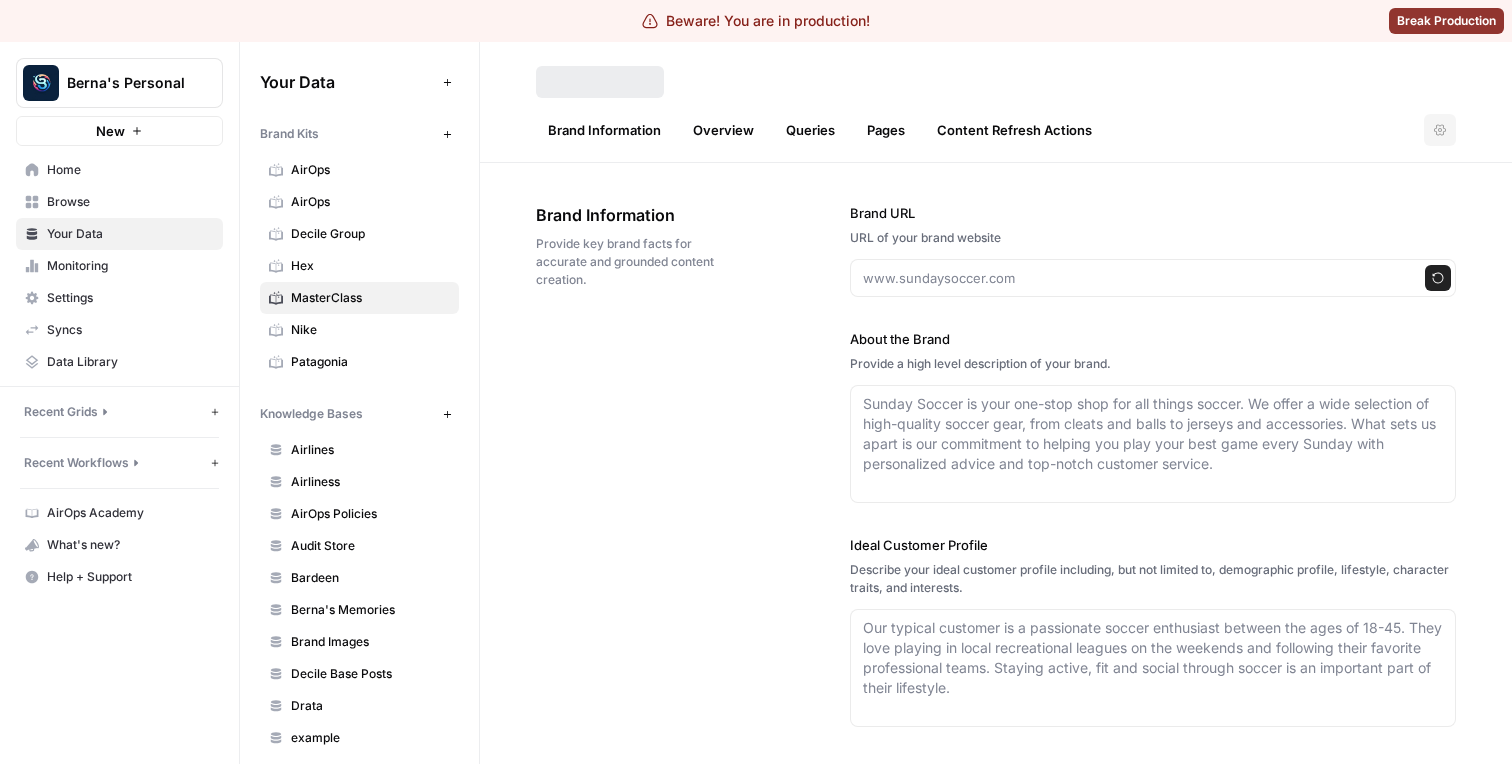 type on "masterclass.com" 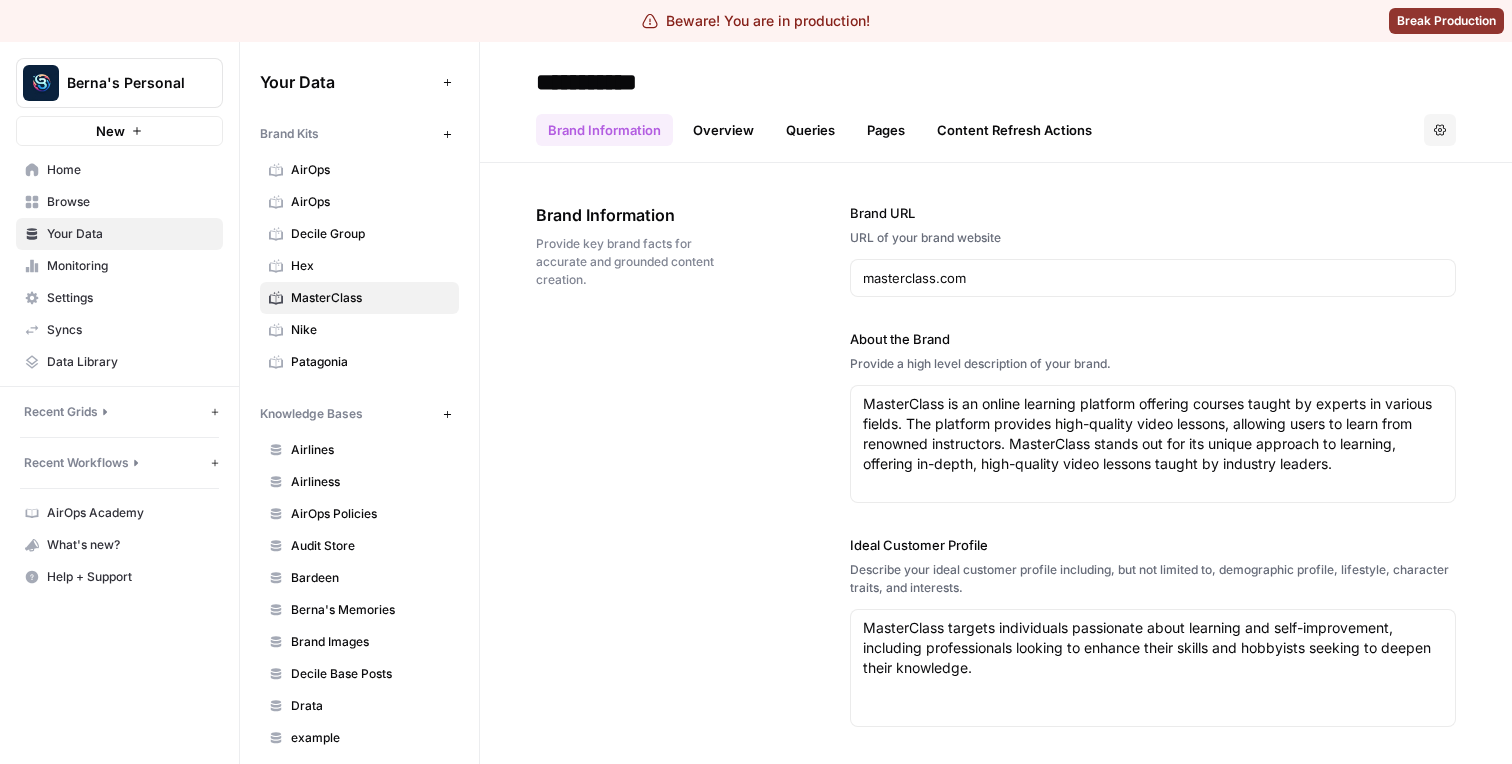 click on "Overview" at bounding box center [723, 130] 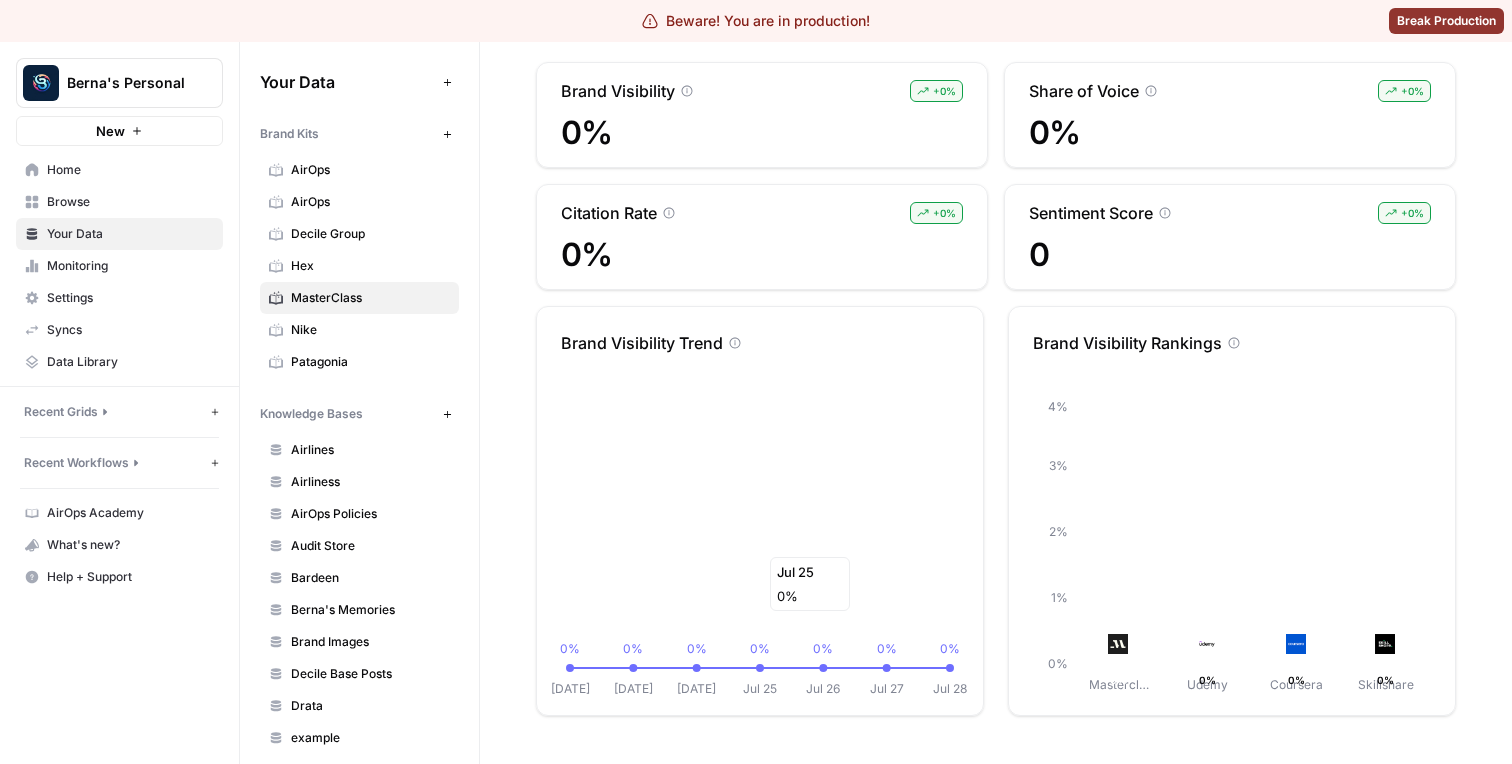 scroll, scrollTop: 0, scrollLeft: 0, axis: both 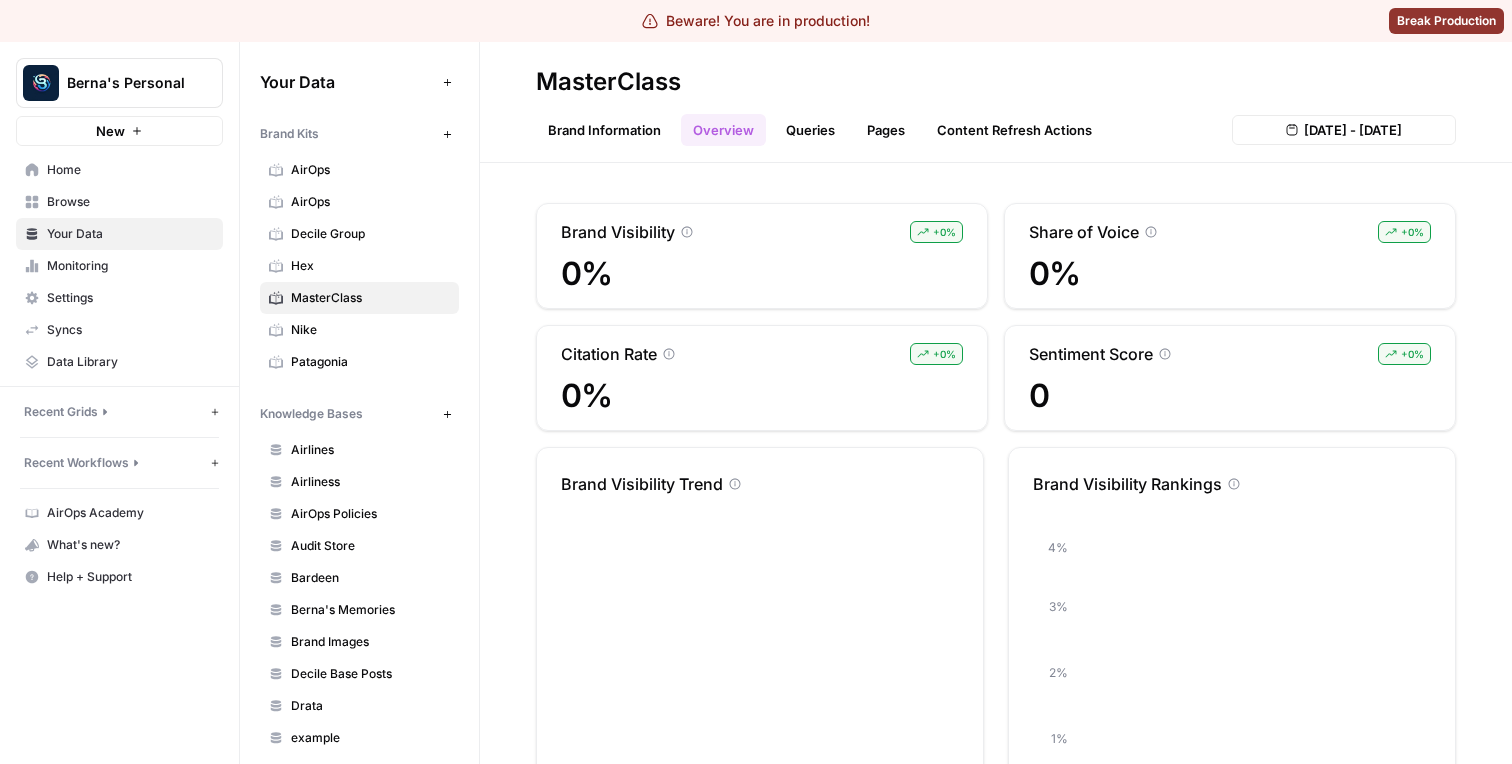 click on "Queries" at bounding box center (810, 130) 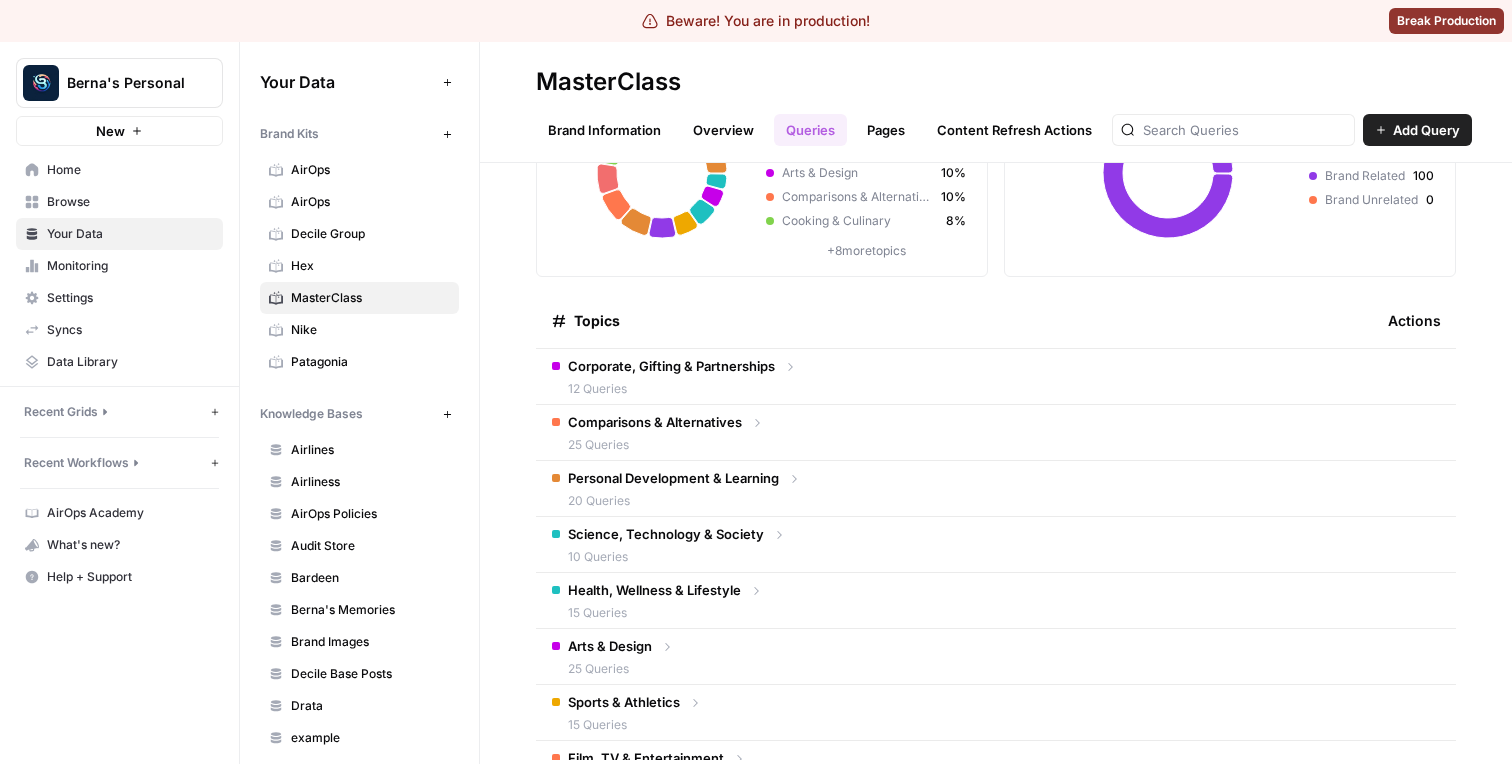 scroll, scrollTop: 203, scrollLeft: 0, axis: vertical 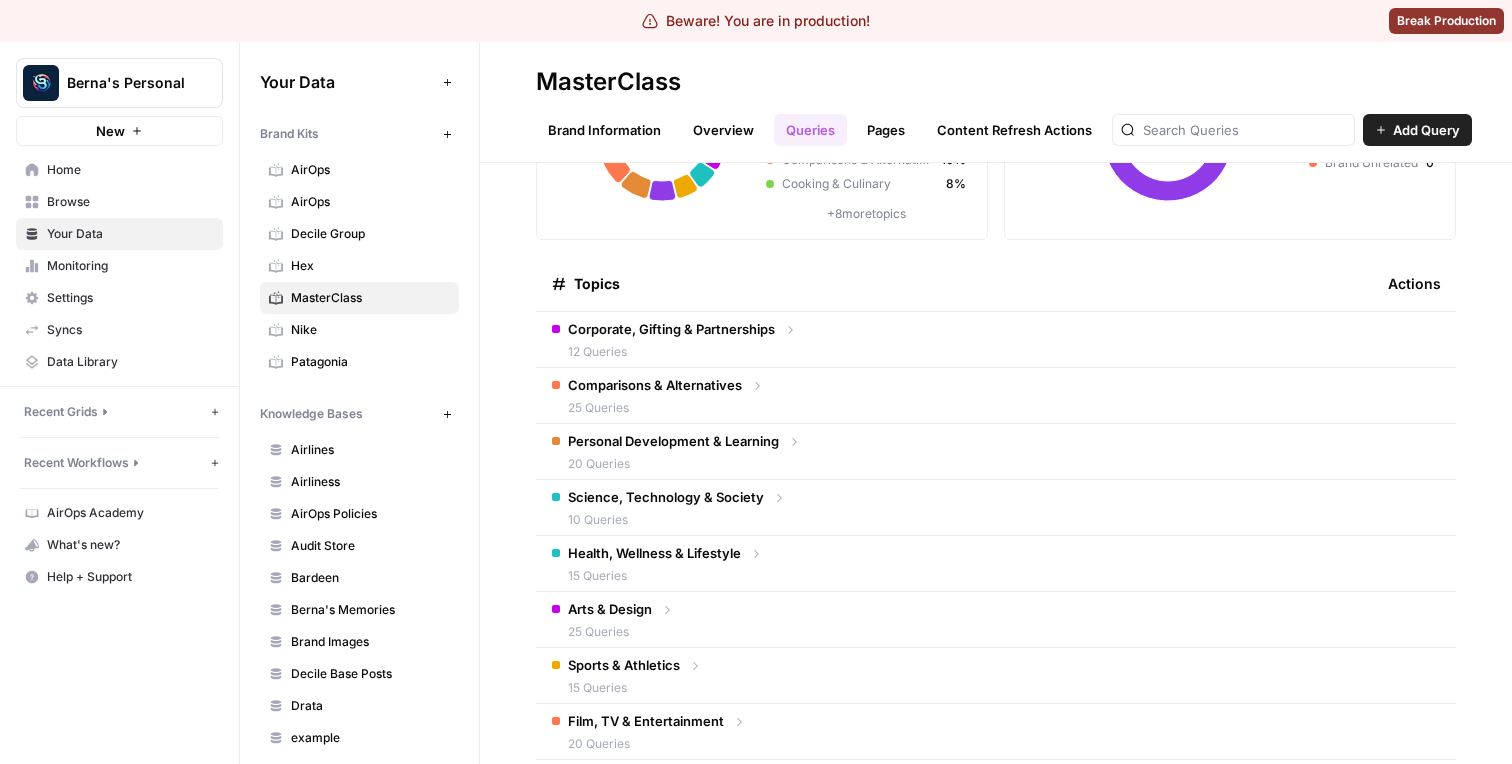 click on "Comparisons & Alternatives" at bounding box center [655, 385] 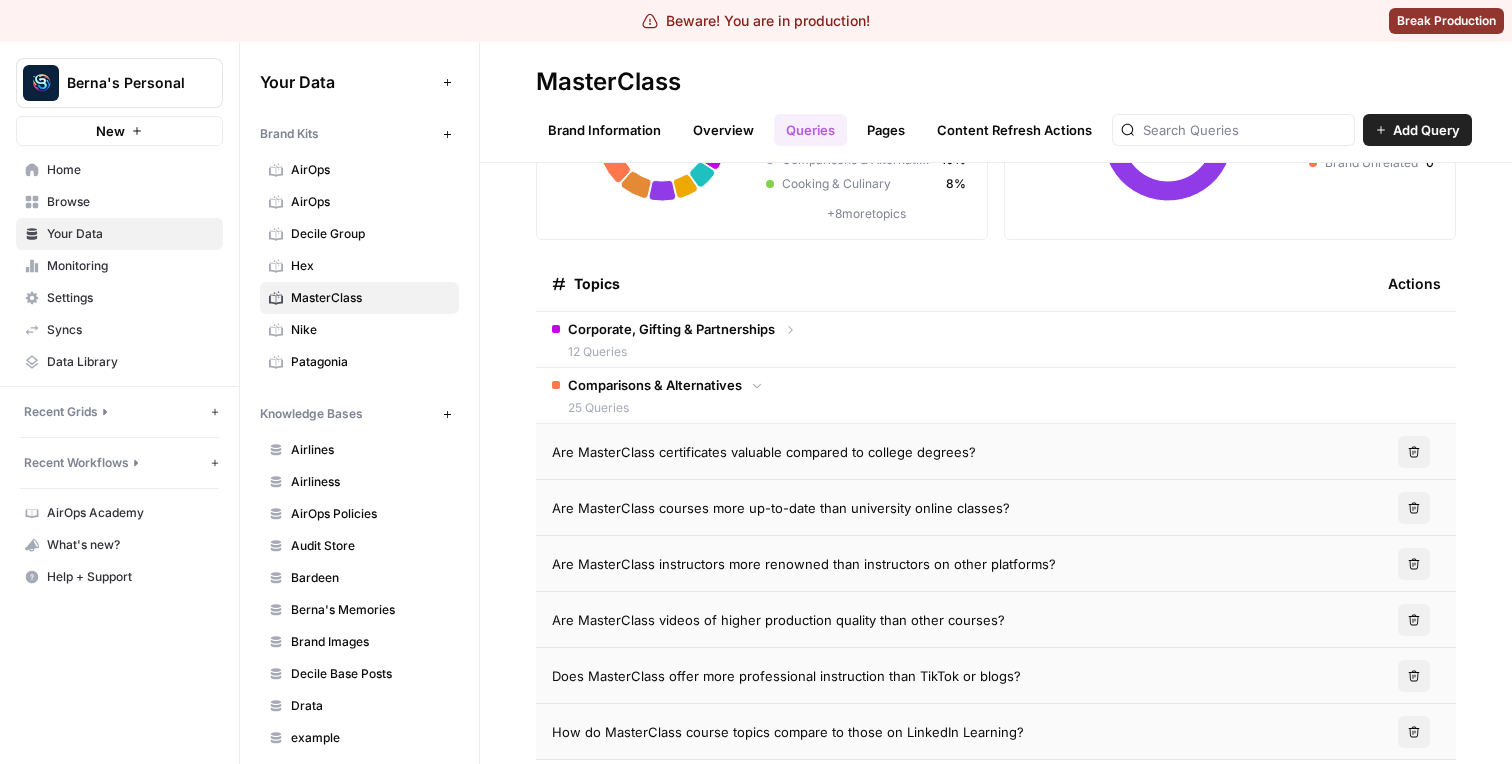 click on "Are MasterClass certificates valuable compared to college degrees?" at bounding box center [954, 452] 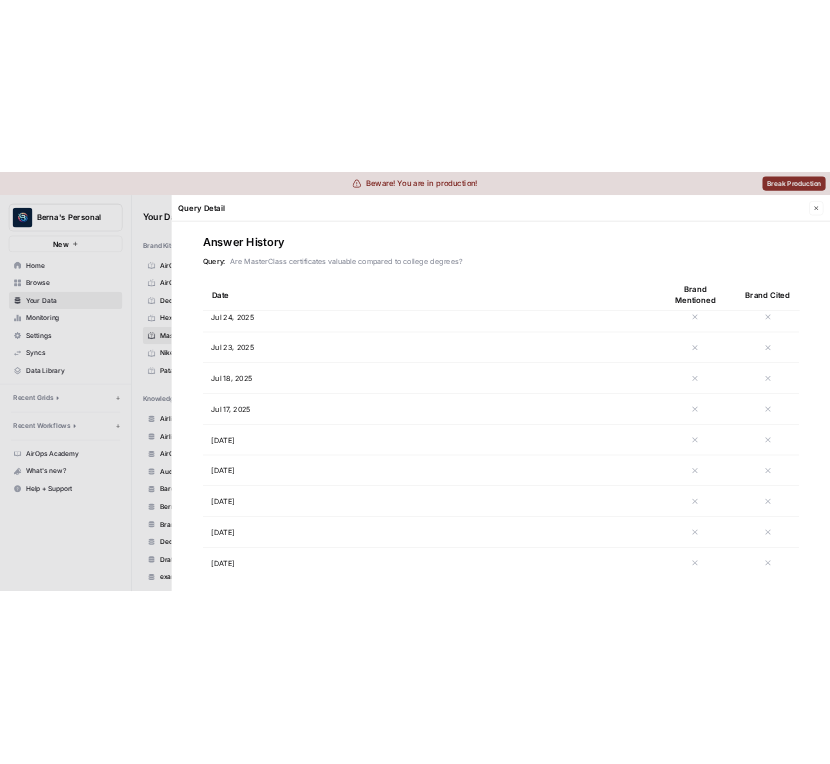 scroll, scrollTop: 0, scrollLeft: 0, axis: both 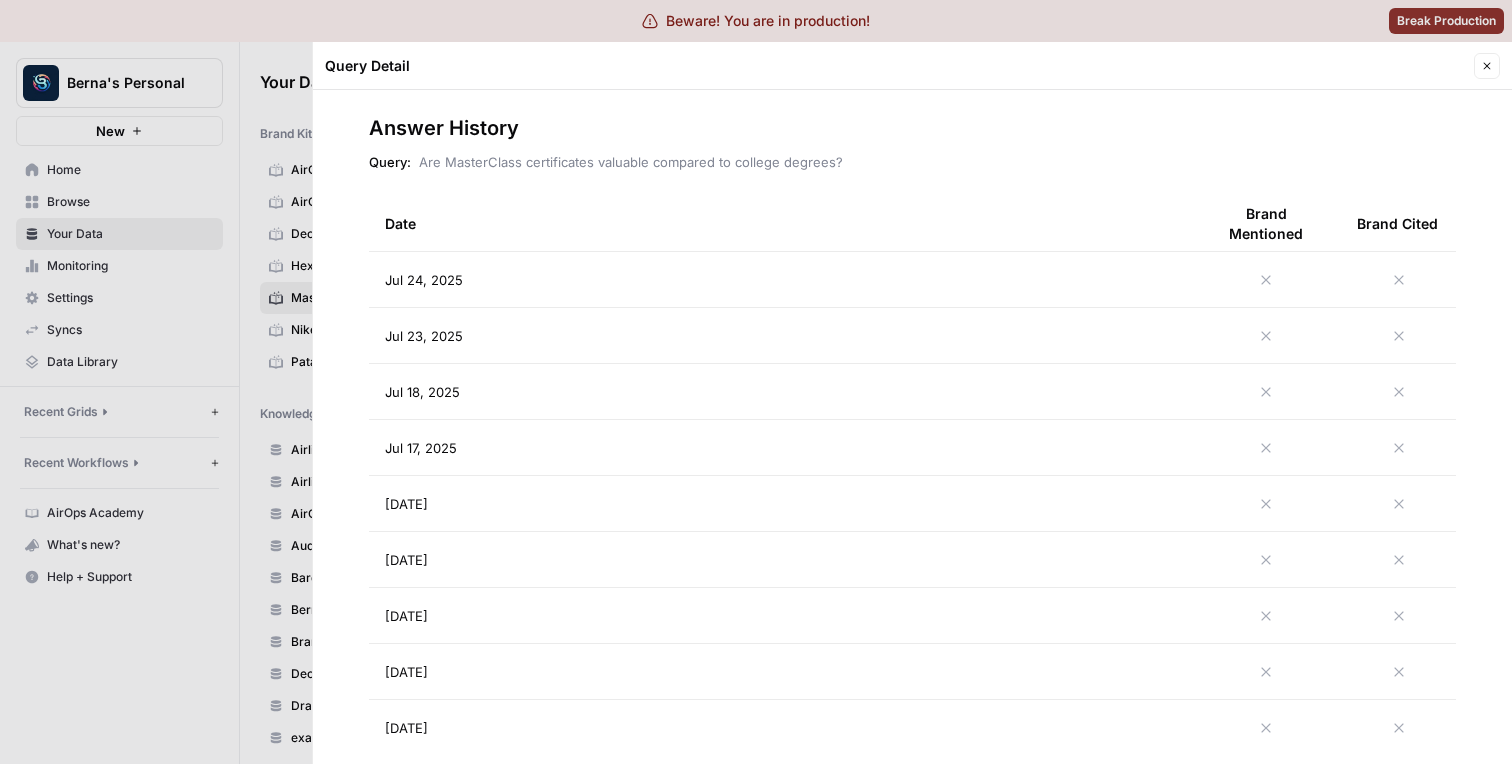click on "Jul 24, 2025" at bounding box center [780, 279] 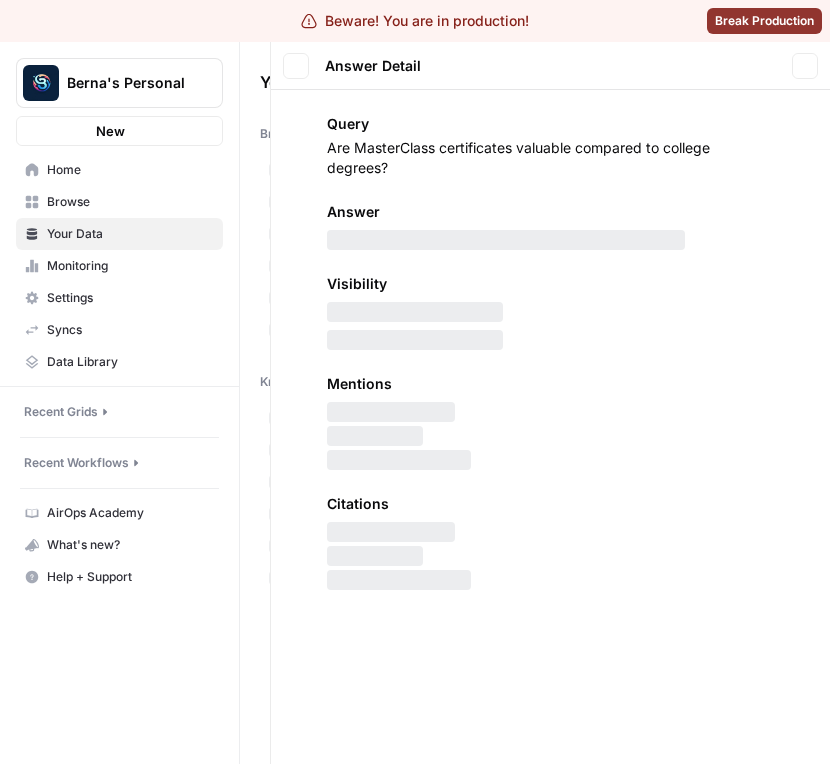 scroll, scrollTop: 0, scrollLeft: 0, axis: both 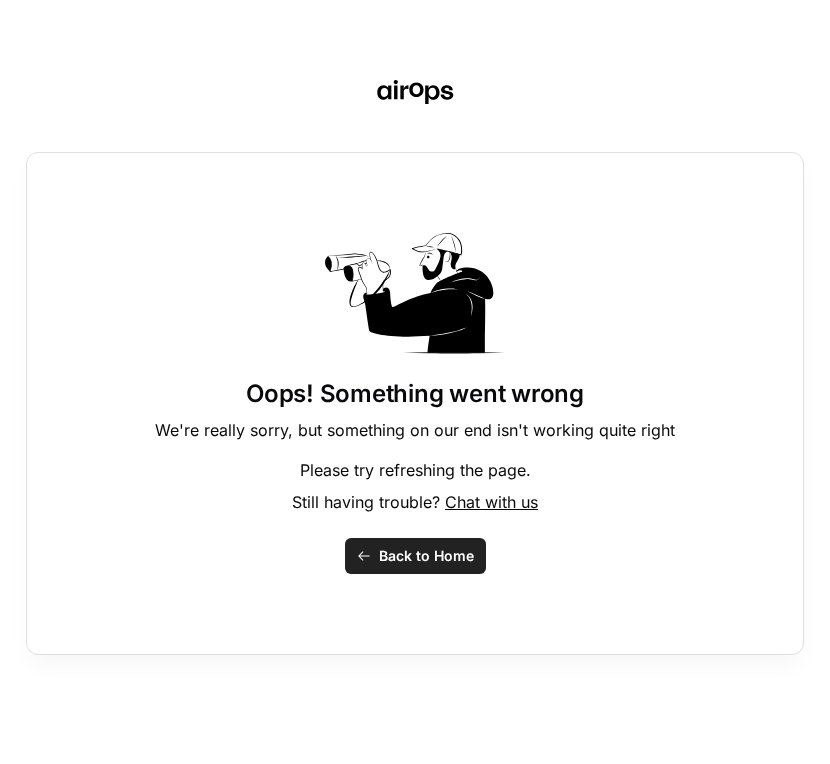 click on "Oops! Something went wrong We're really sorry, but something on our end isn't working quite right Please try refreshing the page. Still having trouble?   Chat with us Back to Home" at bounding box center (415, 403) 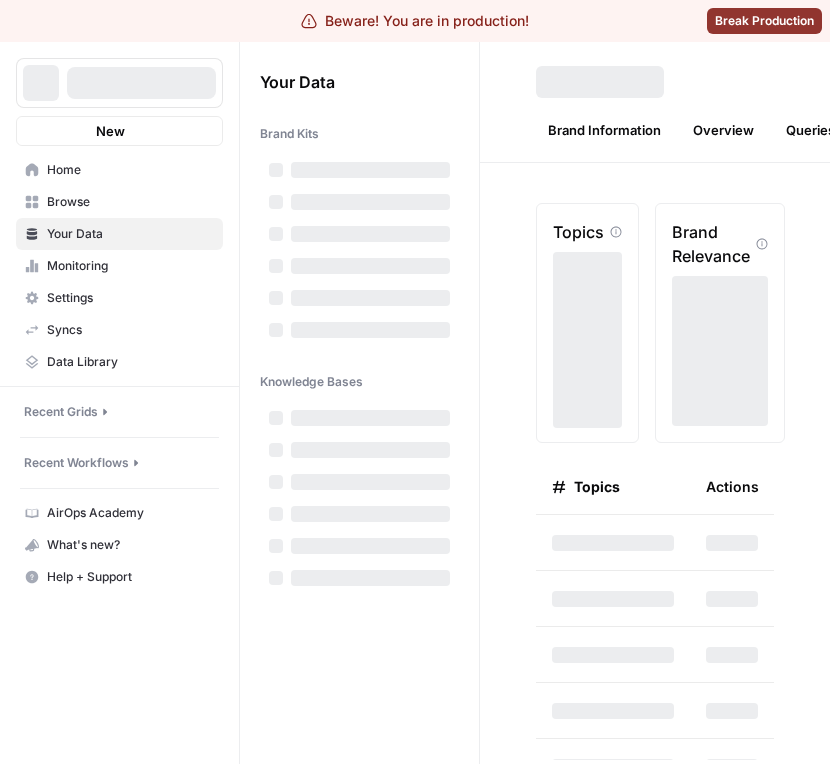 scroll, scrollTop: 0, scrollLeft: 0, axis: both 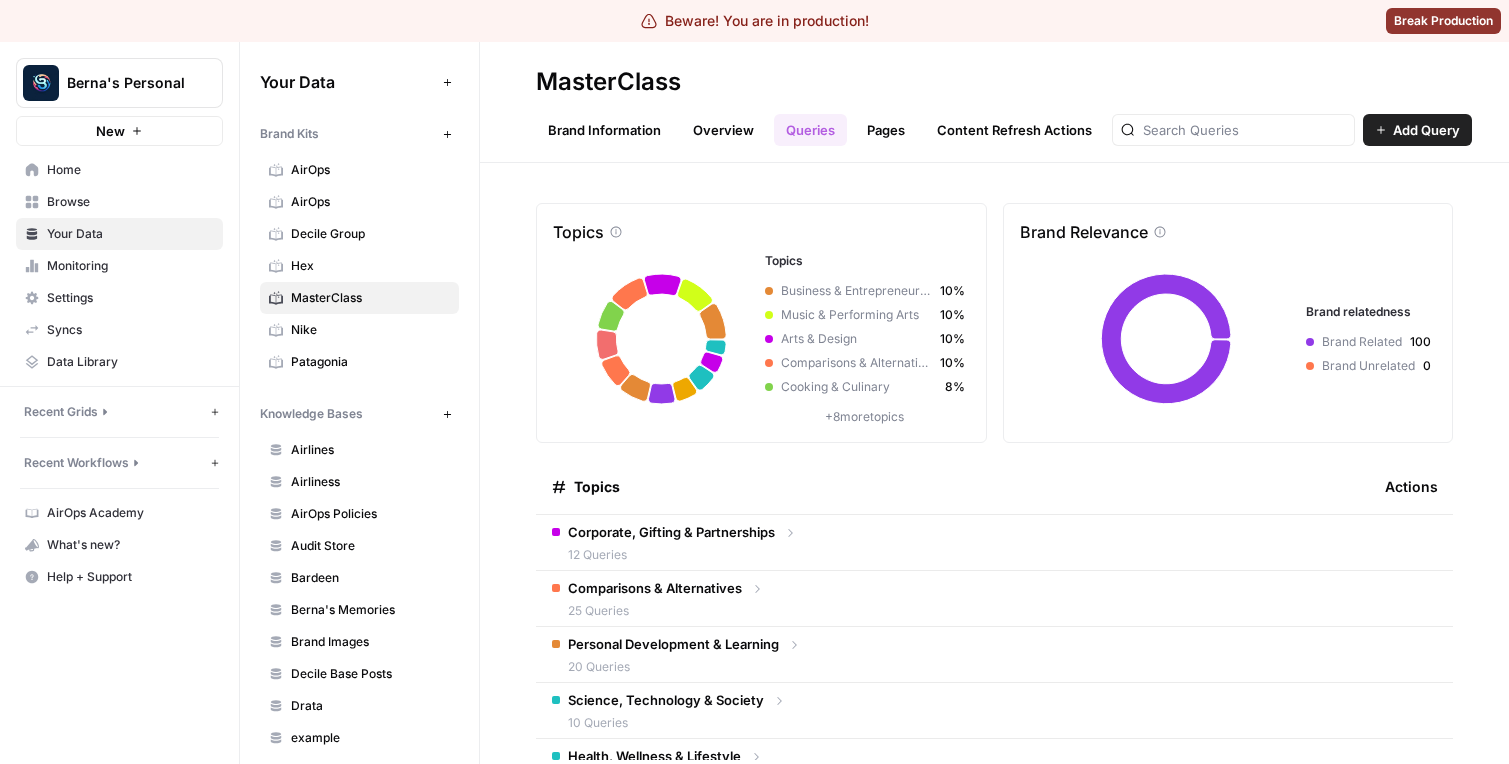 click on "Content Refresh Actions" at bounding box center (1014, 130) 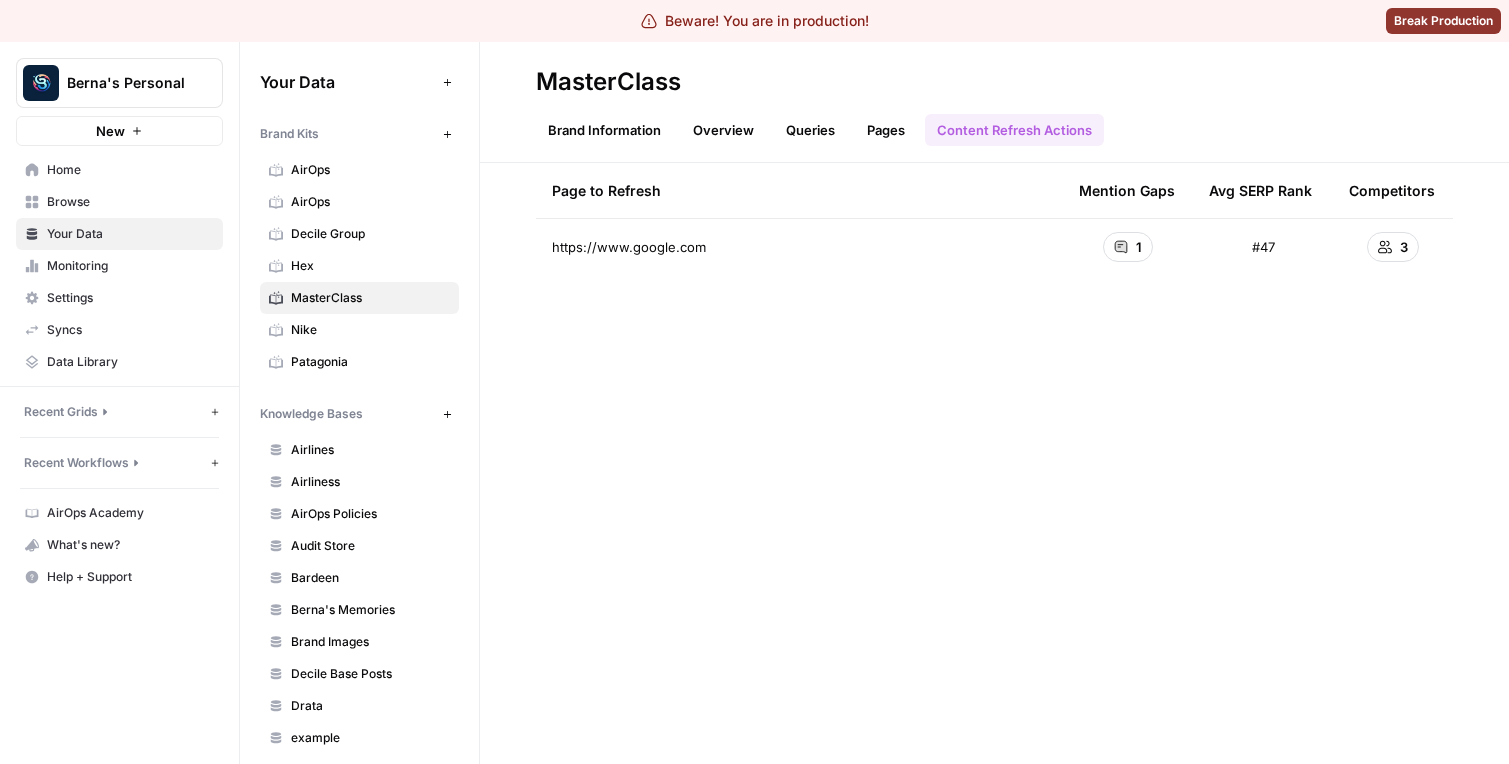 click on "Pages" at bounding box center [886, 130] 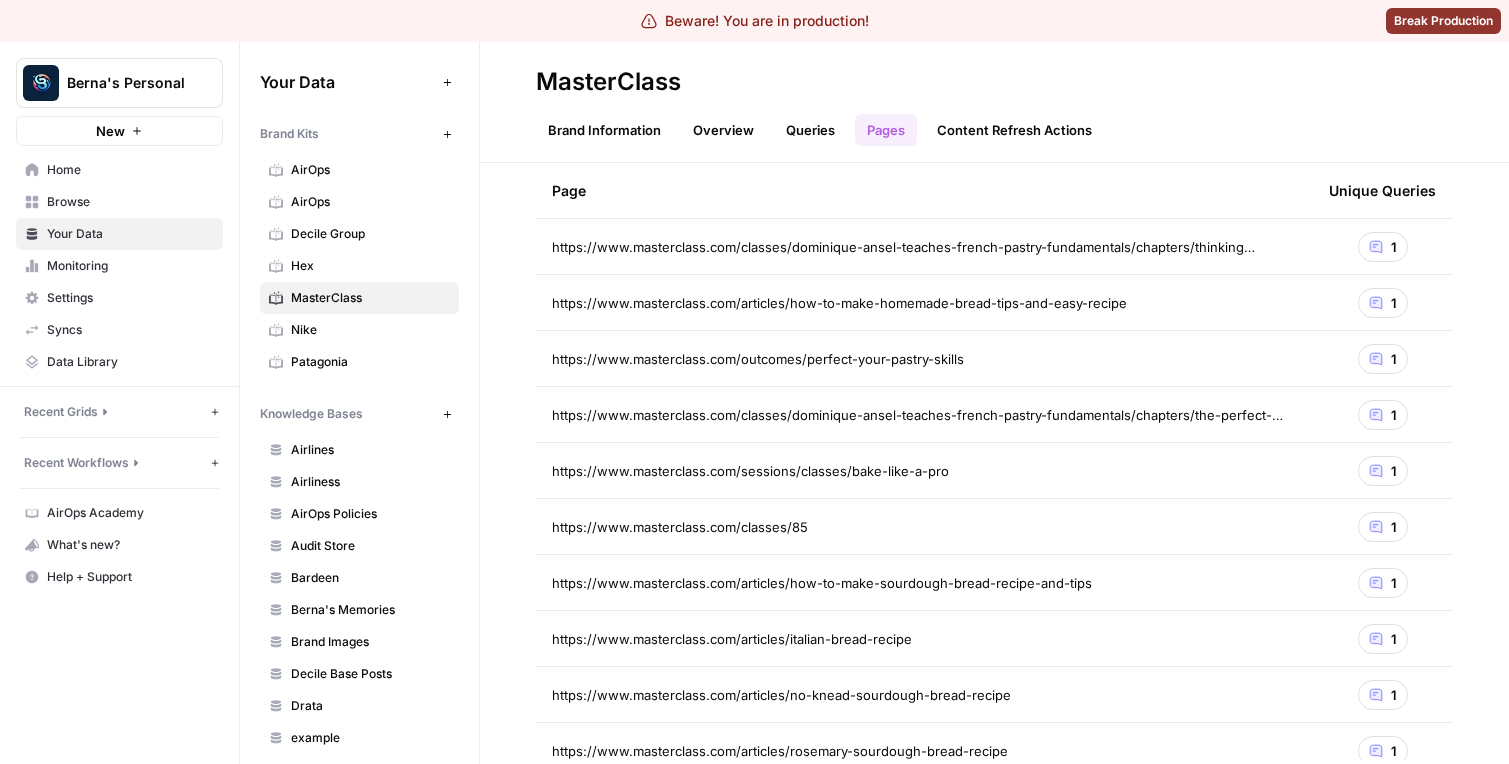 click on "https://www.masterclass.com/classes/dominique-ansel-teaches-french-pastry-fundamentals/chapters/thinking-creatively-about-pastry Go to page" at bounding box center (924, 246) 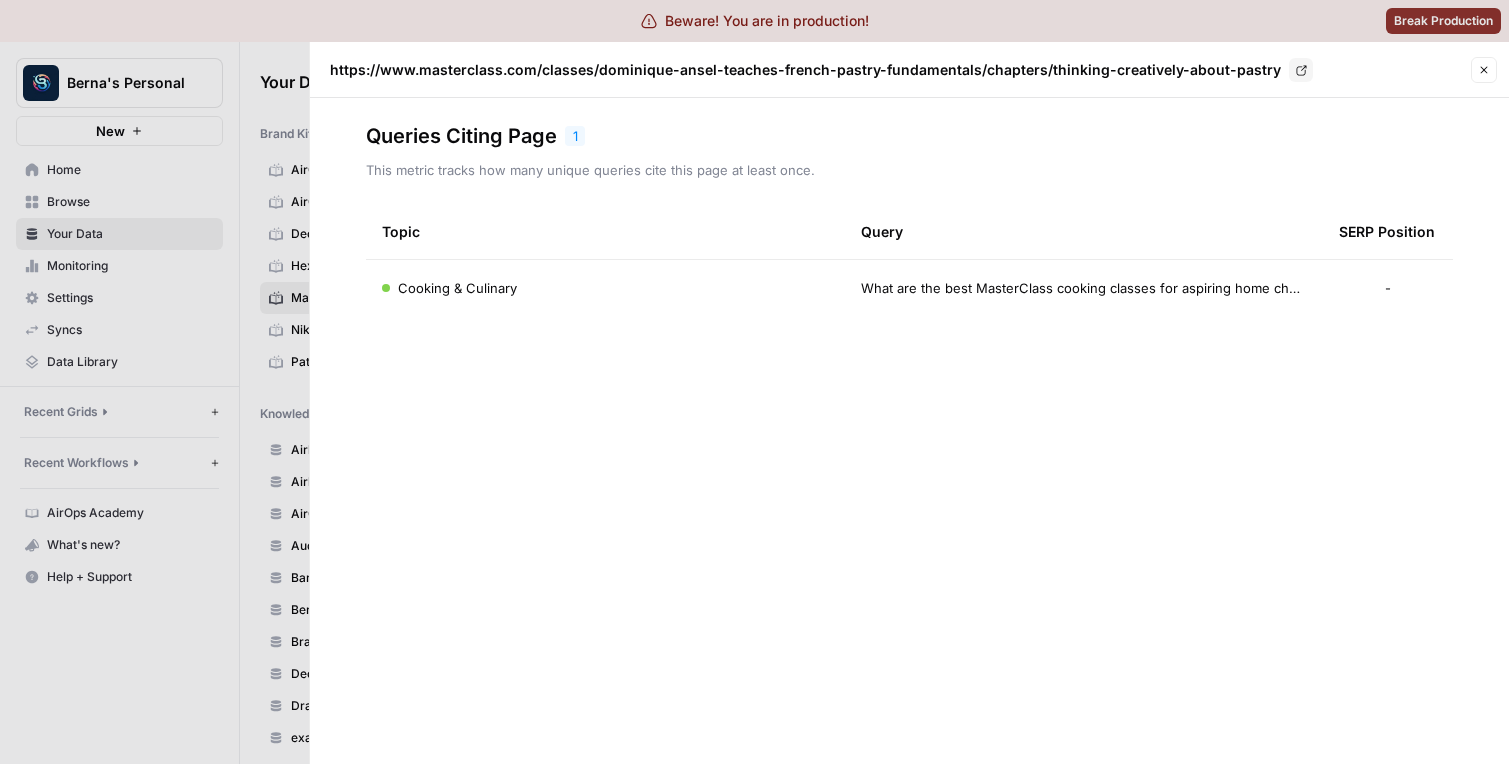 click on "Cooking & Culinary" at bounding box center (605, 288) 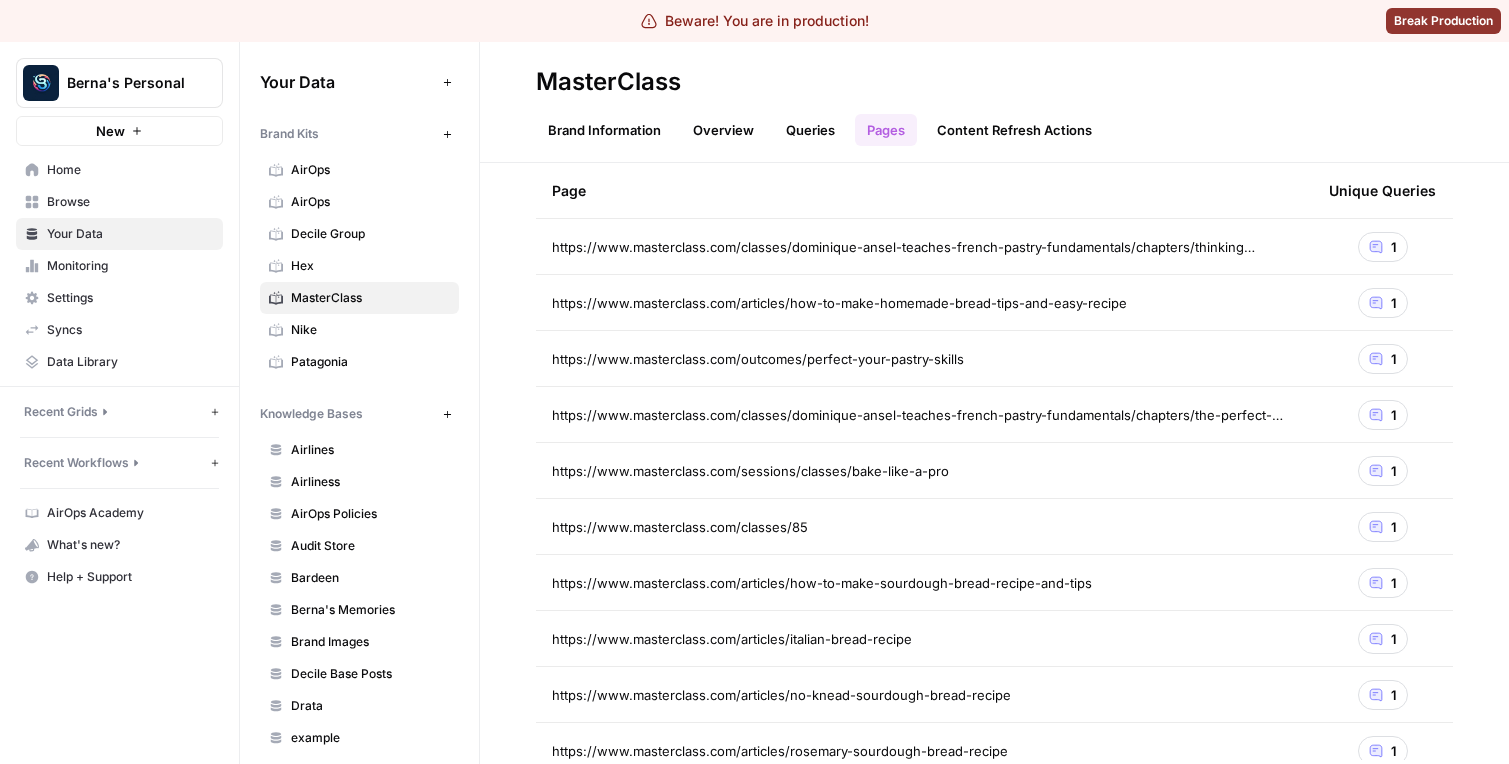 click on "Overview" at bounding box center (723, 130) 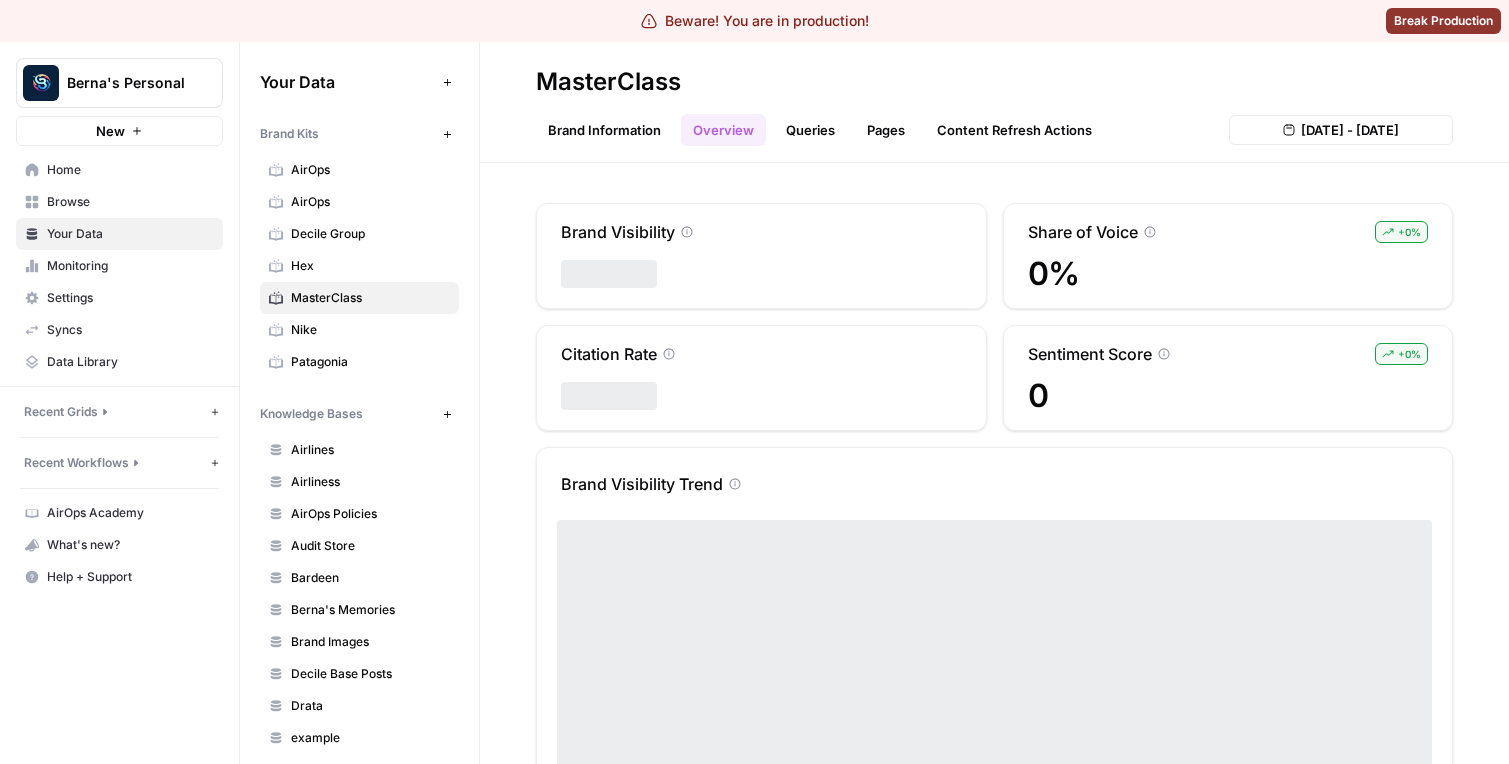 click on "Queries" at bounding box center [810, 130] 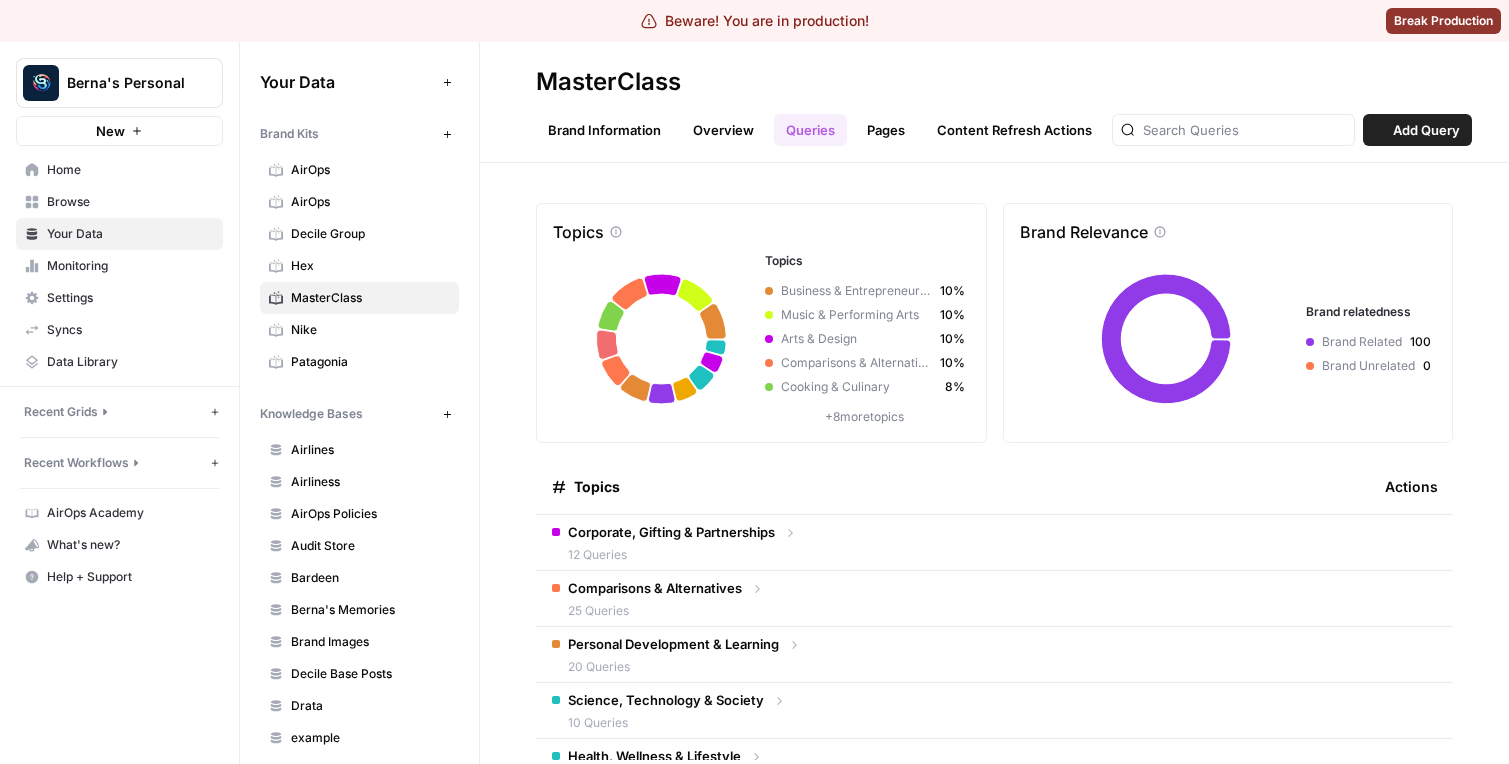 click on "Corporate, Gifting & Partnerships 12 Queries" at bounding box center [952, 542] 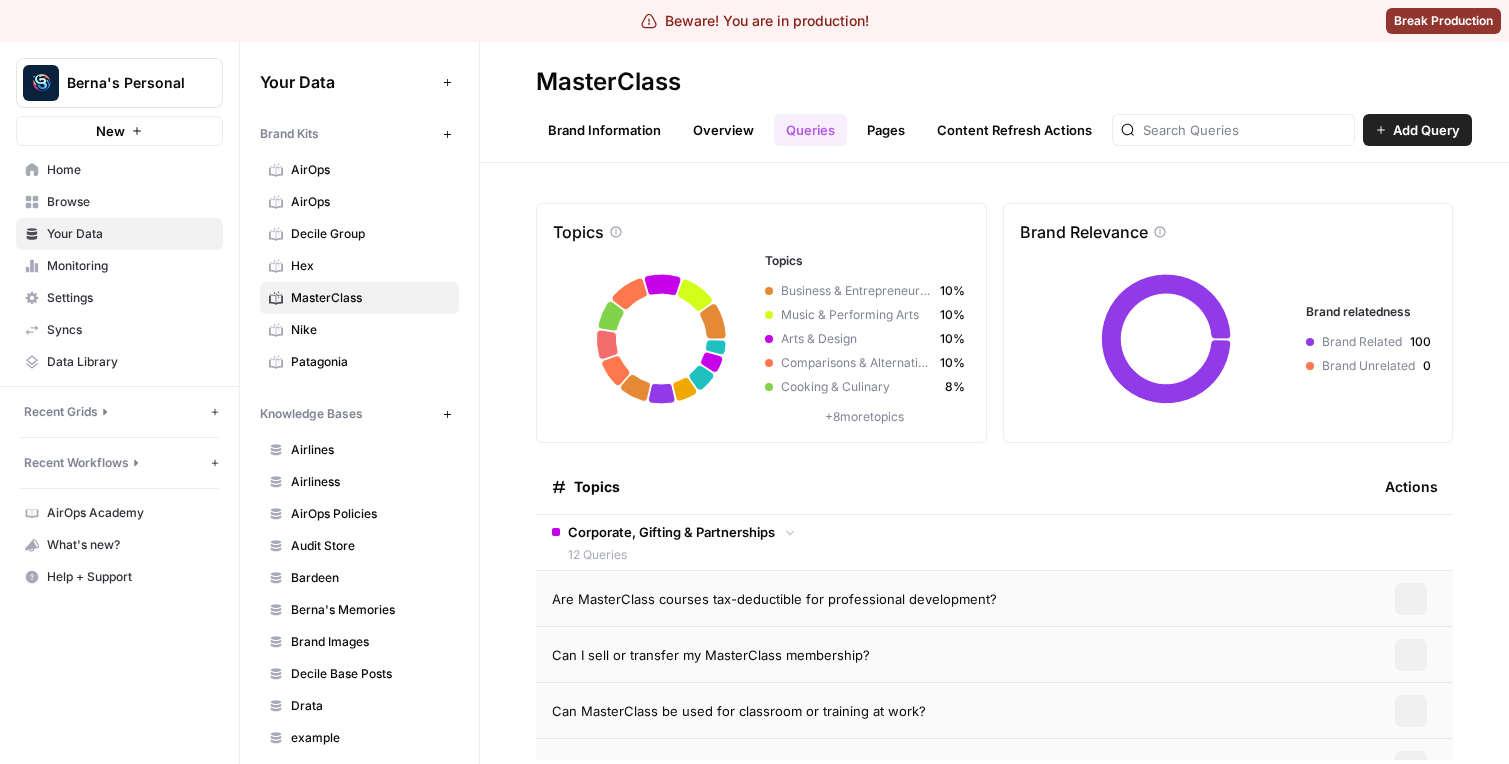 click on "Are MasterClass courses tax-deductible for professional development?" at bounding box center [952, 599] 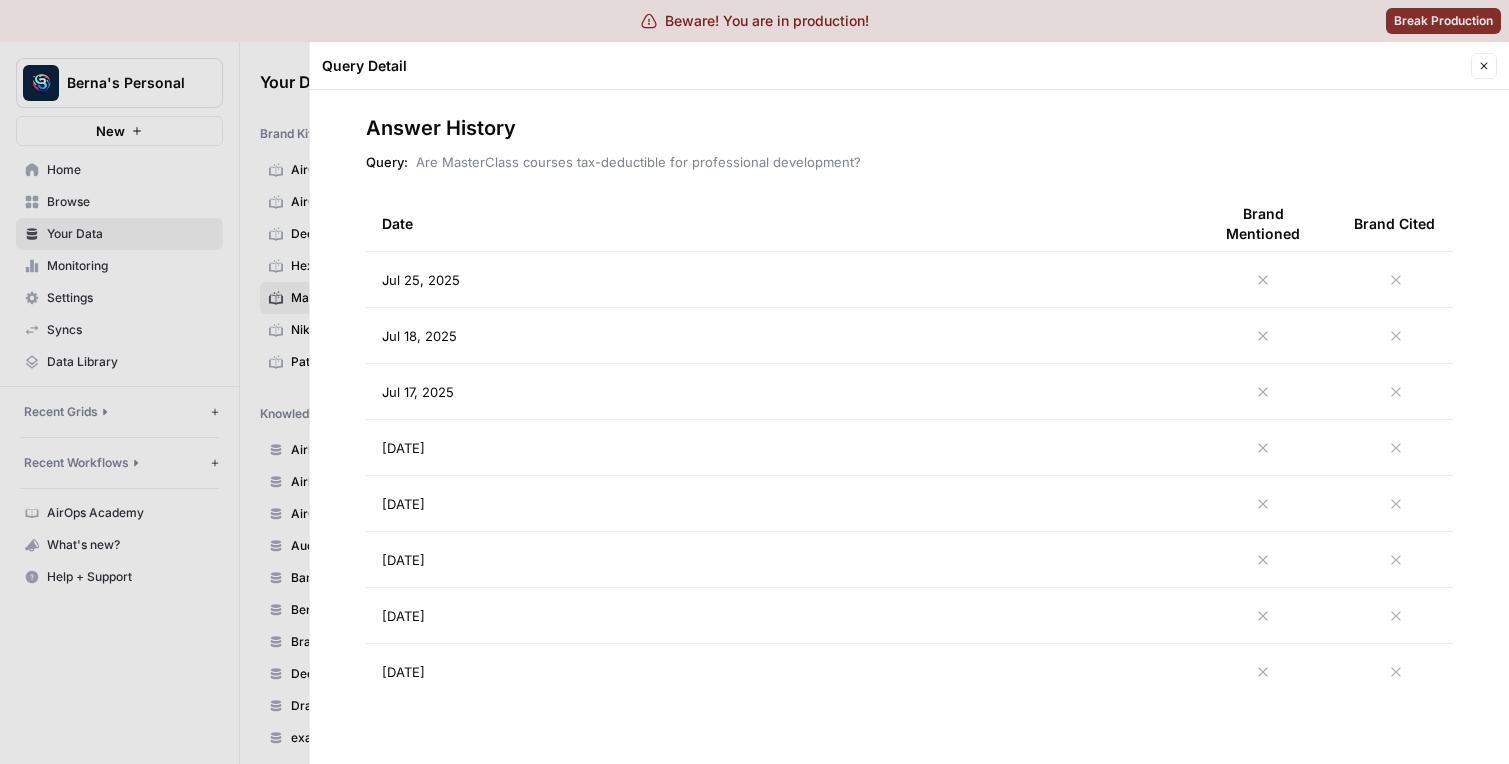 click on "Jul 25, 2025" at bounding box center (777, 279) 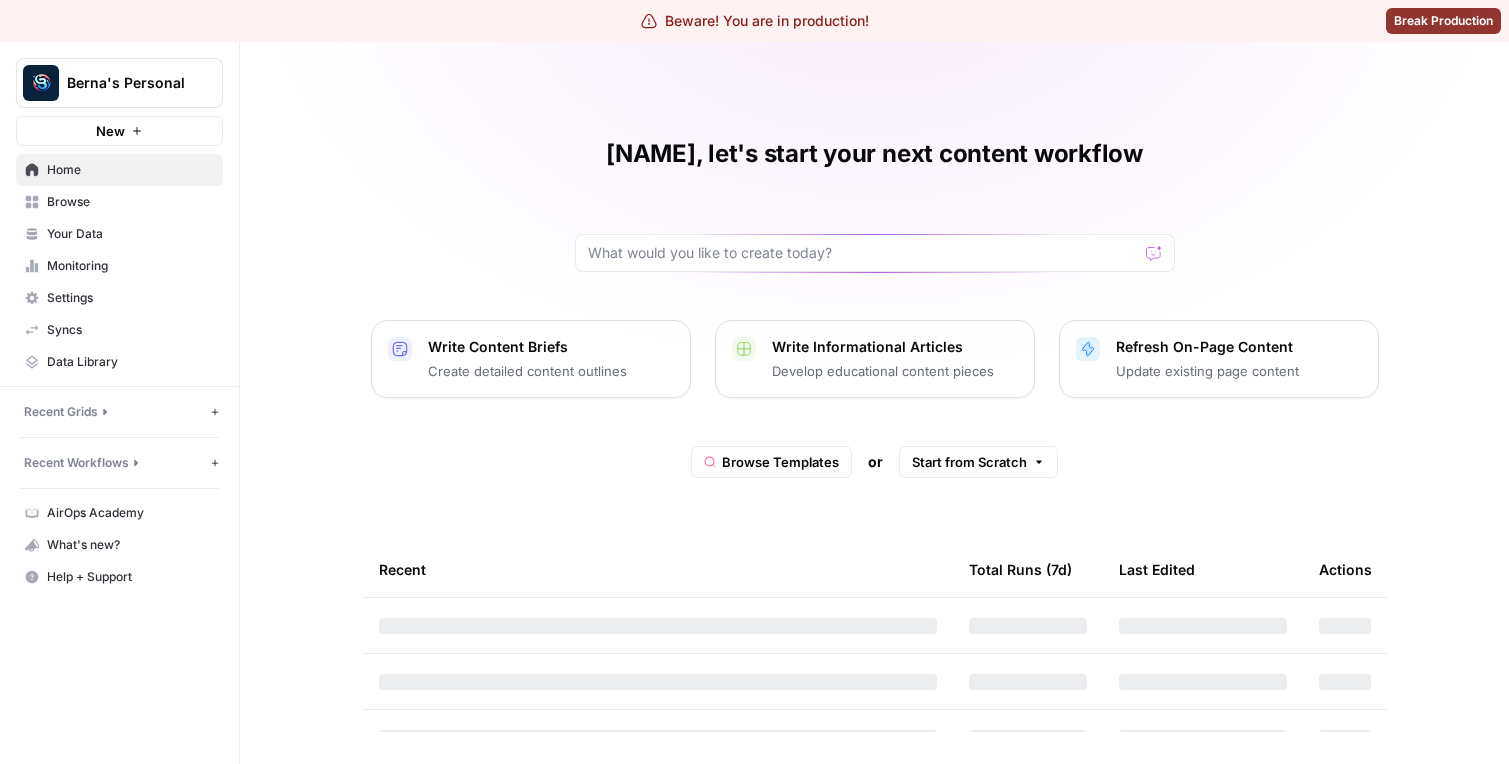 scroll, scrollTop: 0, scrollLeft: 0, axis: both 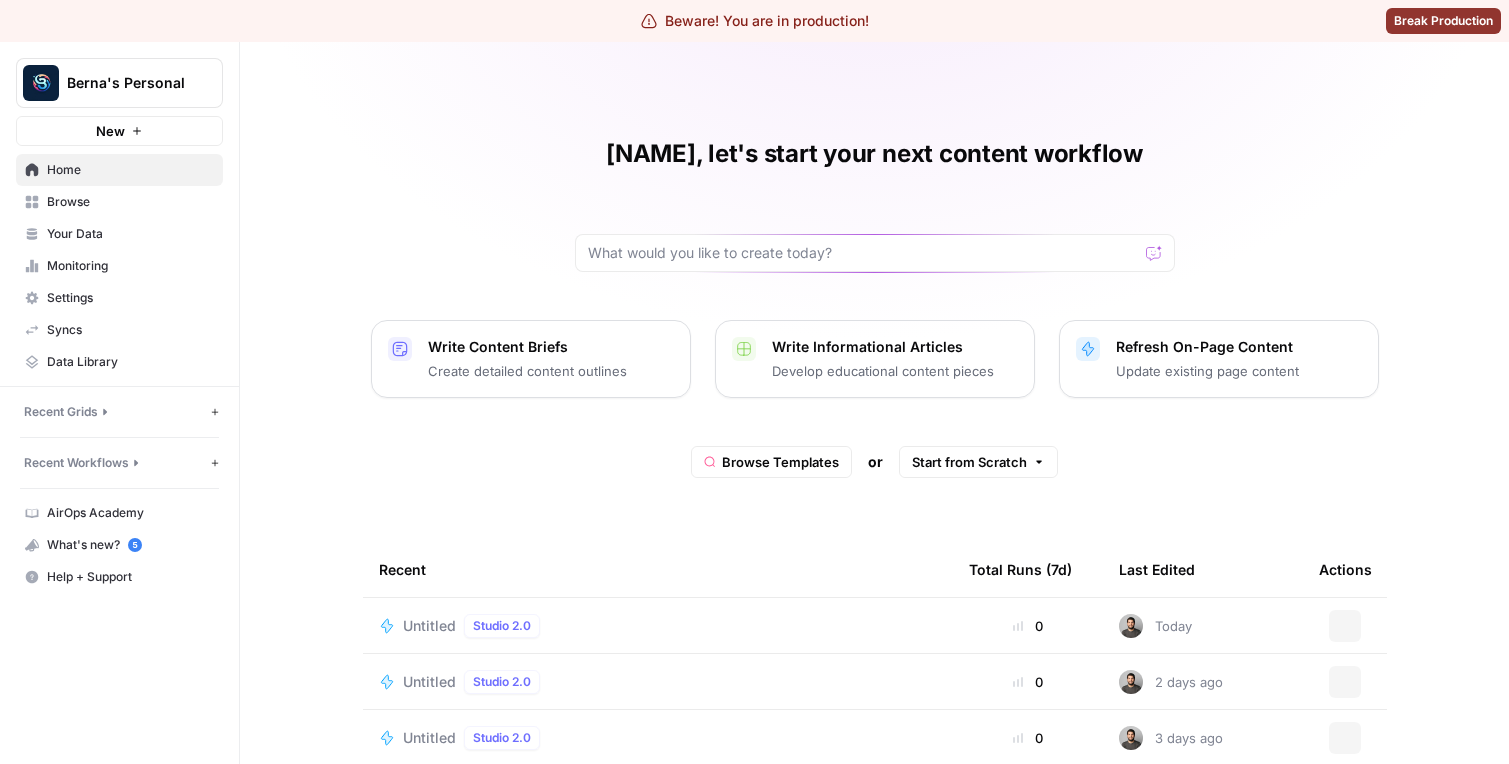 click on "Your Data" at bounding box center [130, 234] 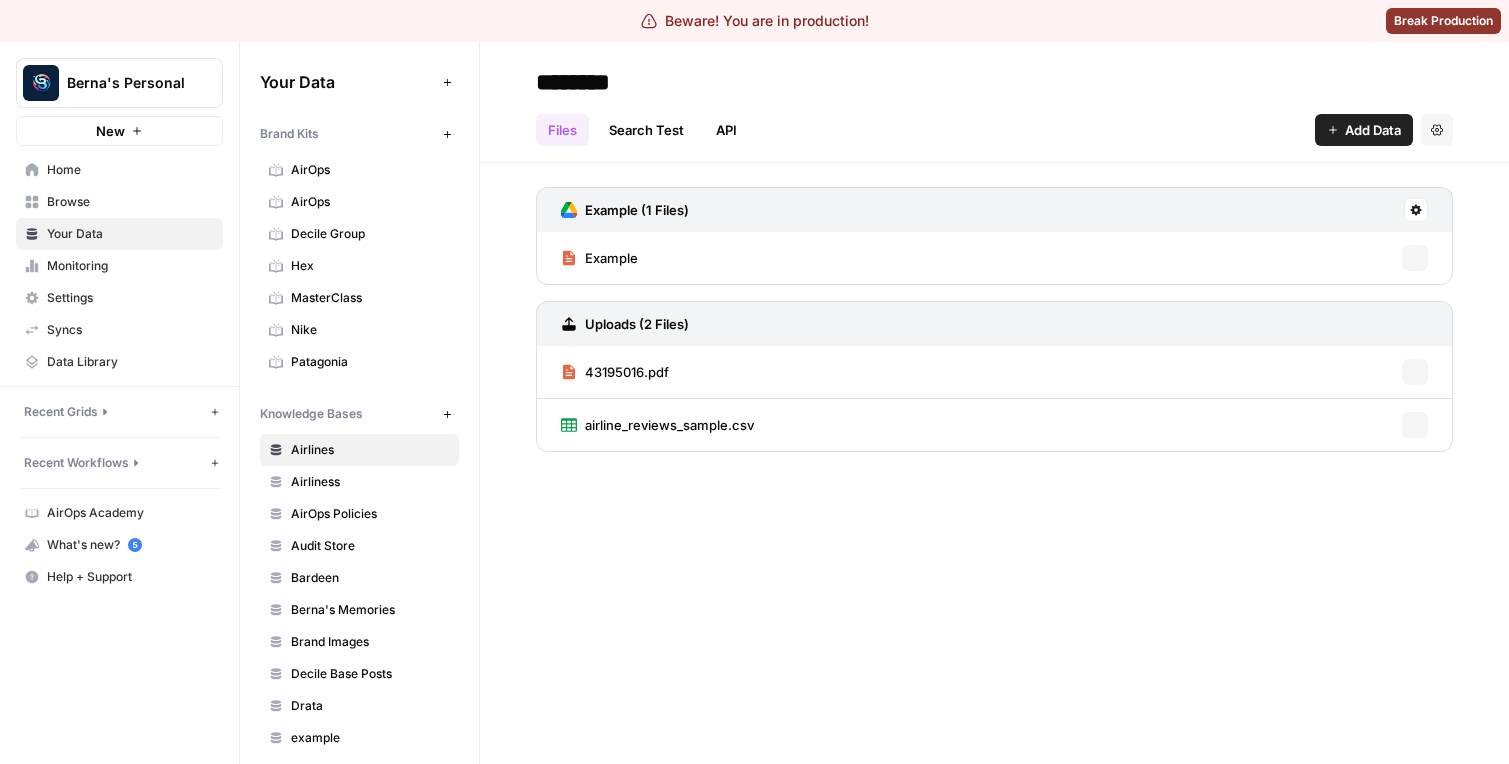click on "Berna's Personal" at bounding box center (119, 83) 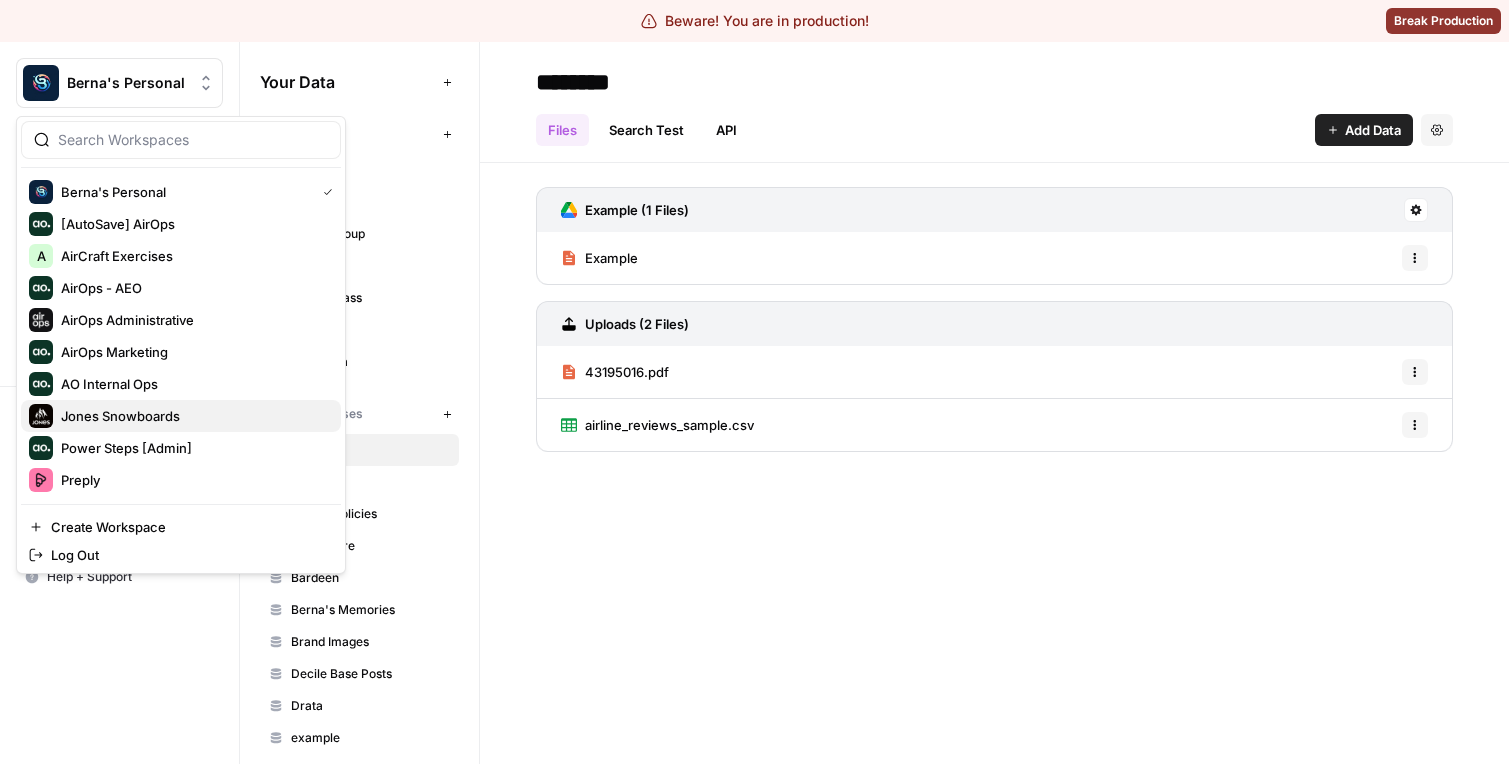 click on "Jones Snowboards" at bounding box center [193, 416] 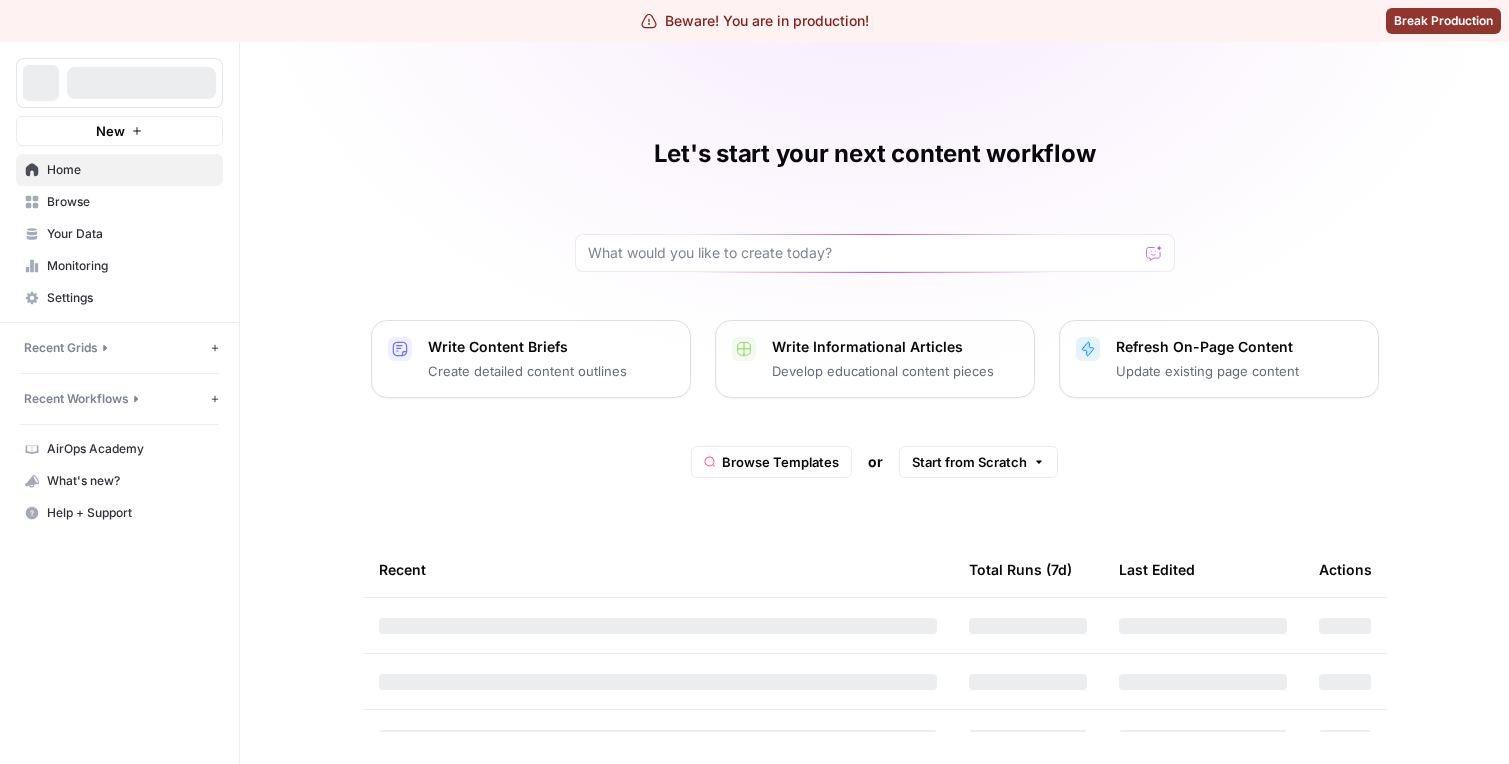 scroll, scrollTop: 0, scrollLeft: 0, axis: both 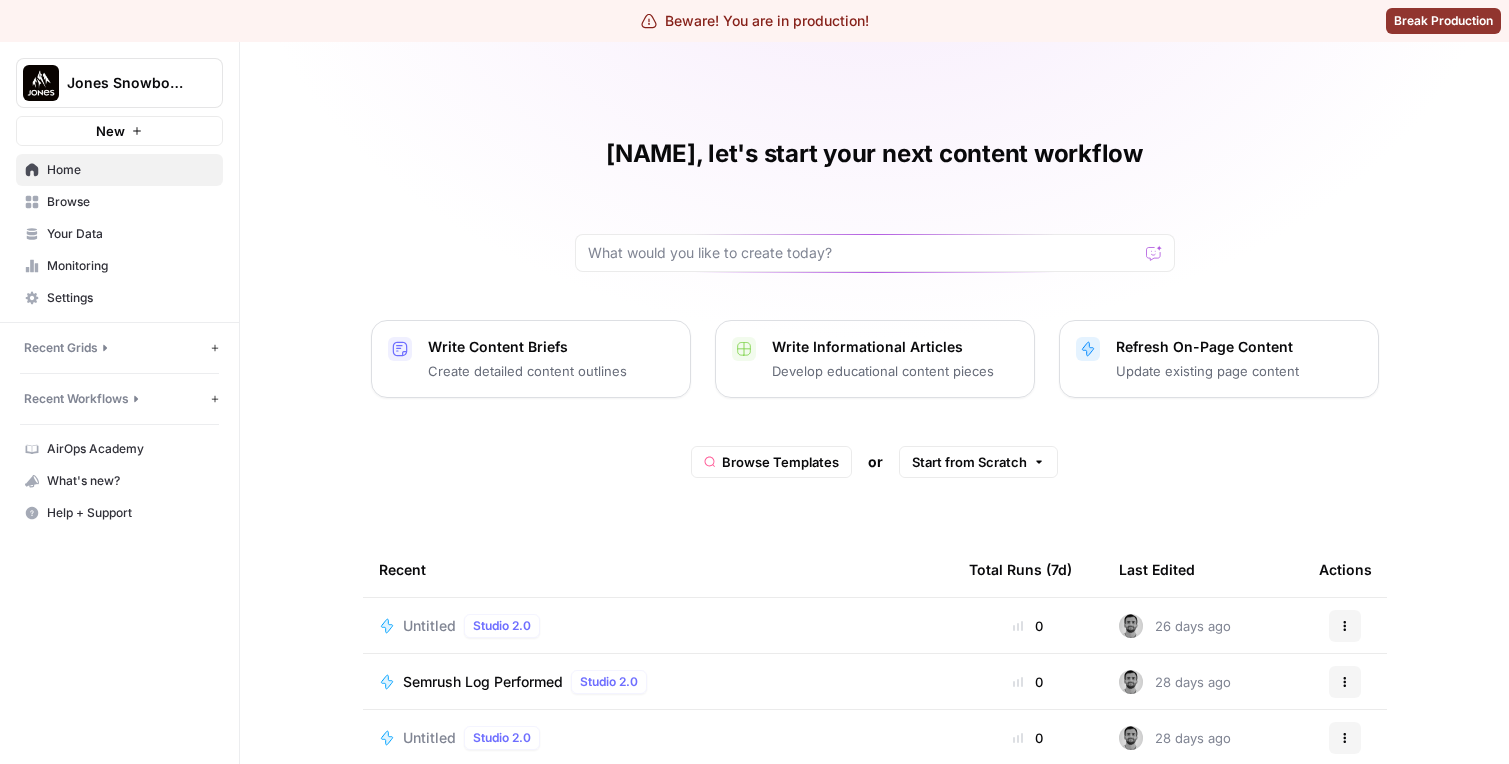click on "Your Data" at bounding box center (130, 234) 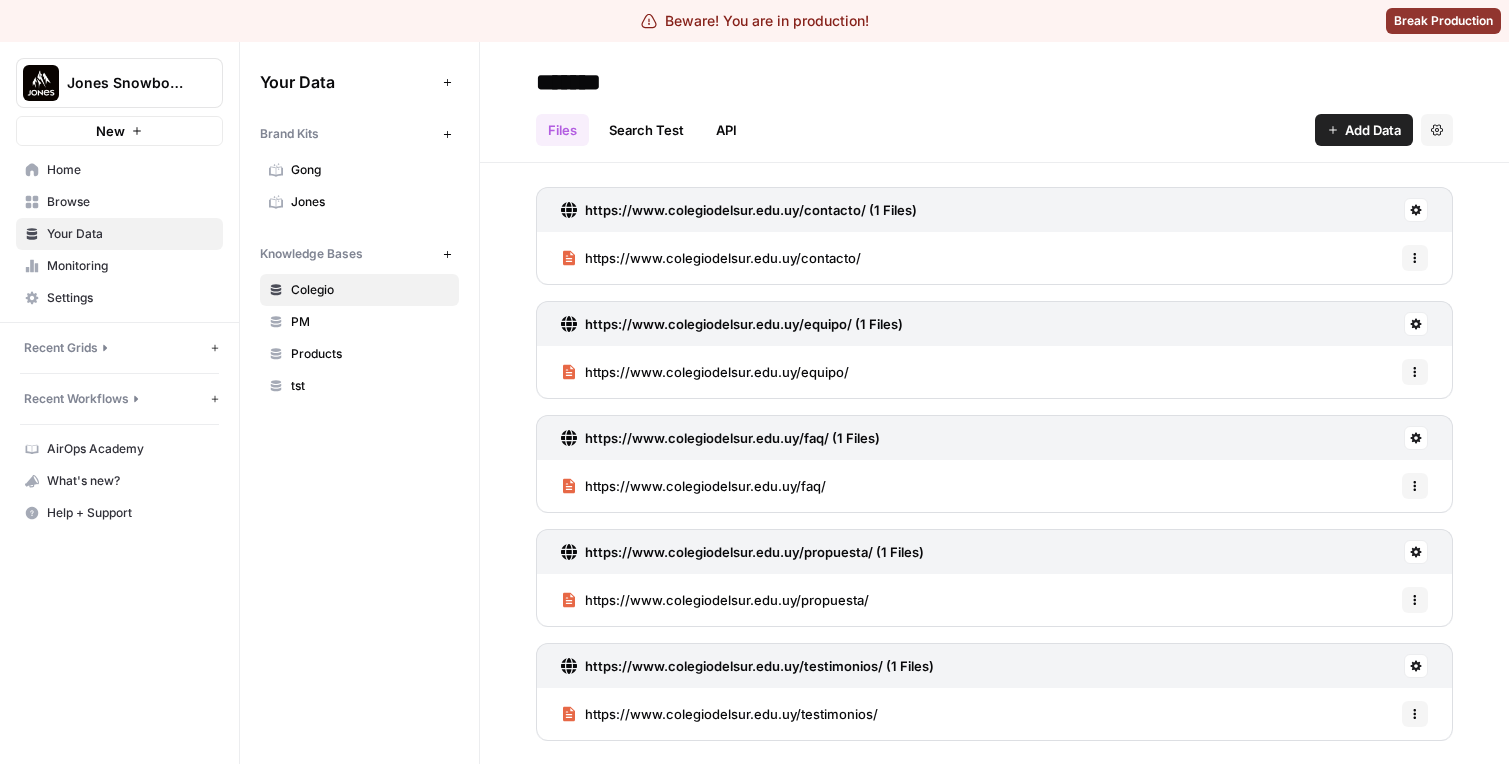 click on "Jones" at bounding box center [359, 202] 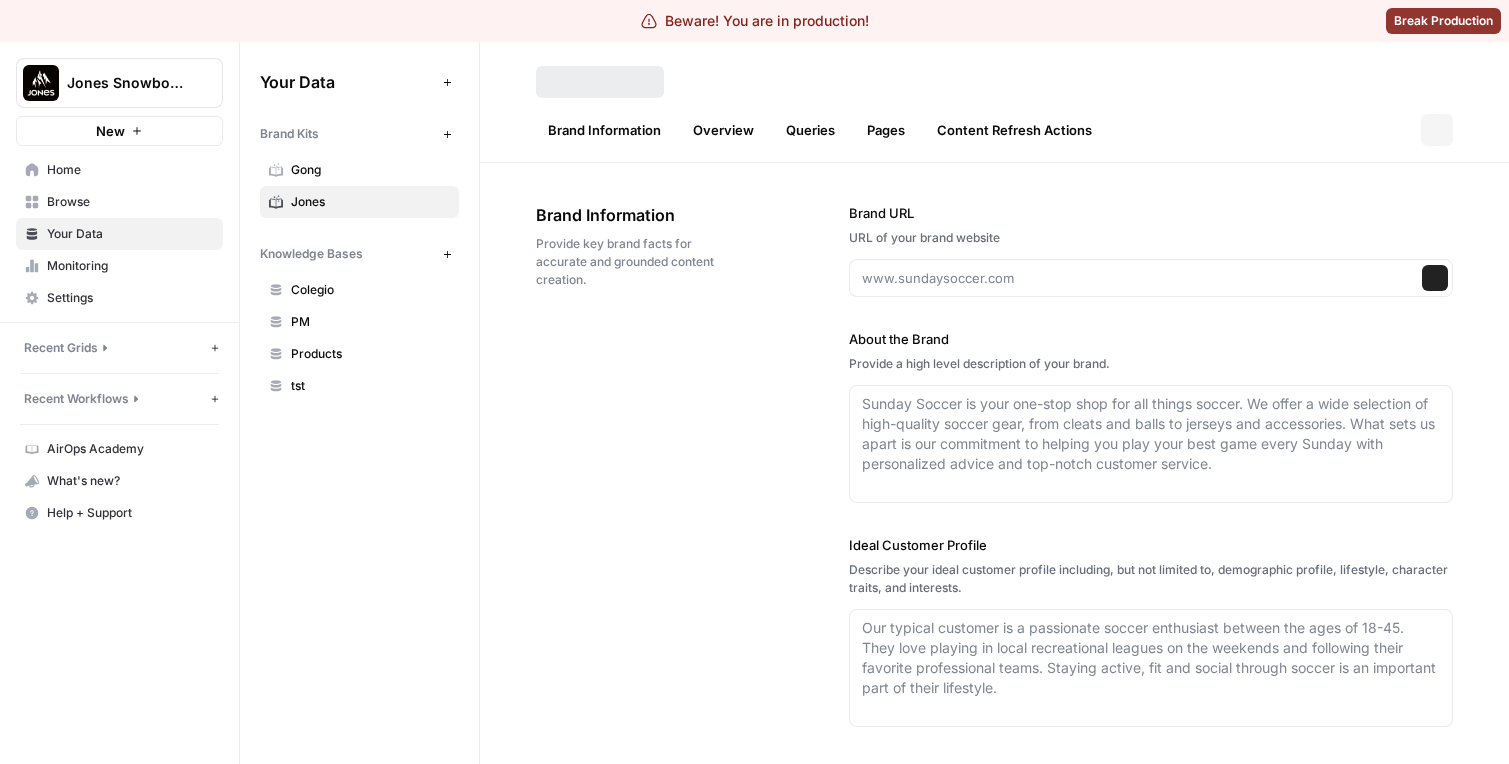 type on "https://www.jonessnowboards.com/" 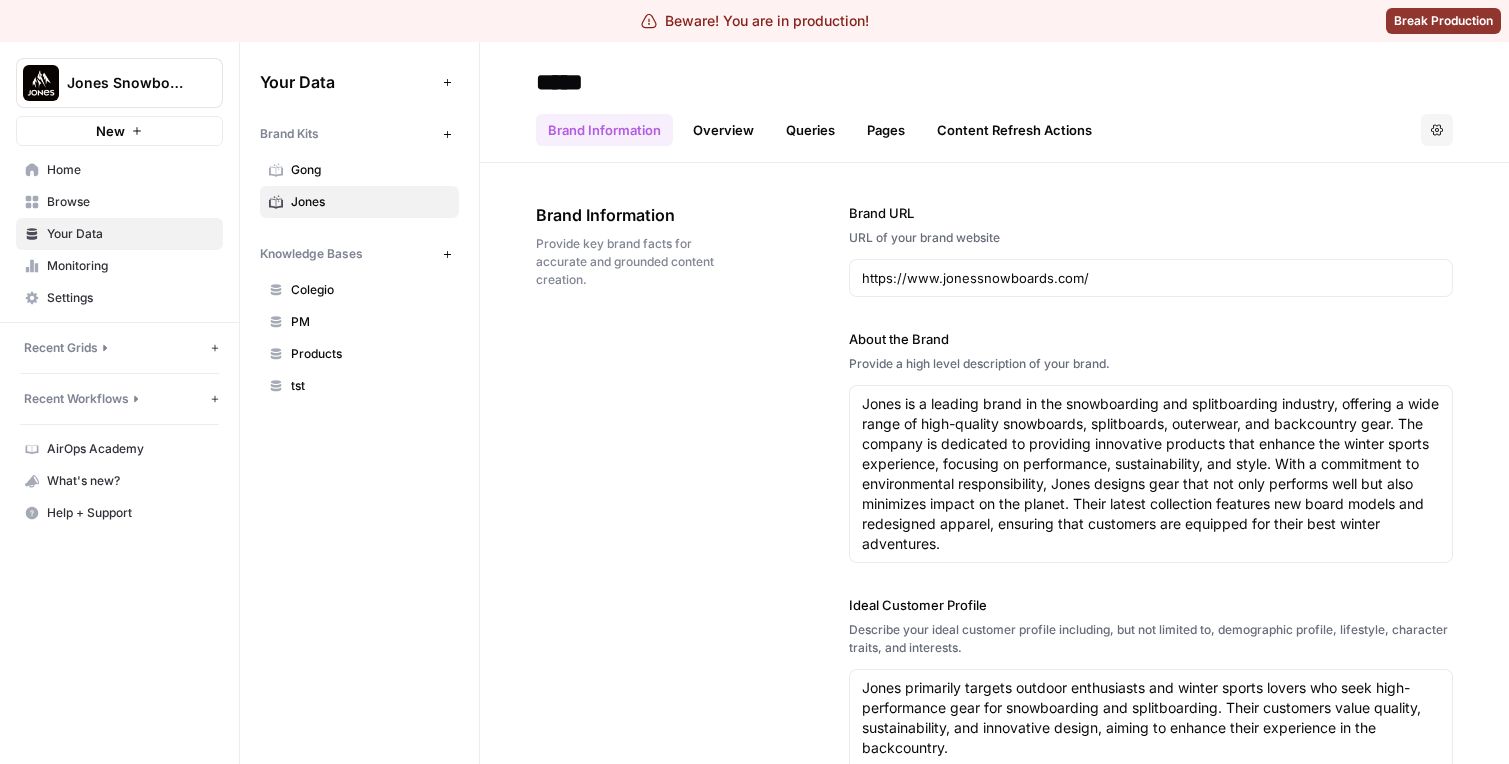 click on "Queries" at bounding box center [810, 130] 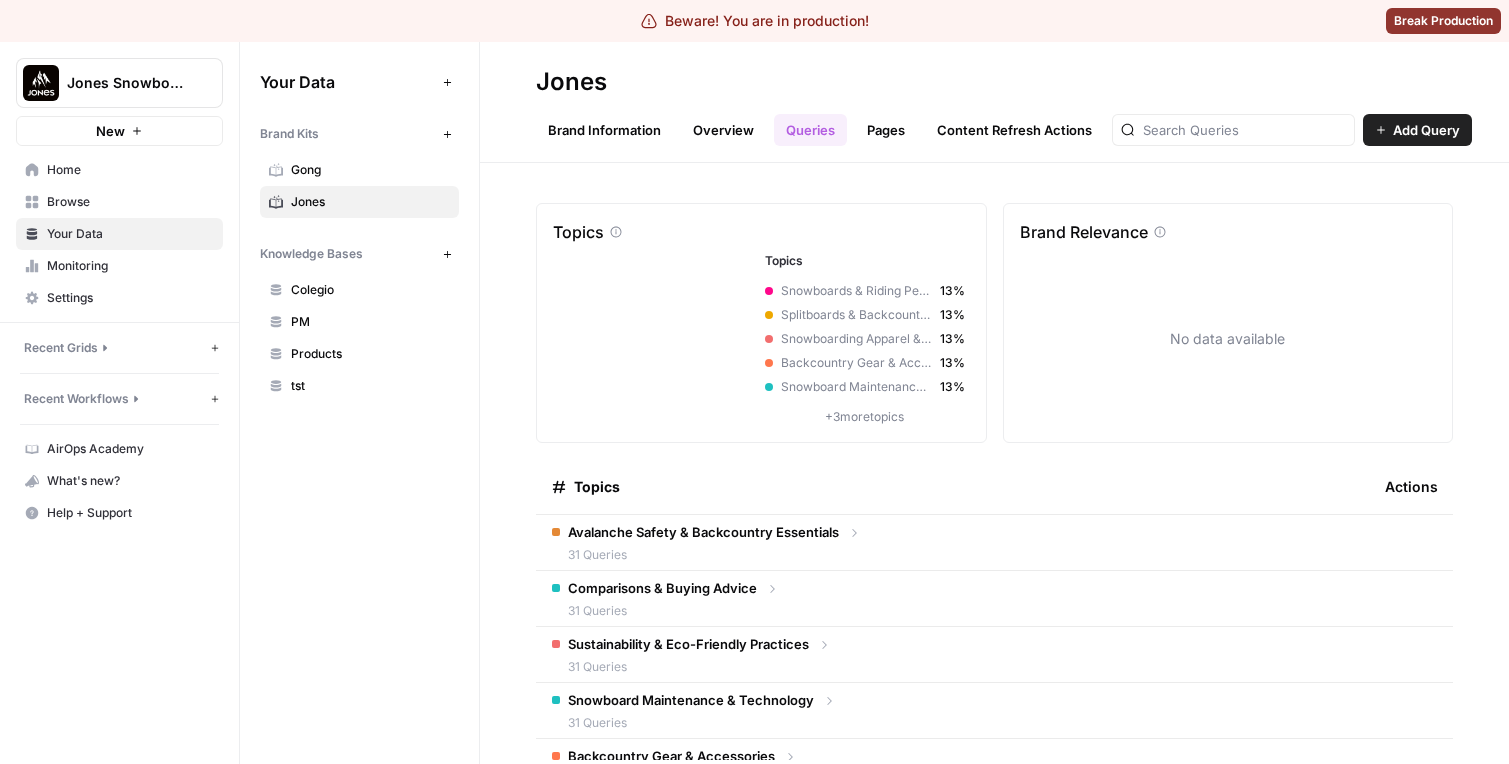 click on "31 Queries" at bounding box center (703, 555) 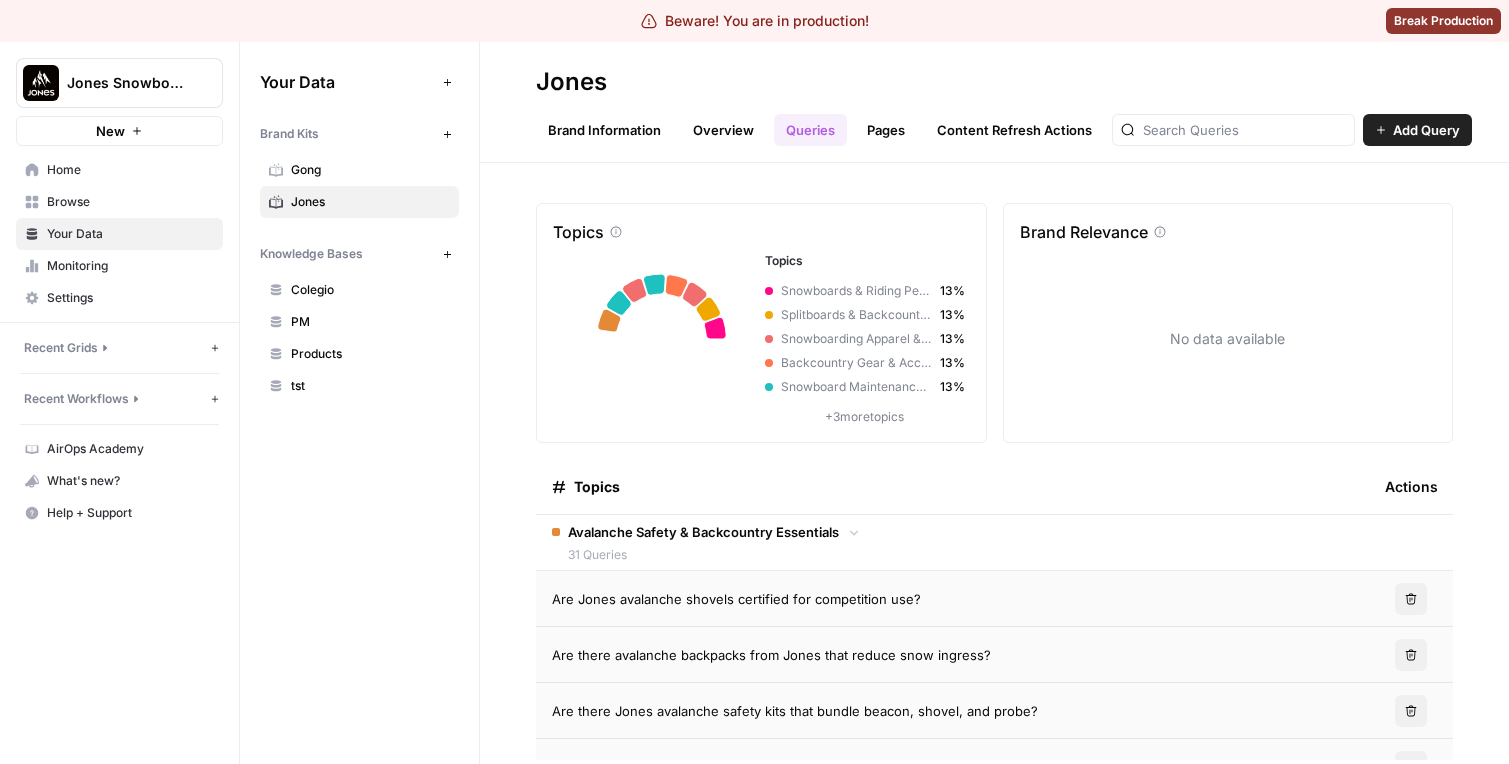 click on "Are Jones avalanche shovels certified for competition use?" at bounding box center [952, 599] 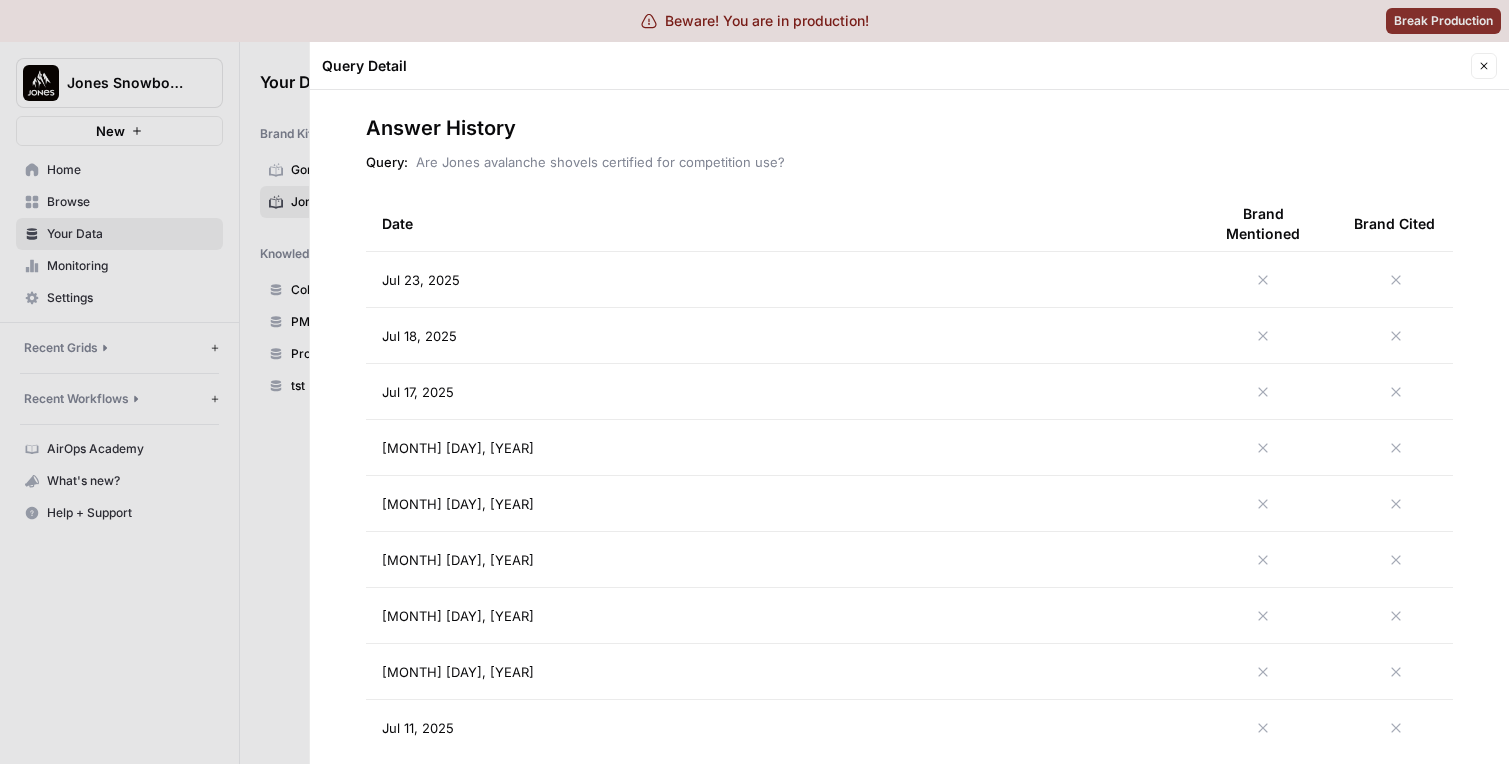 click on "Jul 23, 2025" at bounding box center [777, 279] 